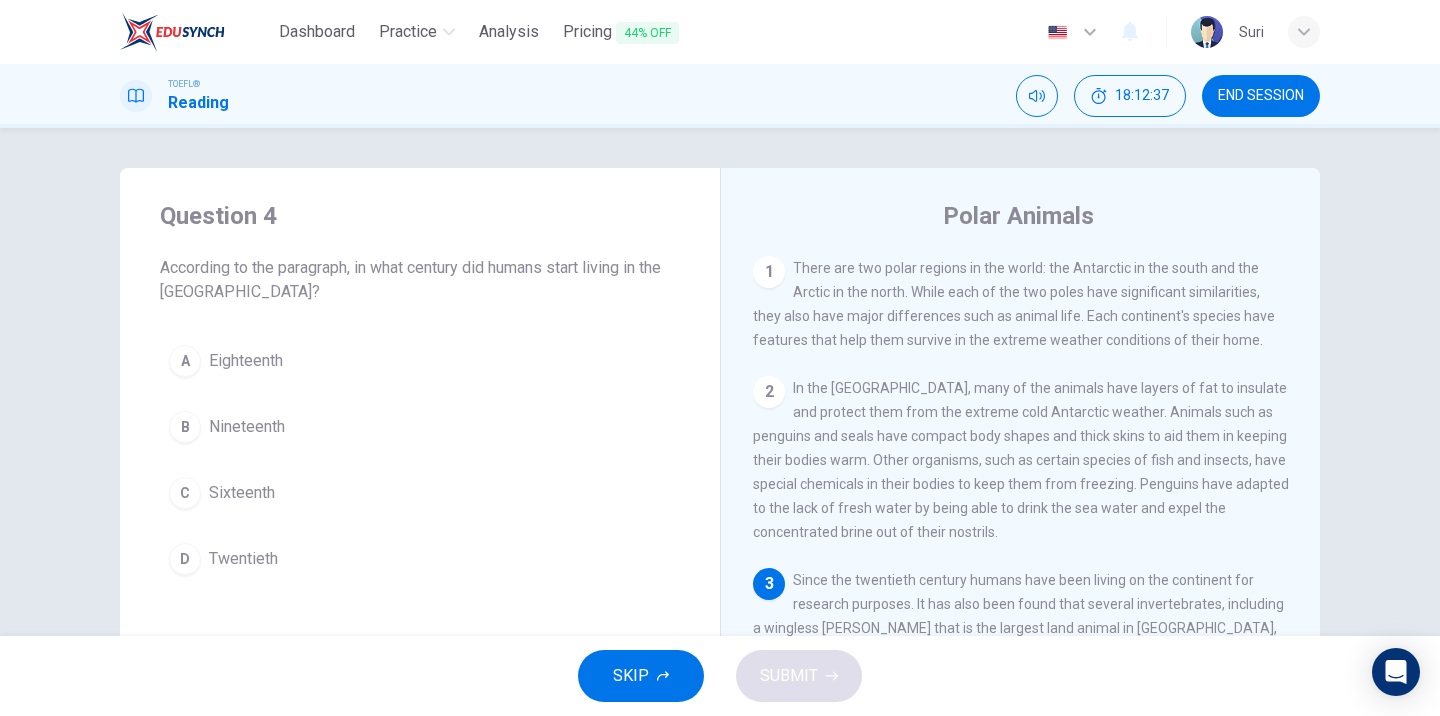 scroll, scrollTop: 0, scrollLeft: 0, axis: both 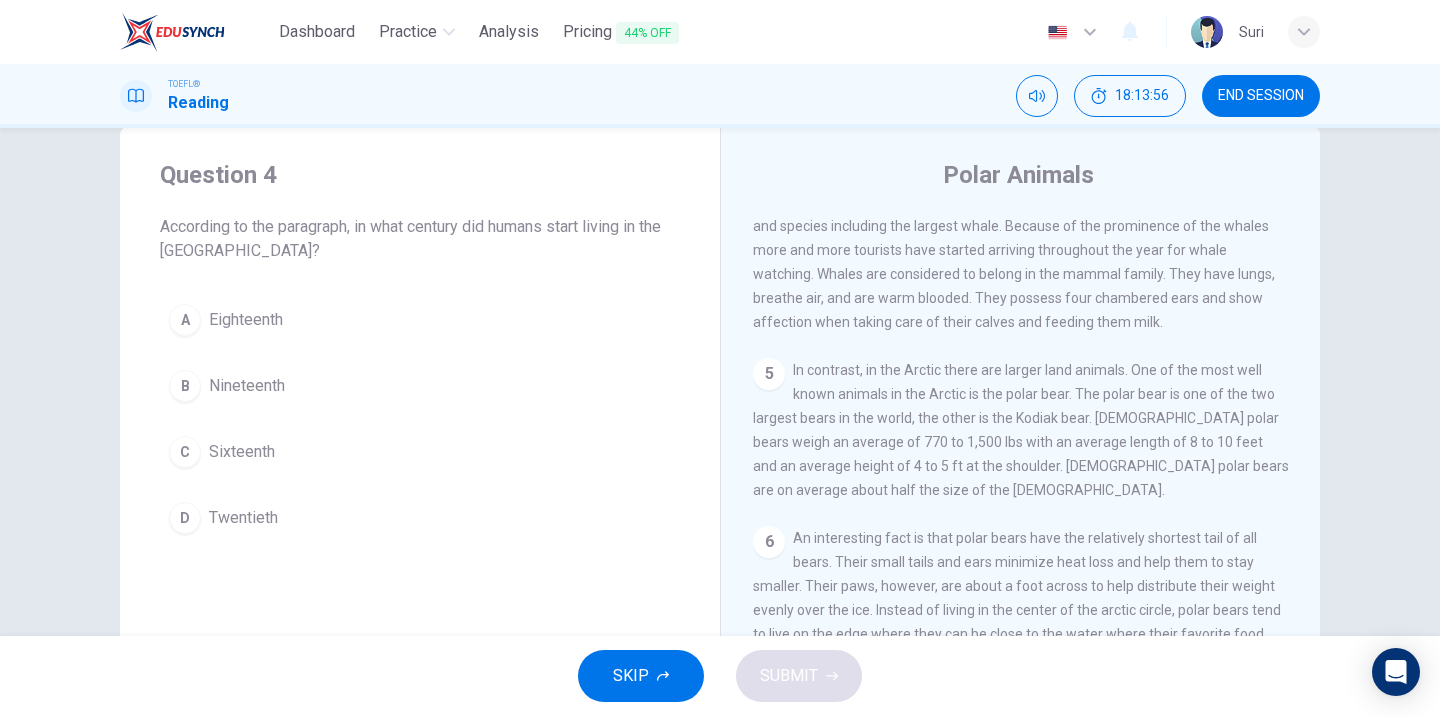 click on "END SESSION" at bounding box center (1261, 96) 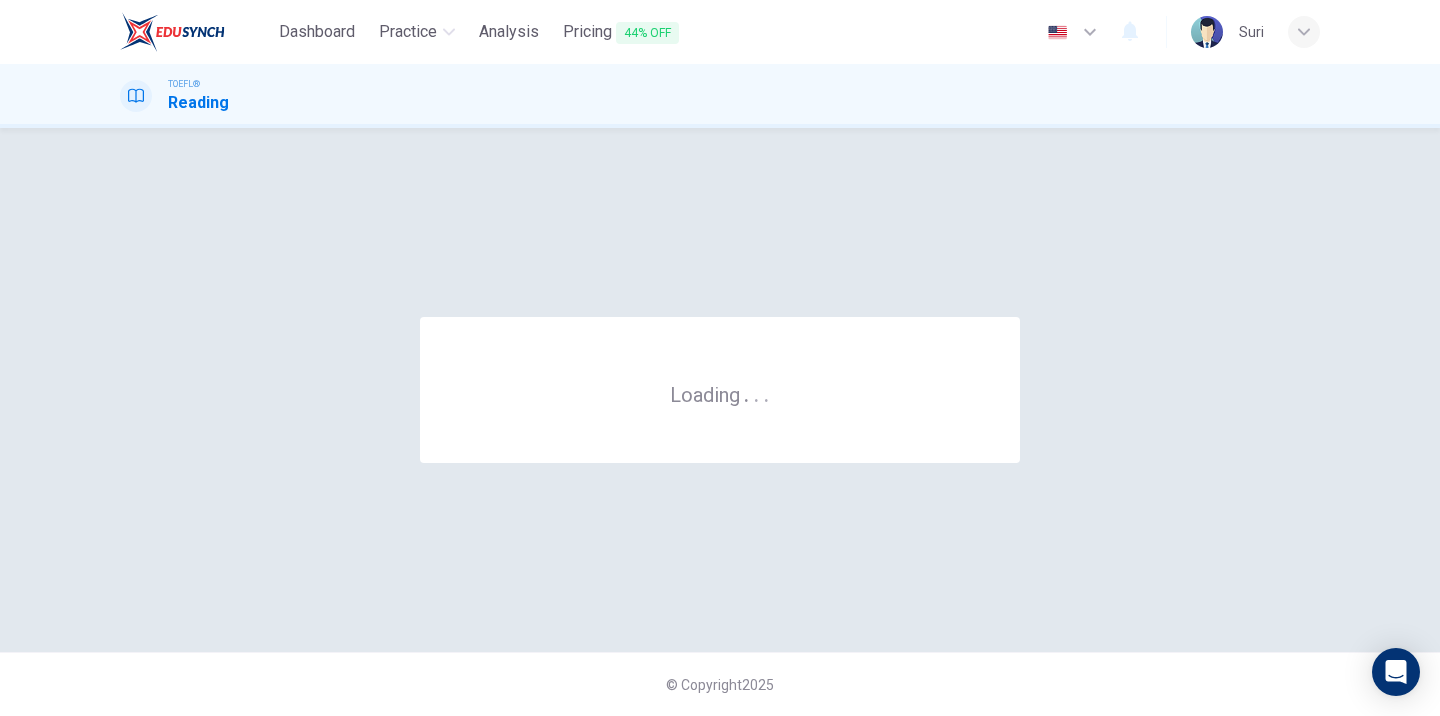 scroll, scrollTop: 0, scrollLeft: 0, axis: both 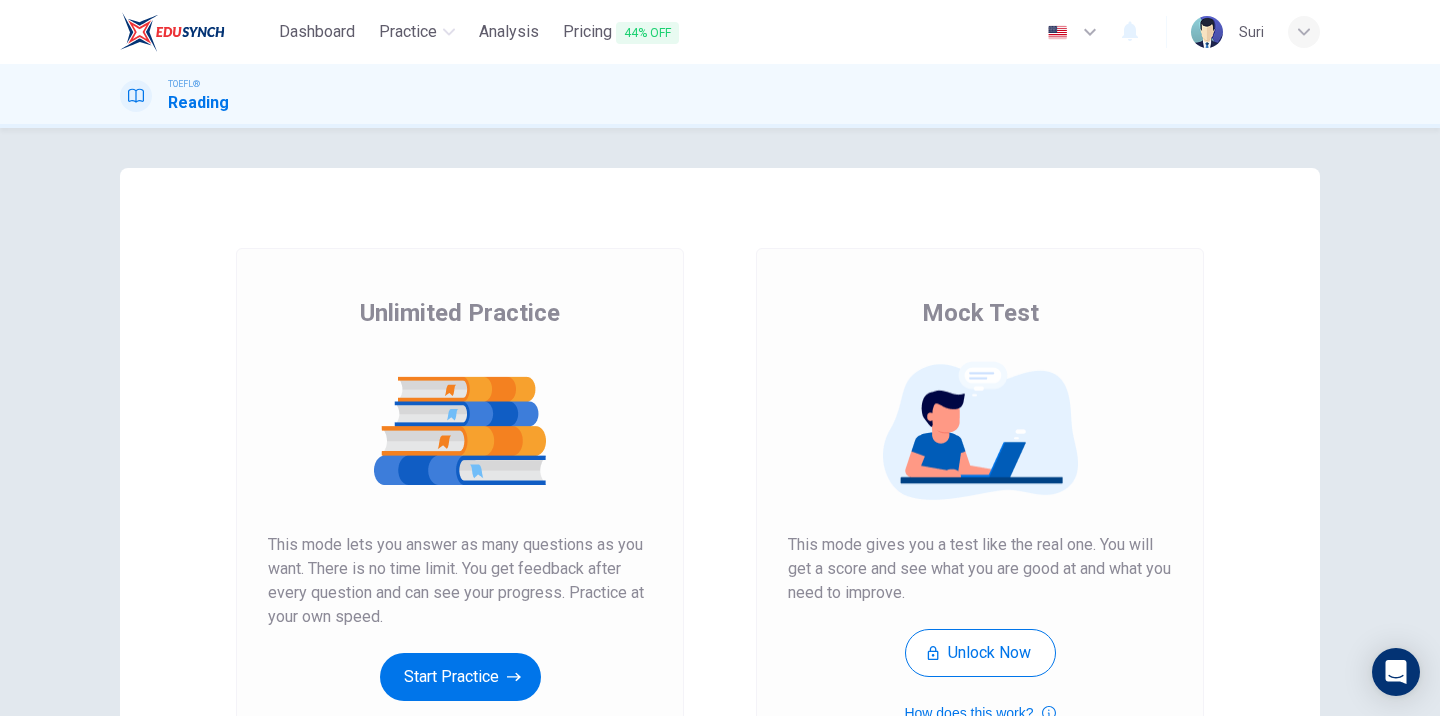 drag, startPoint x: 924, startPoint y: 3, endPoint x: 699, endPoint y: 290, distance: 364.6834 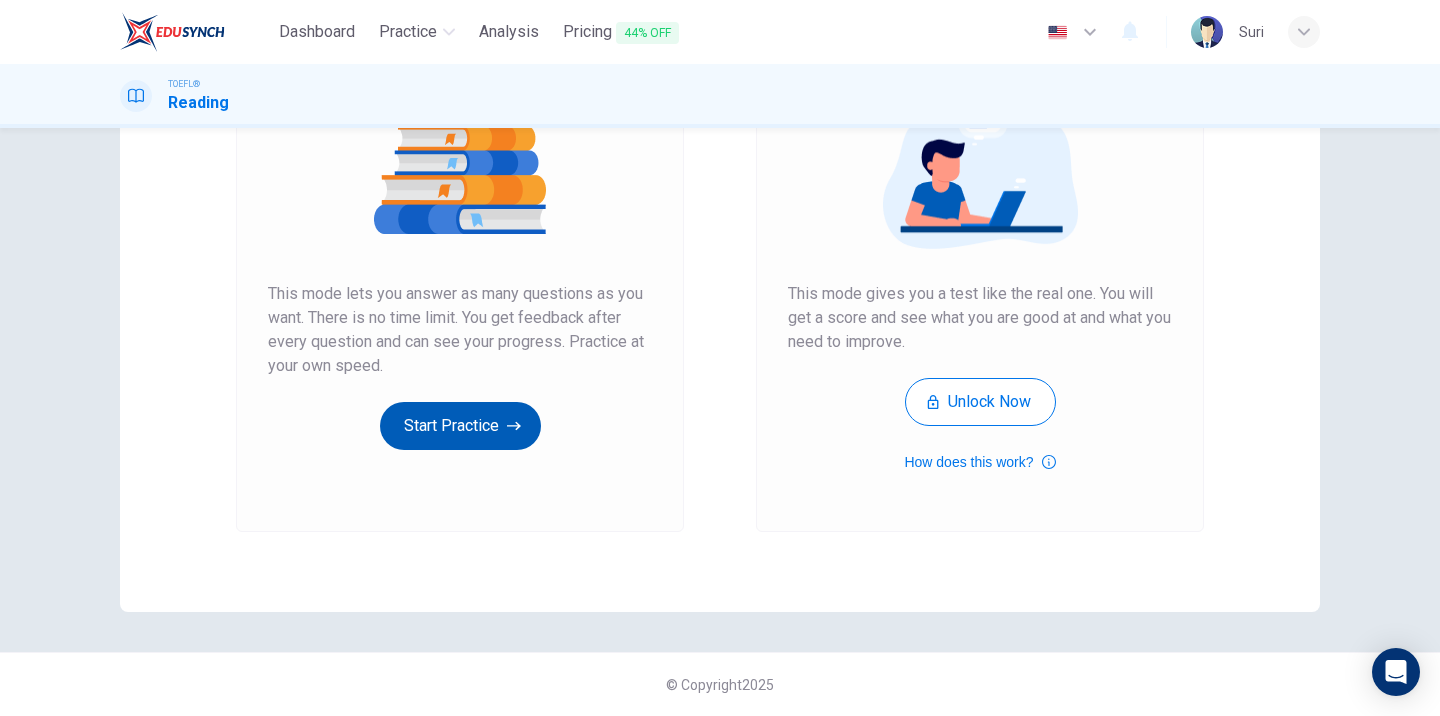 scroll, scrollTop: 251, scrollLeft: 0, axis: vertical 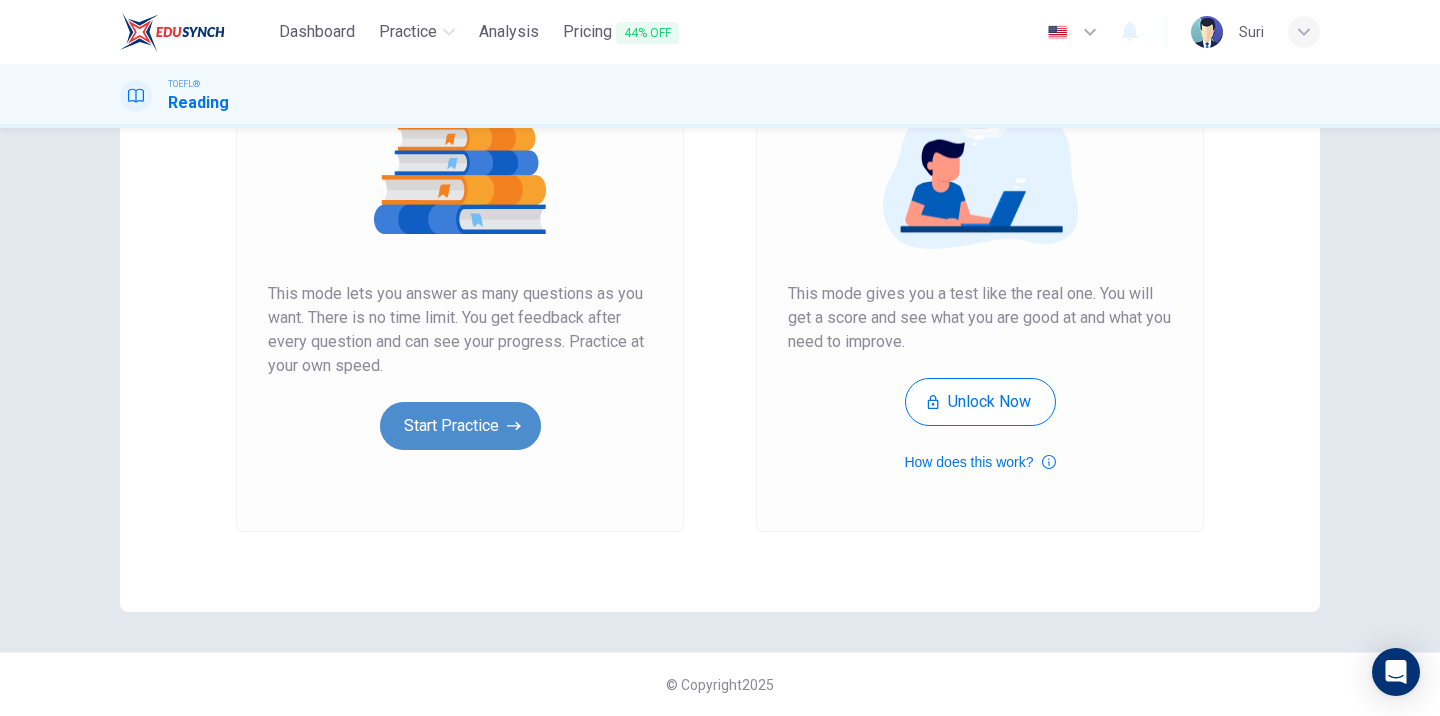 click on "Start Practice" at bounding box center (460, 426) 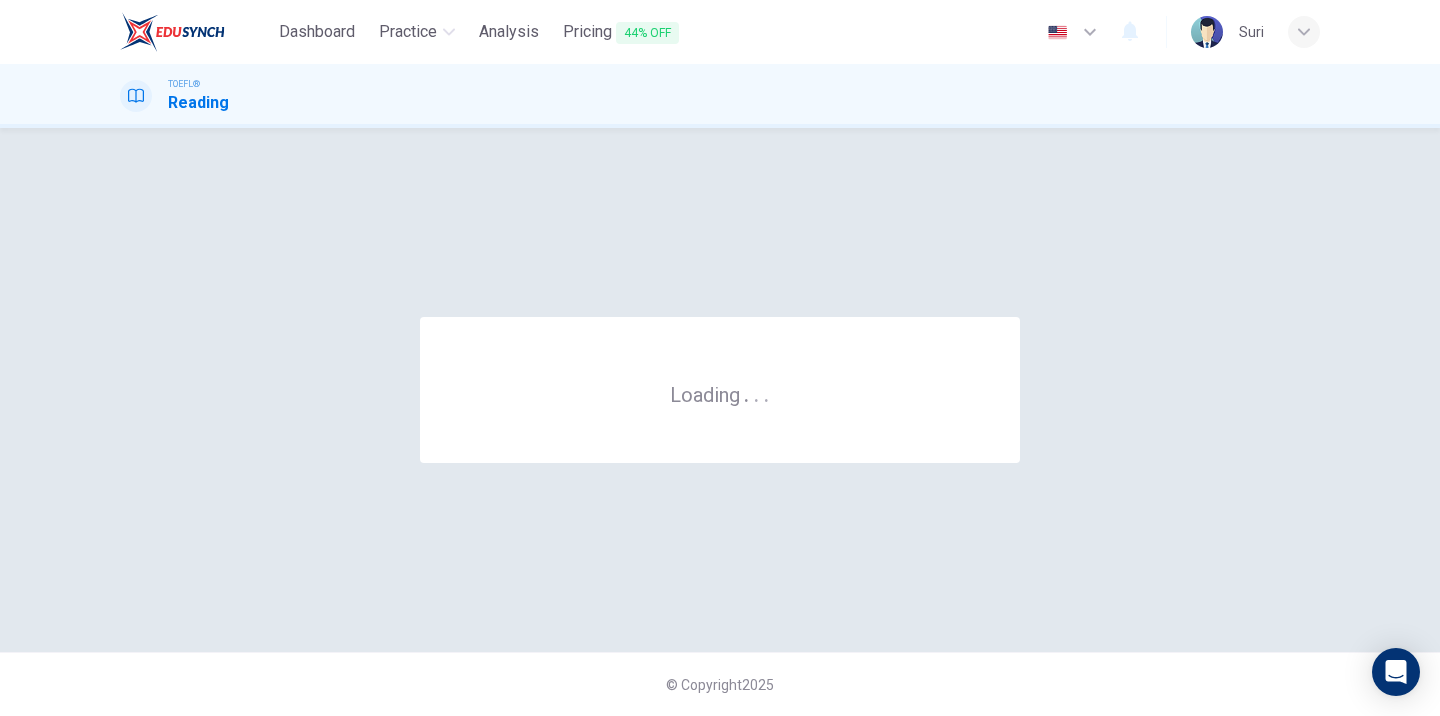 scroll, scrollTop: 0, scrollLeft: 0, axis: both 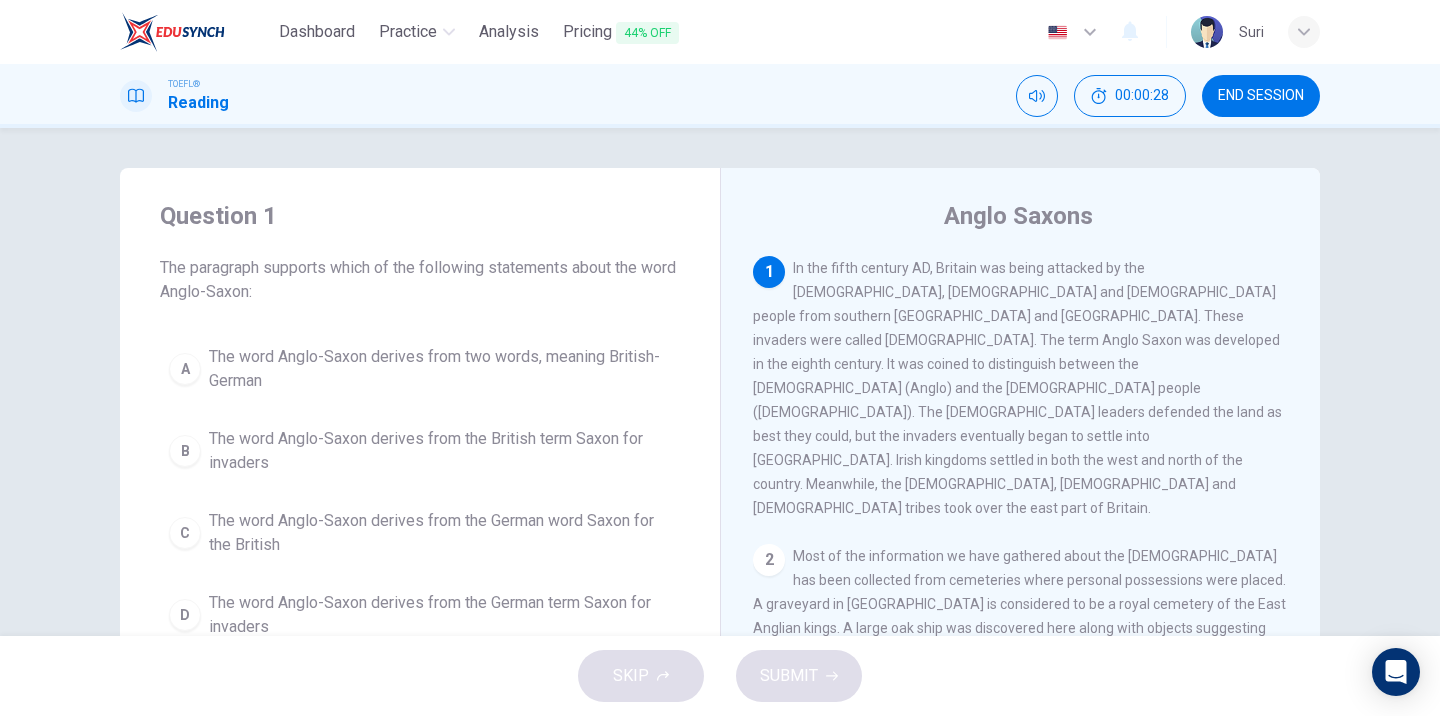 drag, startPoint x: 302, startPoint y: 272, endPoint x: 304, endPoint y: 291, distance: 19.104973 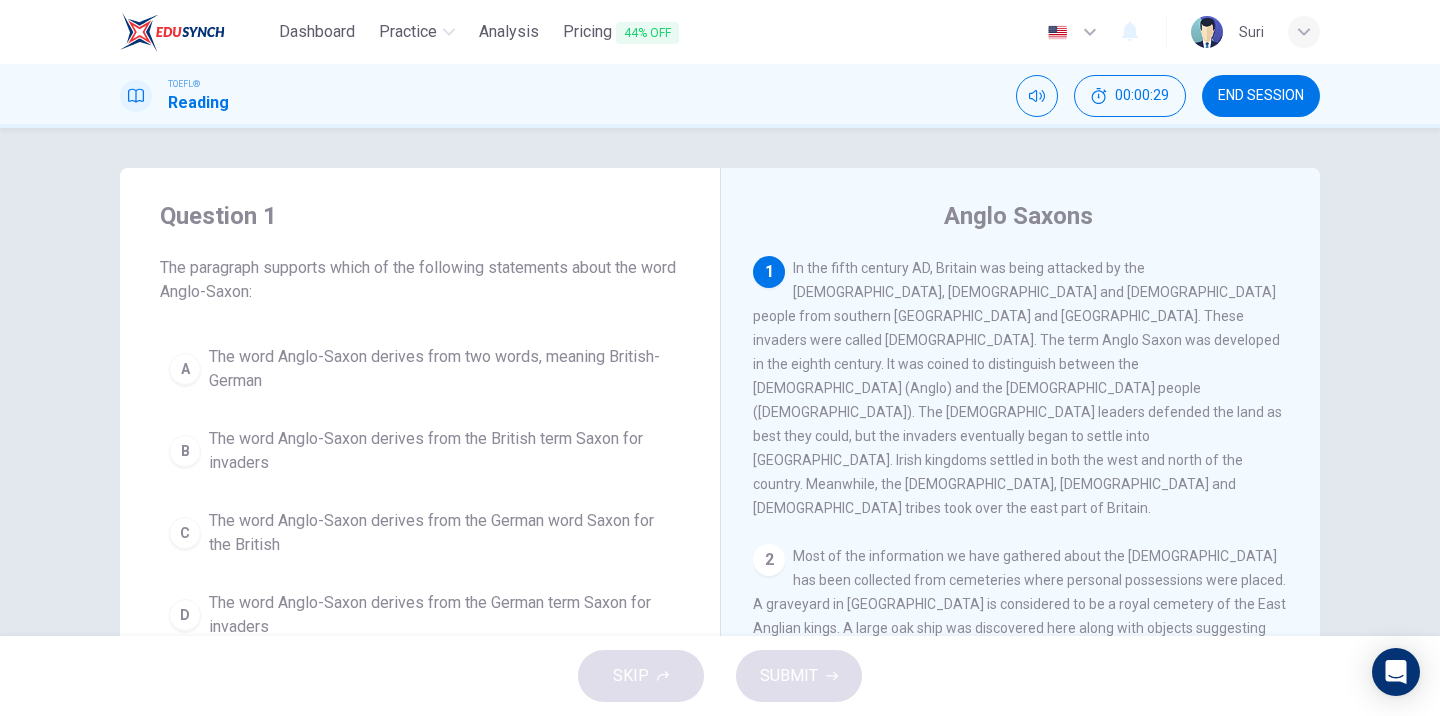 drag, startPoint x: 304, startPoint y: 291, endPoint x: 257, endPoint y: 273, distance: 50.32892 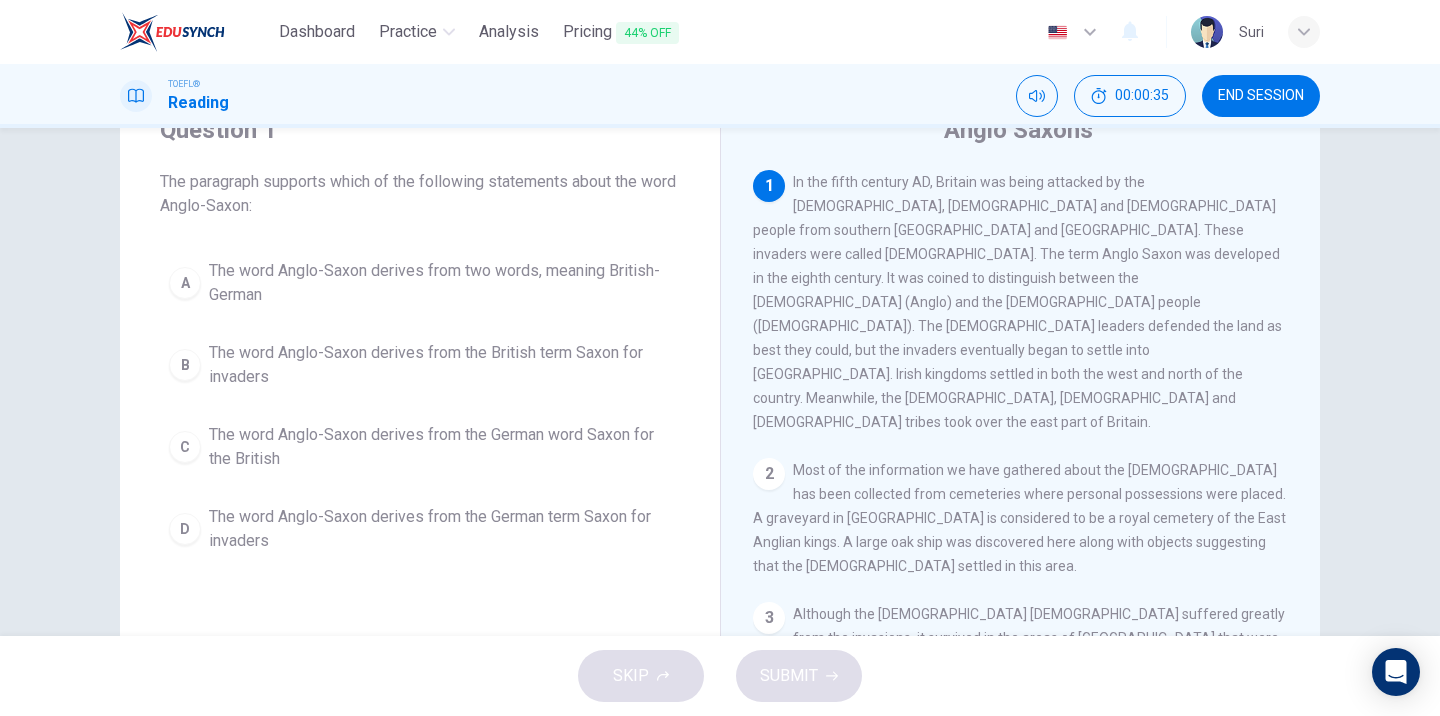 scroll, scrollTop: 74, scrollLeft: 0, axis: vertical 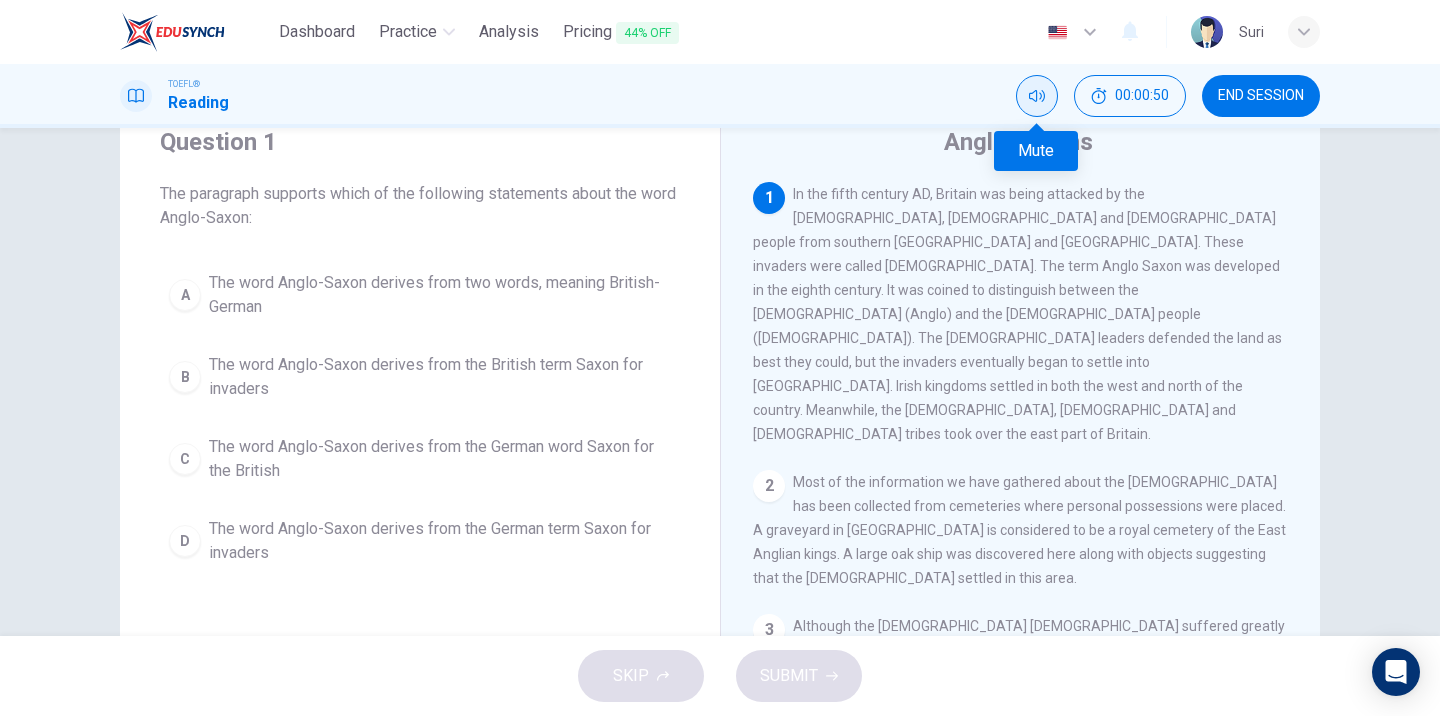 click 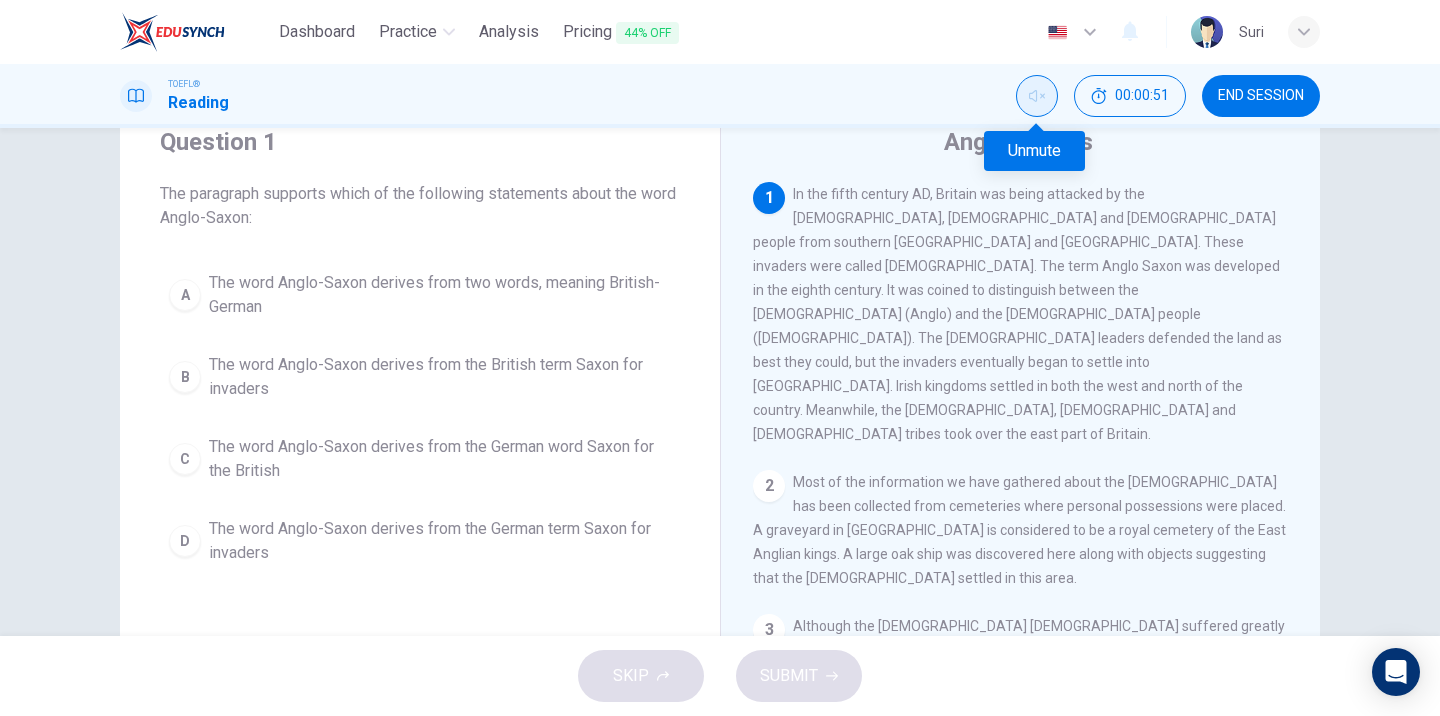 click 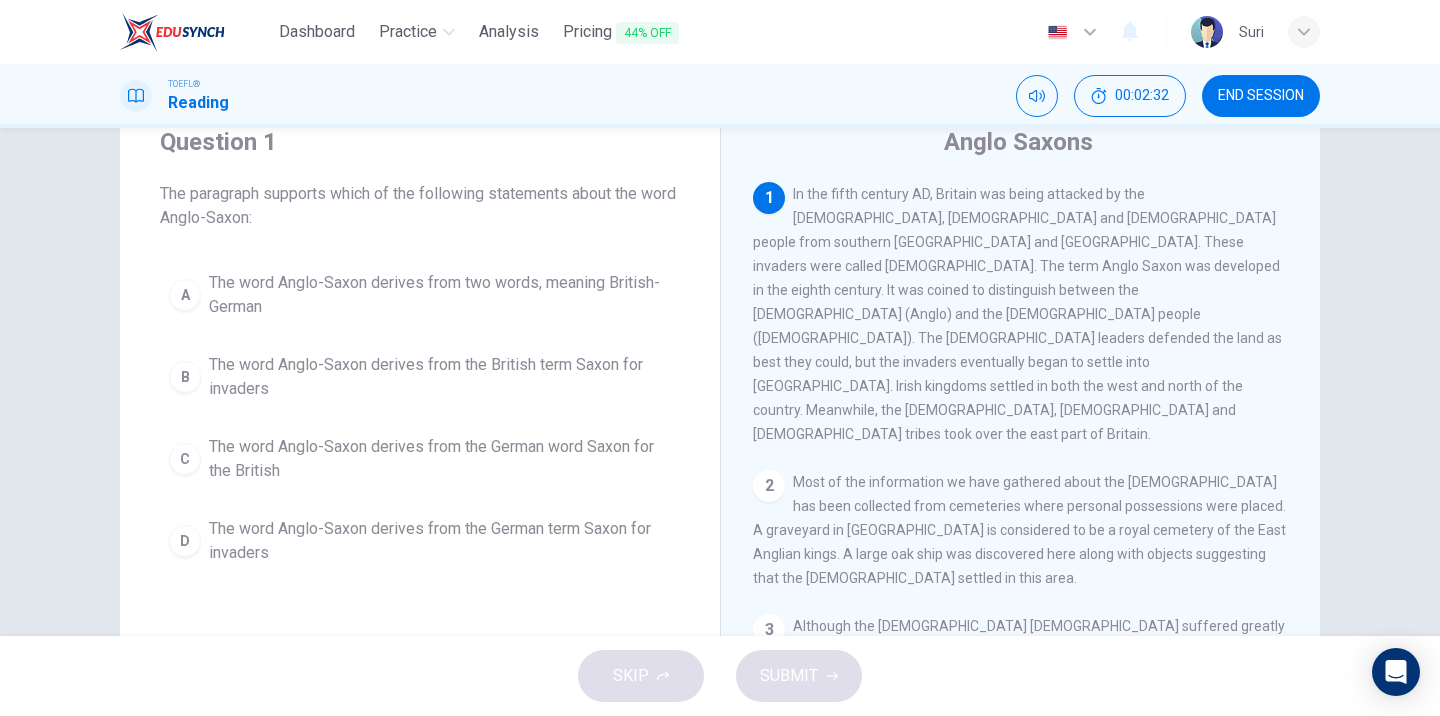 click on "The word Anglo-Saxon derives from two words, meaning British-German" at bounding box center [440, 295] 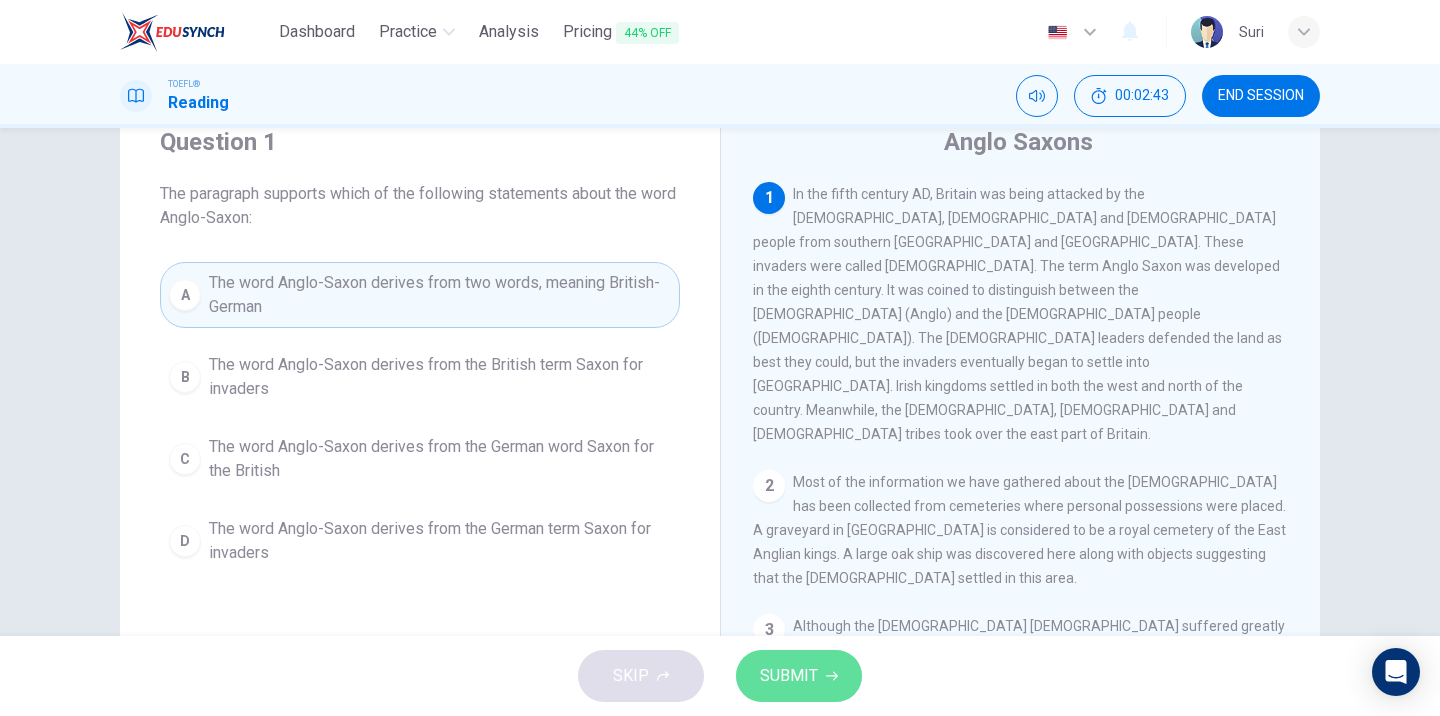 click on "SUBMIT" at bounding box center [799, 676] 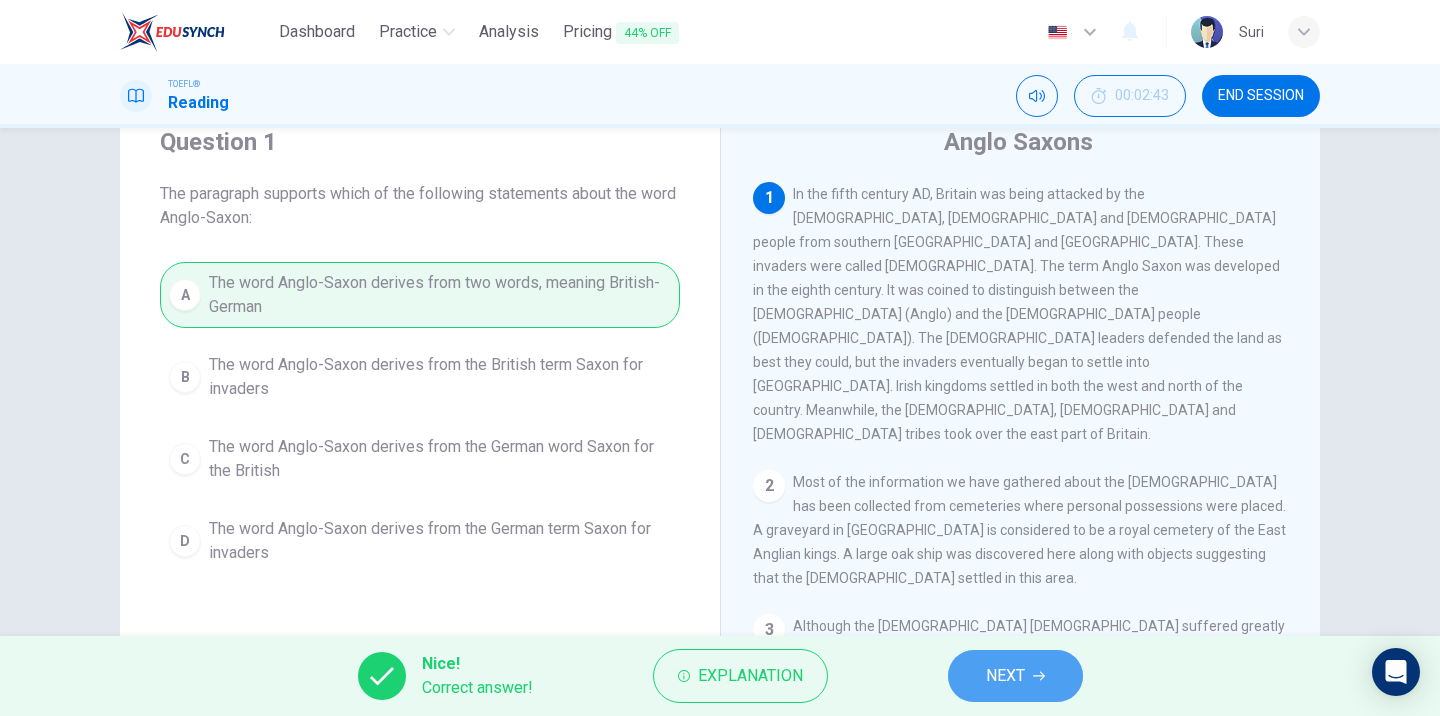 click 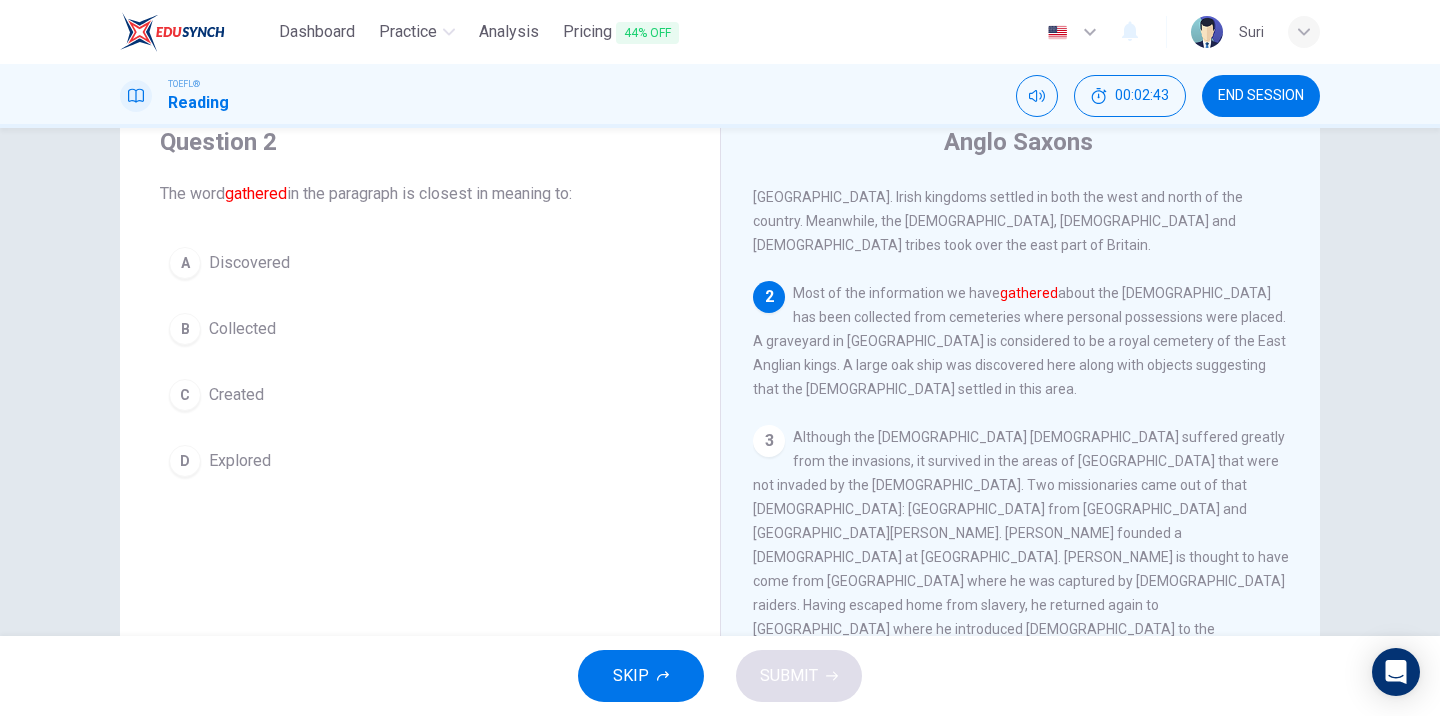 scroll, scrollTop: 216, scrollLeft: 0, axis: vertical 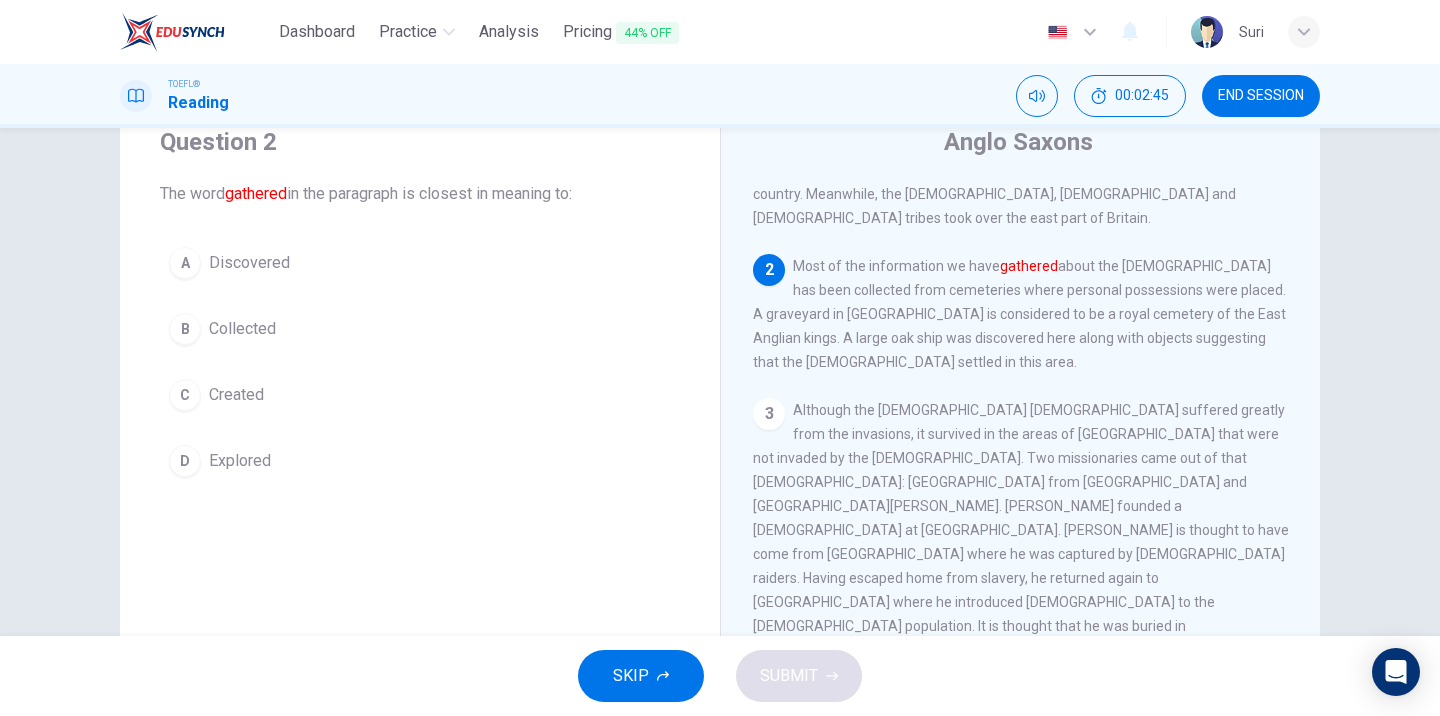 drag, startPoint x: 230, startPoint y: 194, endPoint x: 295, endPoint y: 193, distance: 65.00769 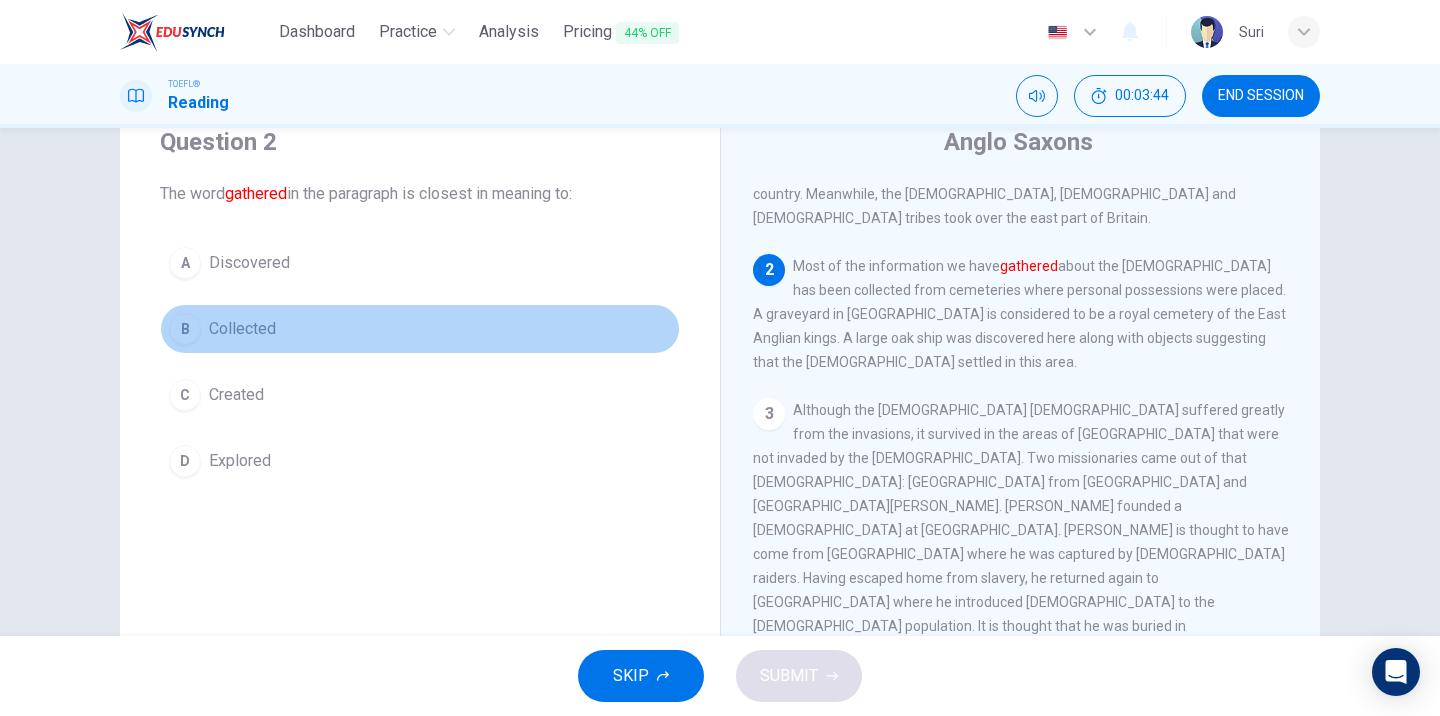 click on "Collected" at bounding box center (242, 329) 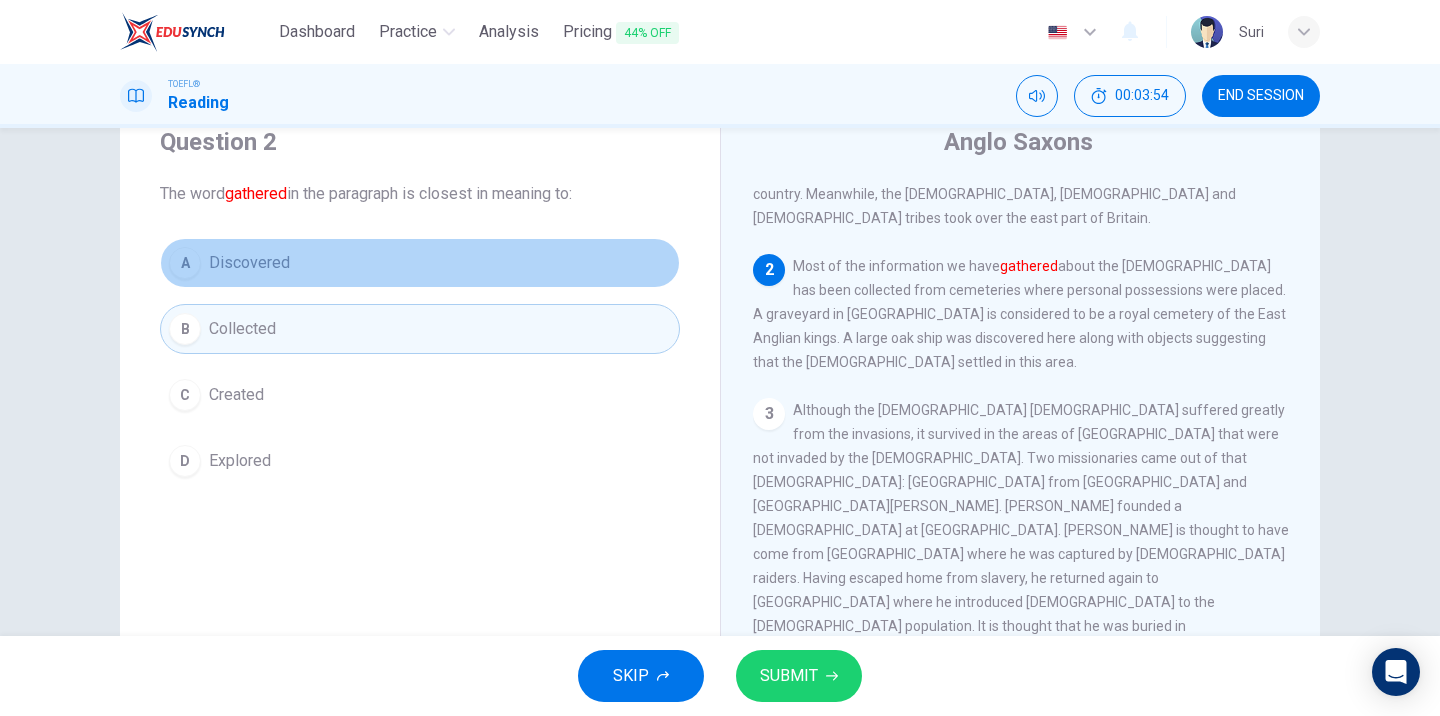 click on "A Discovered" at bounding box center (420, 263) 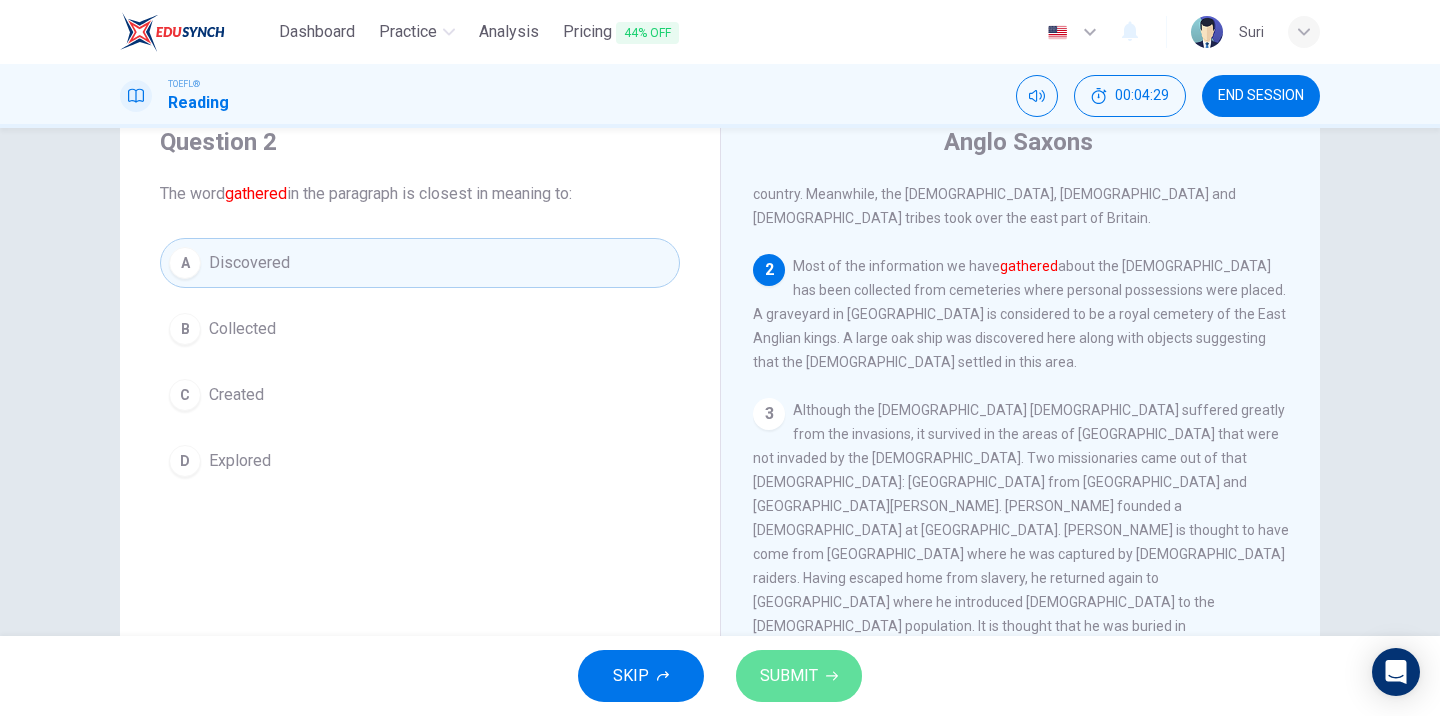 click on "SUBMIT" at bounding box center [789, 676] 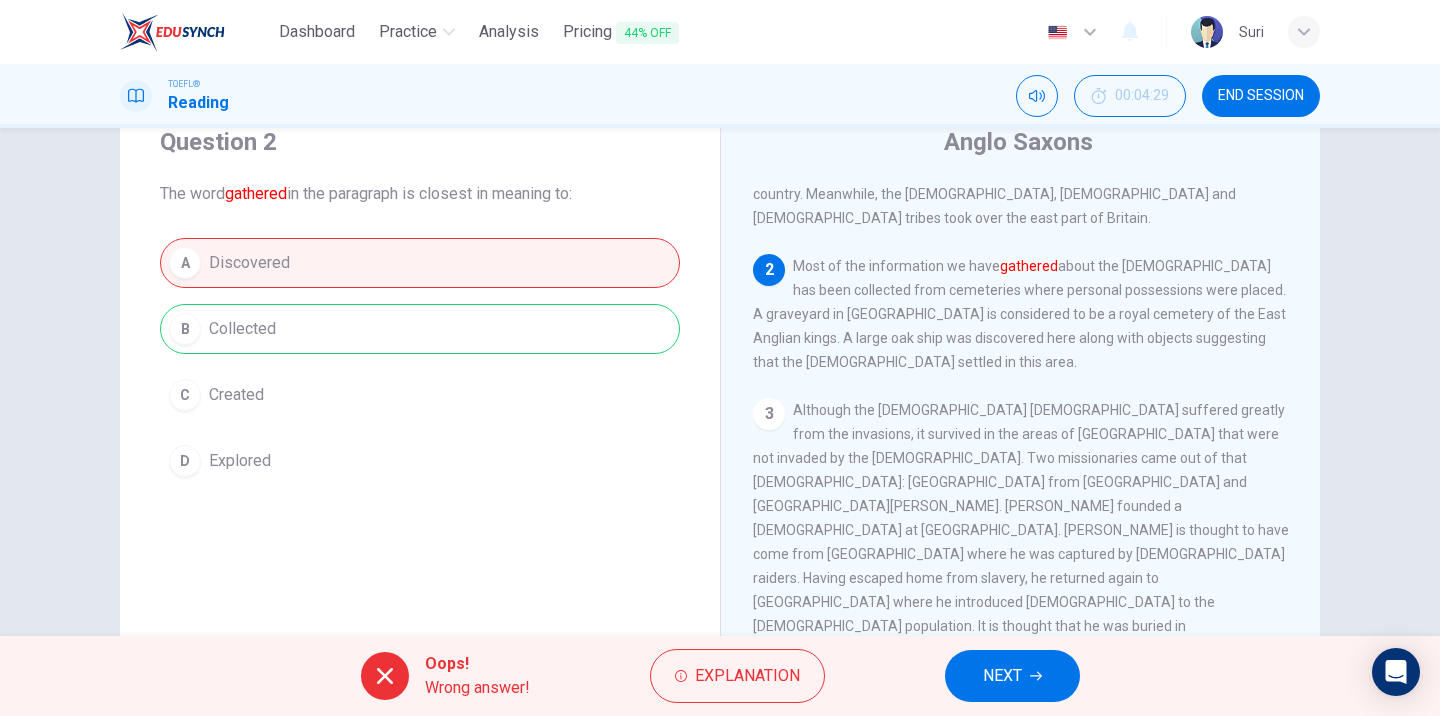click on "A Discovered B Collected C Created D Explored" at bounding box center (420, 362) 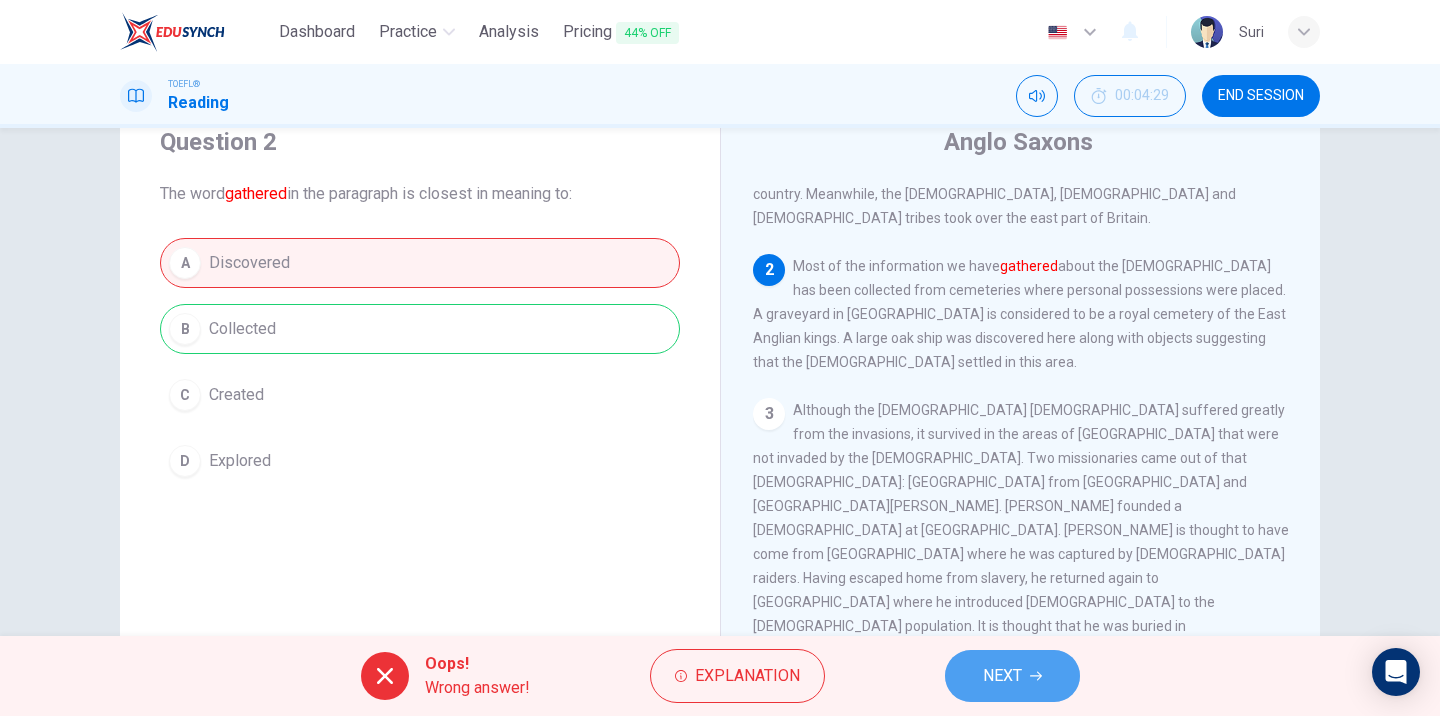 click on "NEXT" at bounding box center [1012, 676] 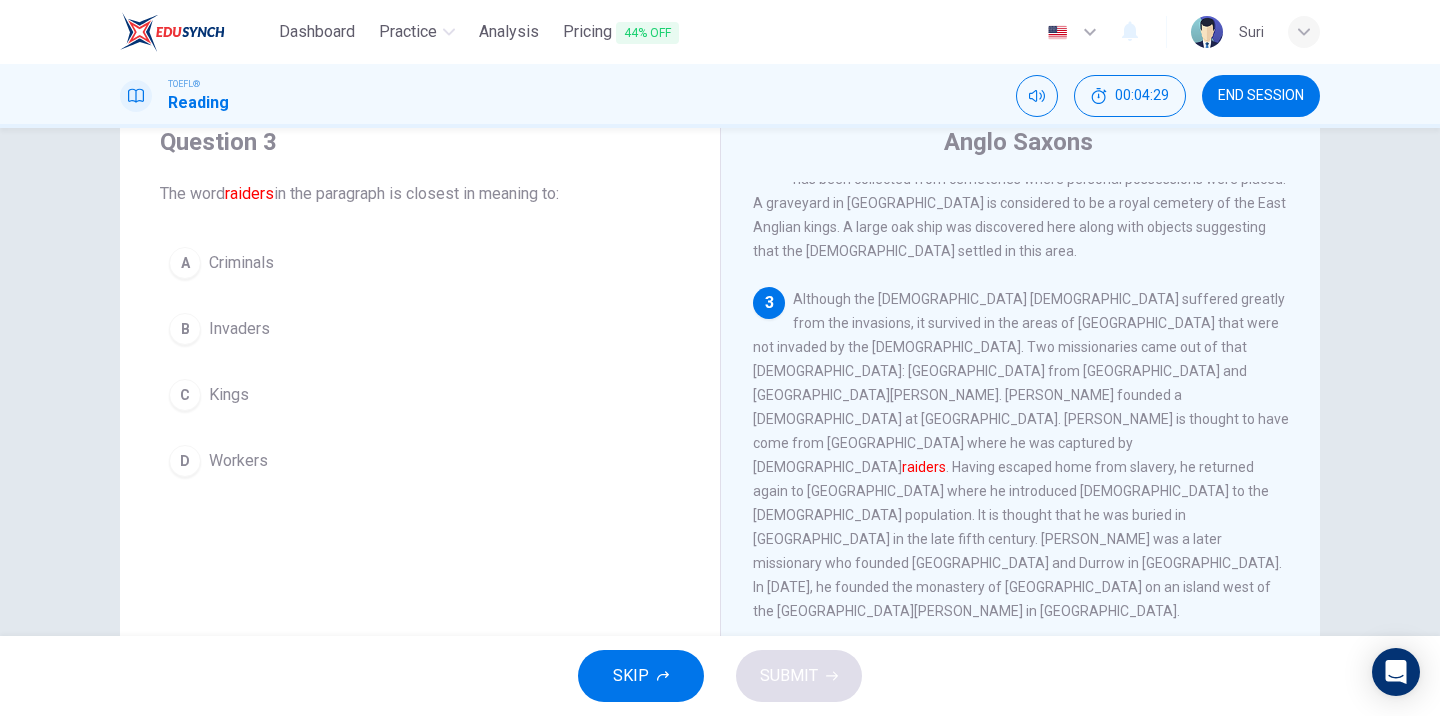 scroll, scrollTop: 360, scrollLeft: 0, axis: vertical 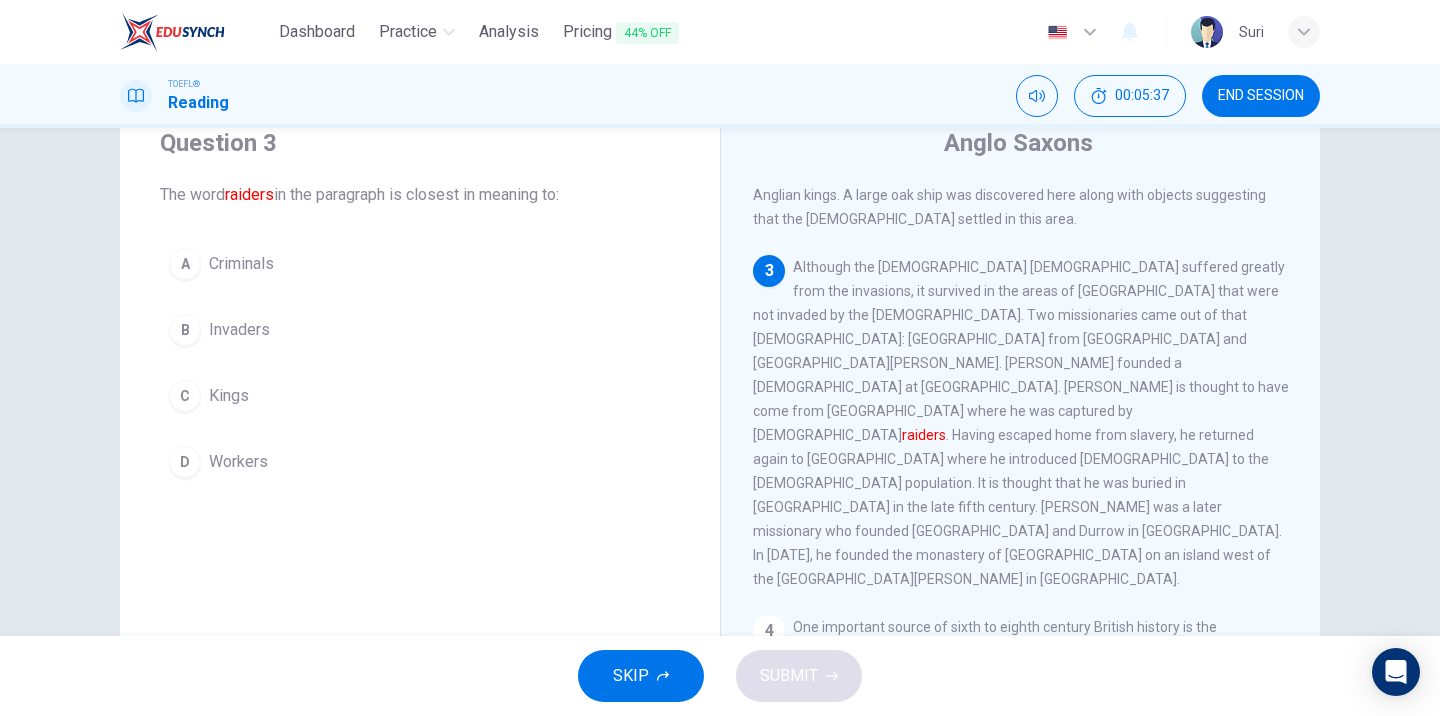 click on "D Workers" at bounding box center [420, 462] 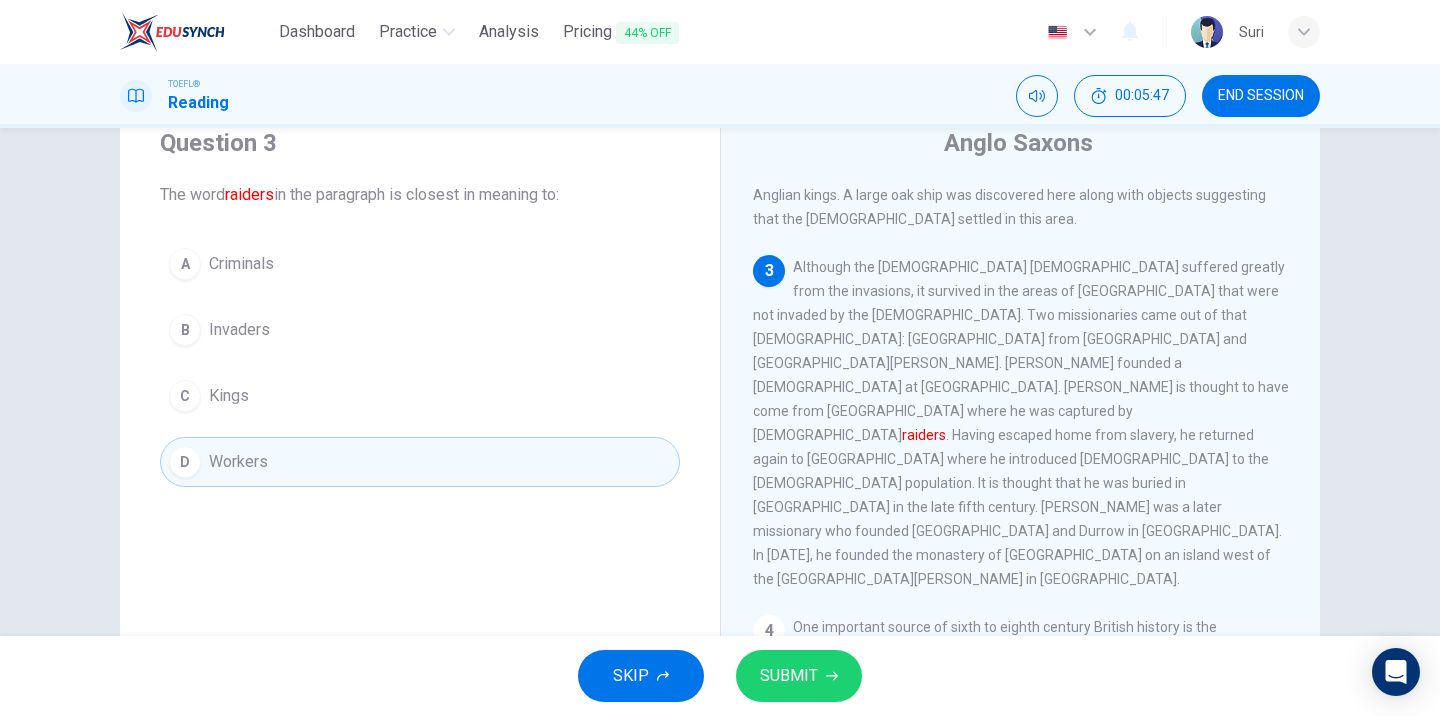 scroll, scrollTop: 0, scrollLeft: 0, axis: both 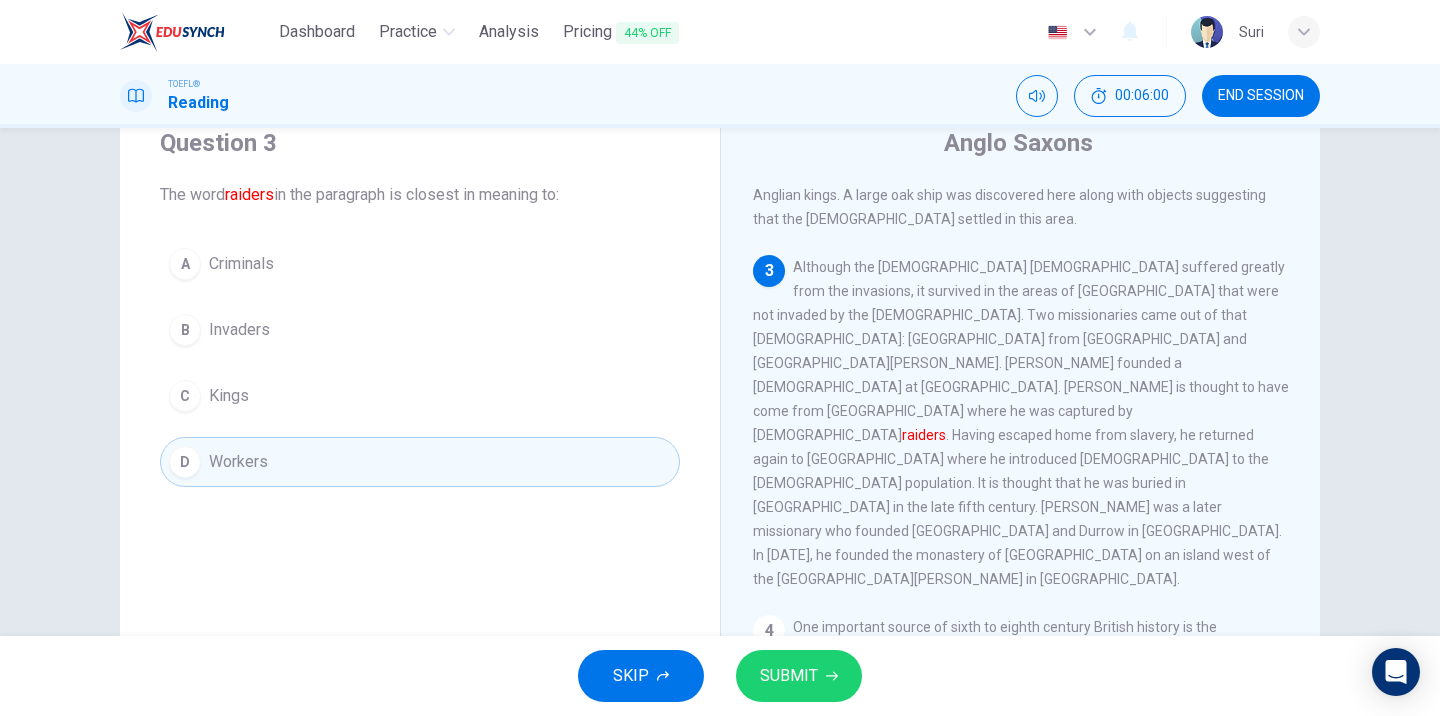 drag, startPoint x: 837, startPoint y: 197, endPoint x: 1079, endPoint y: 202, distance: 242.05165 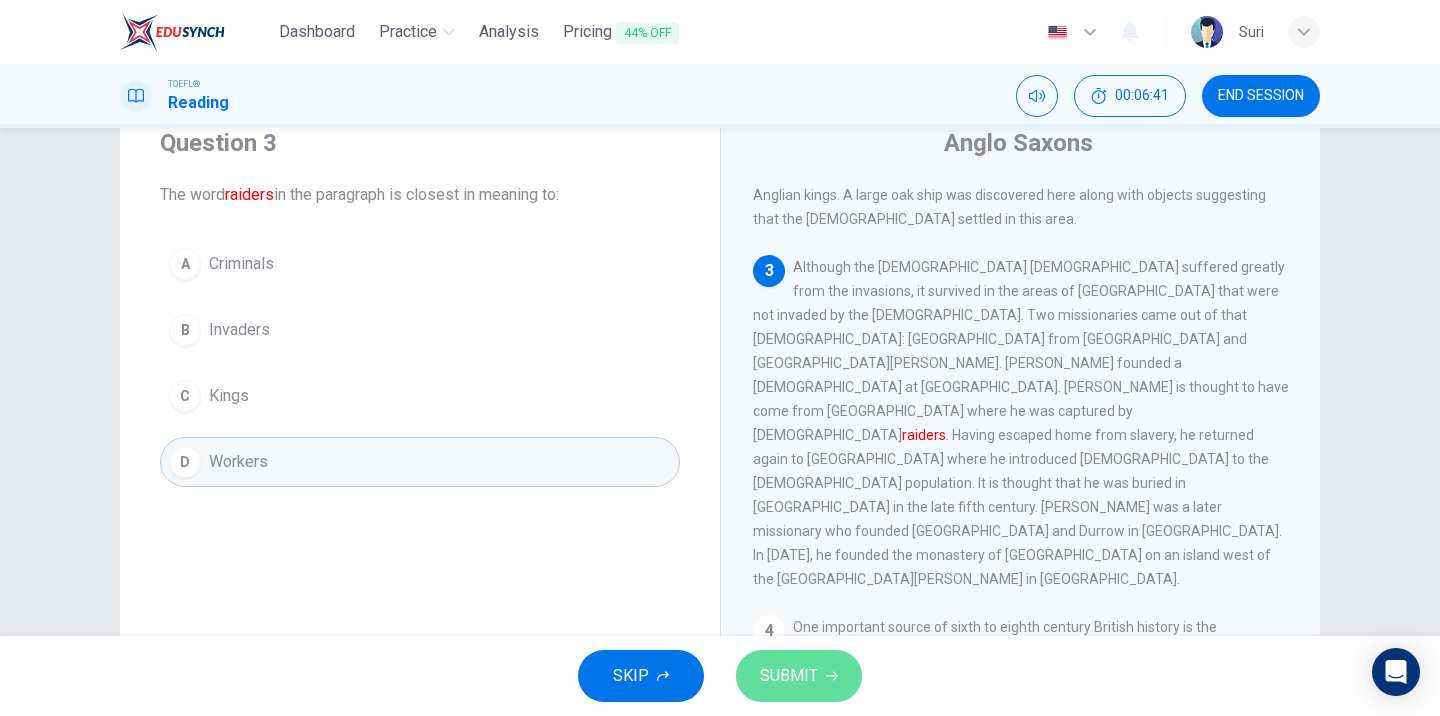 click on "SUBMIT" at bounding box center (789, 676) 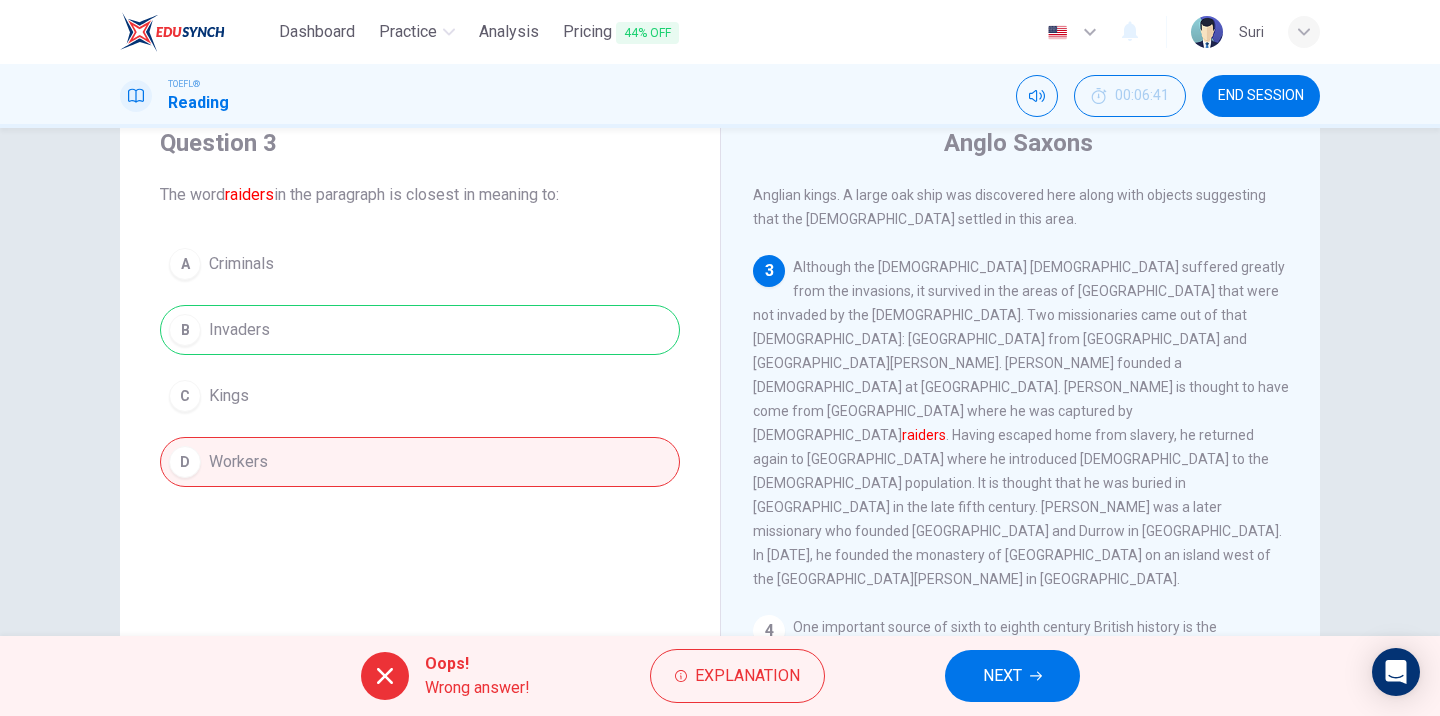 drag, startPoint x: 1031, startPoint y: 292, endPoint x: 1250, endPoint y: 293, distance: 219.00229 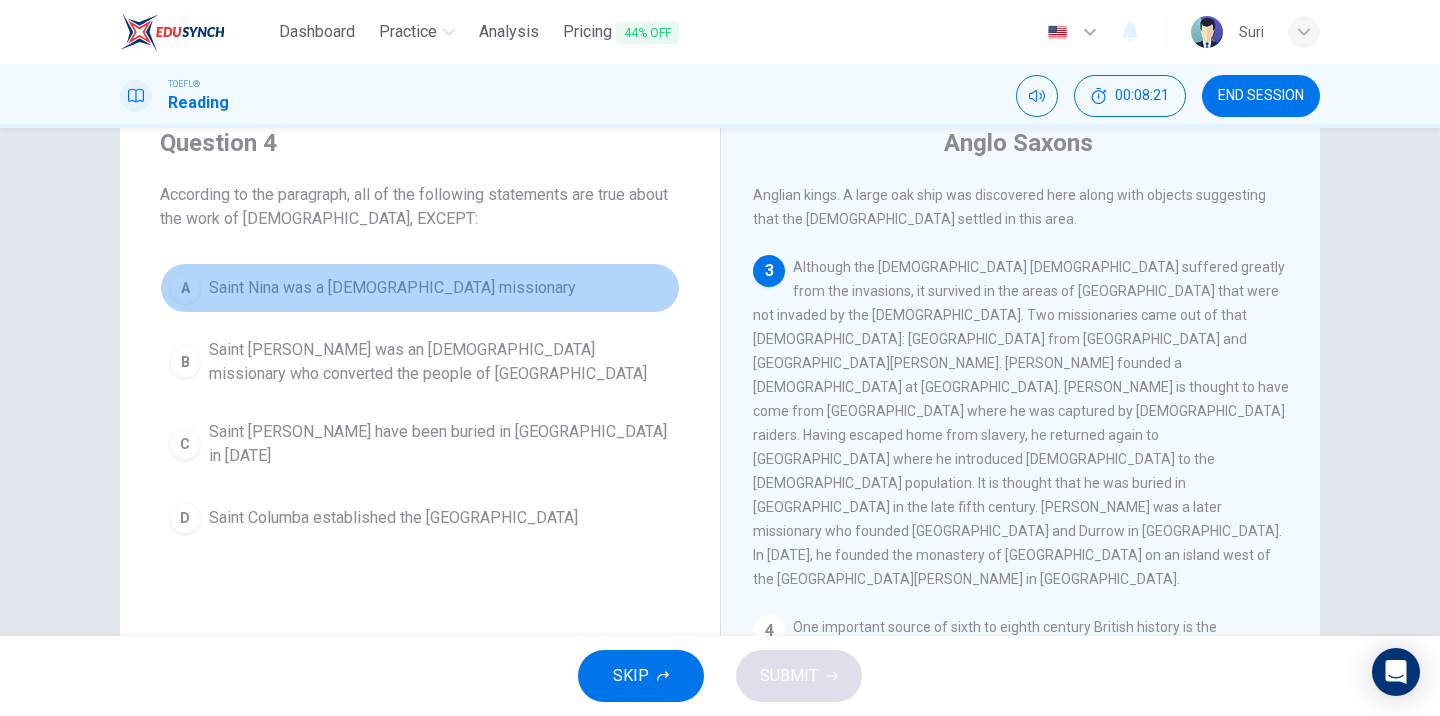 click on "A Saint Nina was a [DEMOGRAPHIC_DATA] missionary" at bounding box center [420, 288] 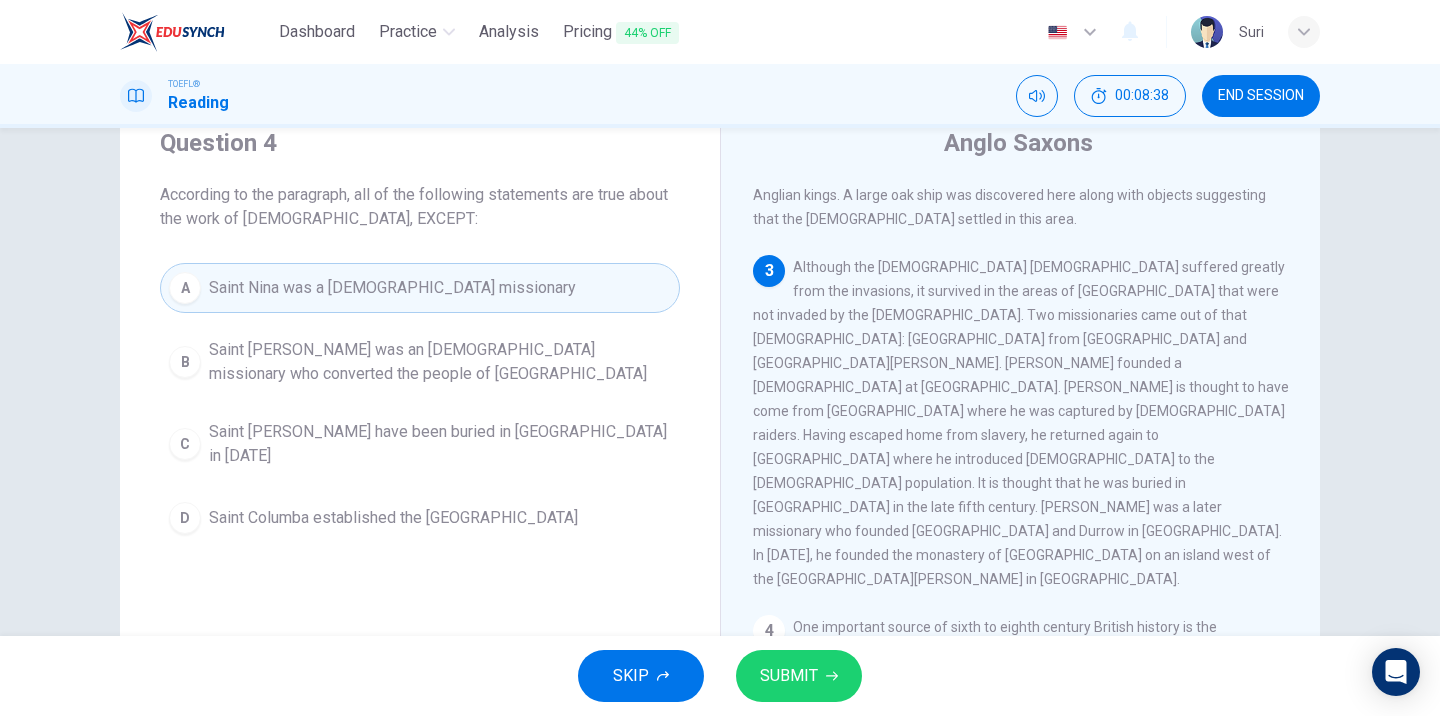 click on "Saint [PERSON_NAME] was an [DEMOGRAPHIC_DATA] missionary who converted the people of [GEOGRAPHIC_DATA]" at bounding box center [440, 362] 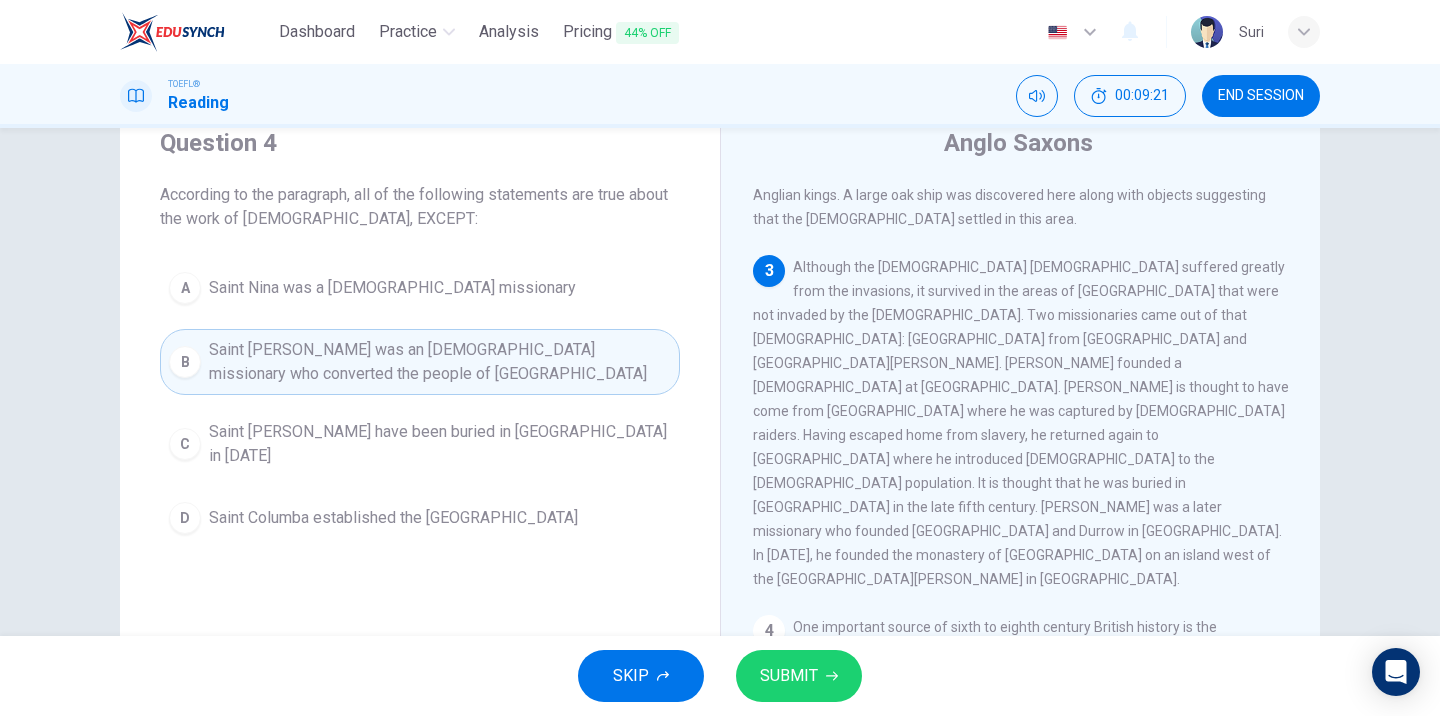 drag, startPoint x: 864, startPoint y: 390, endPoint x: 815, endPoint y: 391, distance: 49.010204 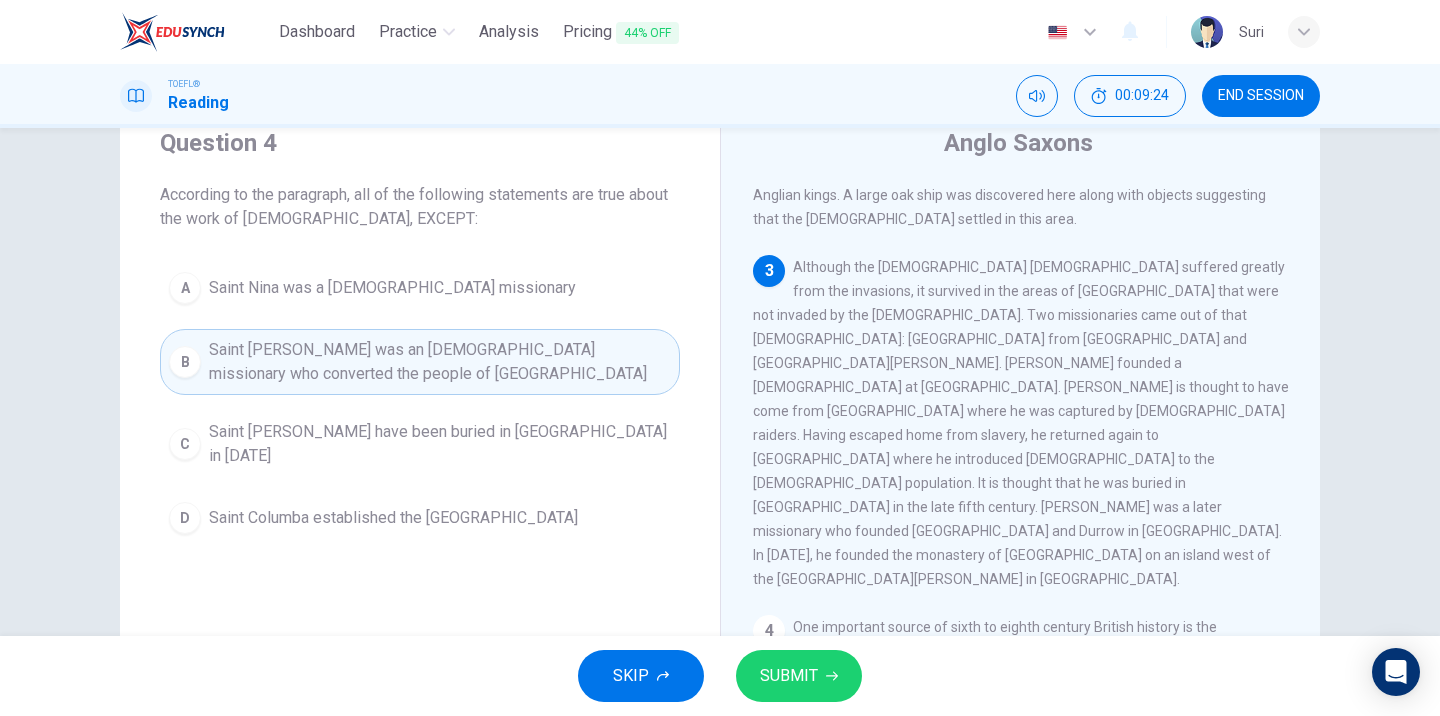 click on "SUBMIT" at bounding box center [799, 676] 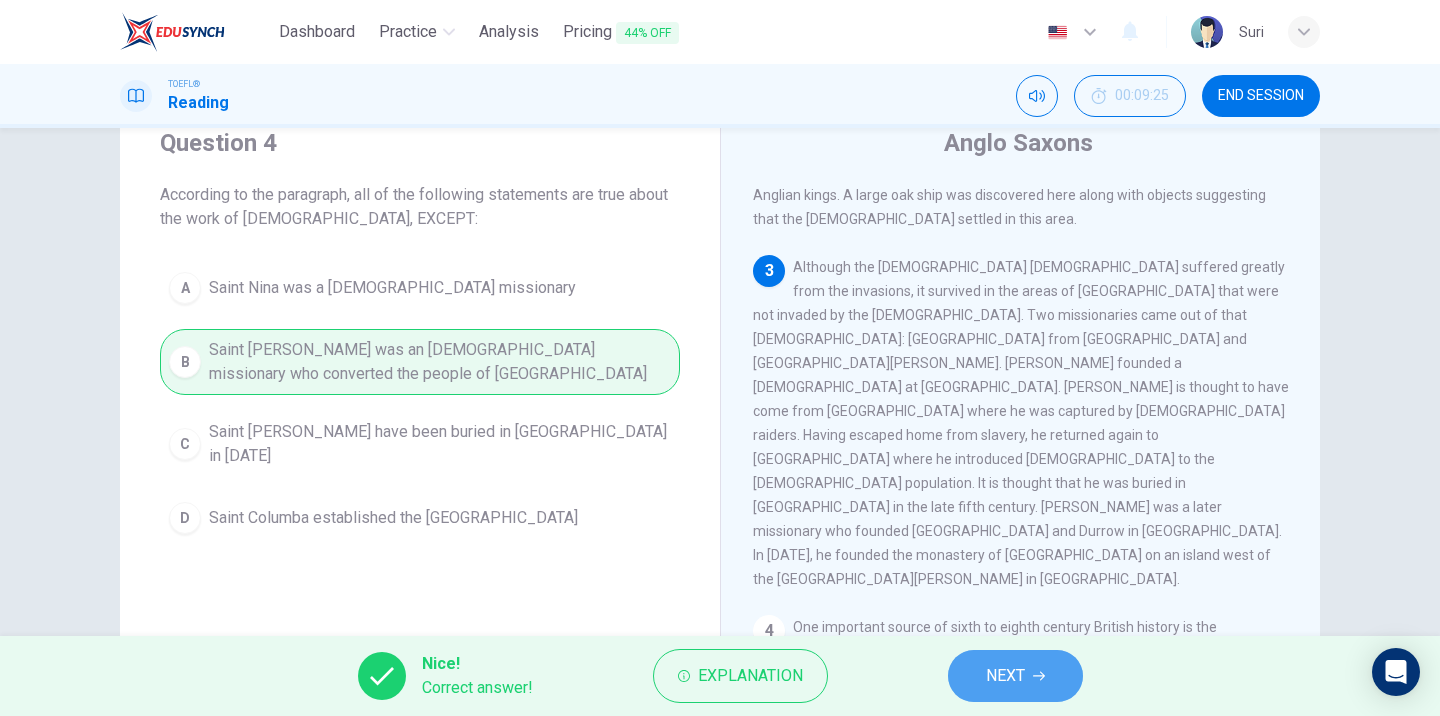 click on "NEXT" at bounding box center (1005, 676) 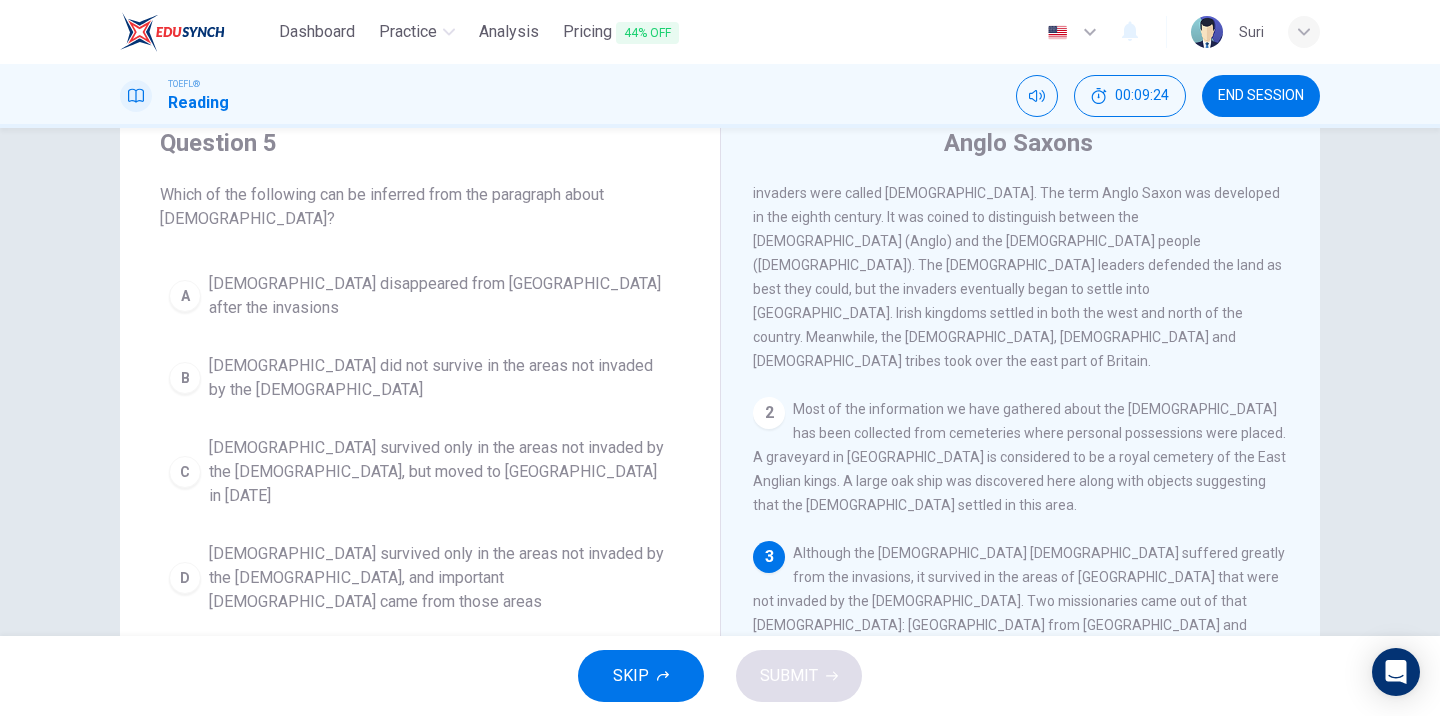 scroll, scrollTop: 0, scrollLeft: 0, axis: both 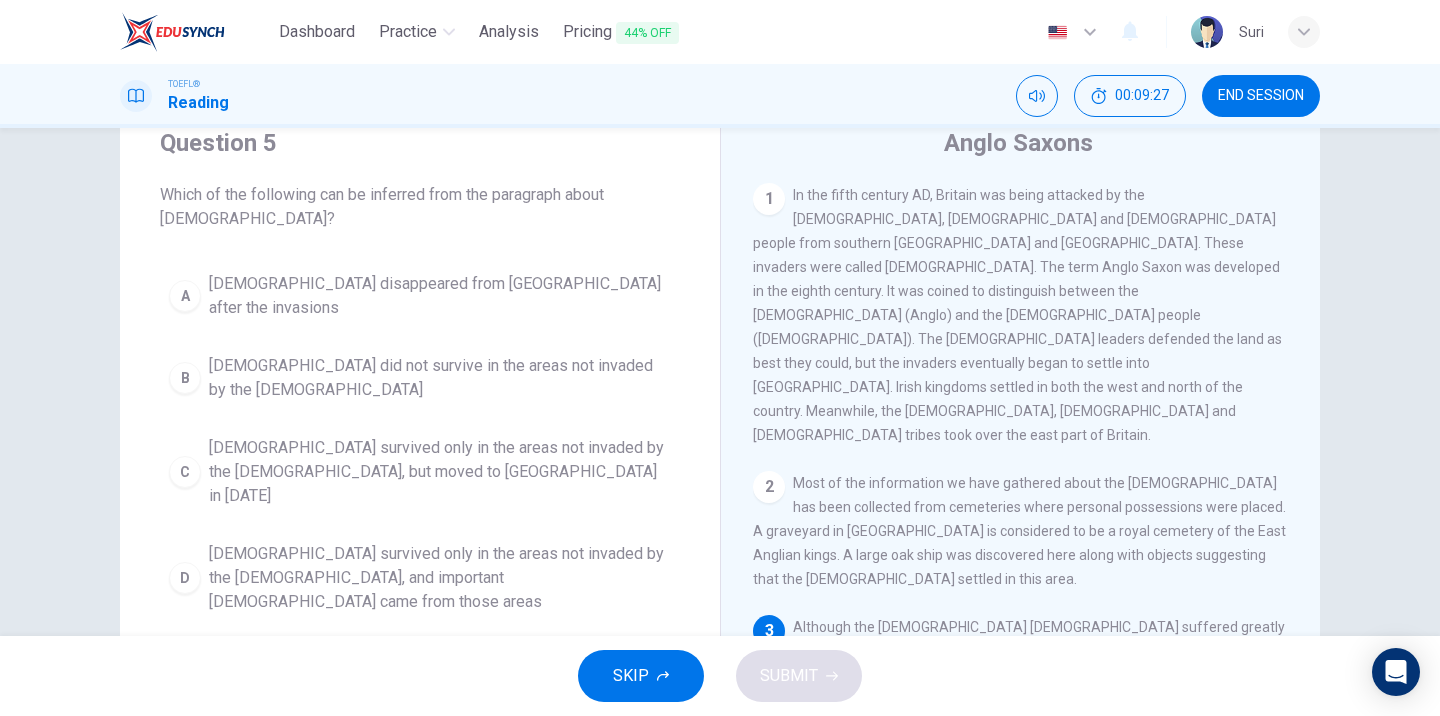 drag, startPoint x: 311, startPoint y: 188, endPoint x: 444, endPoint y: 196, distance: 133.24039 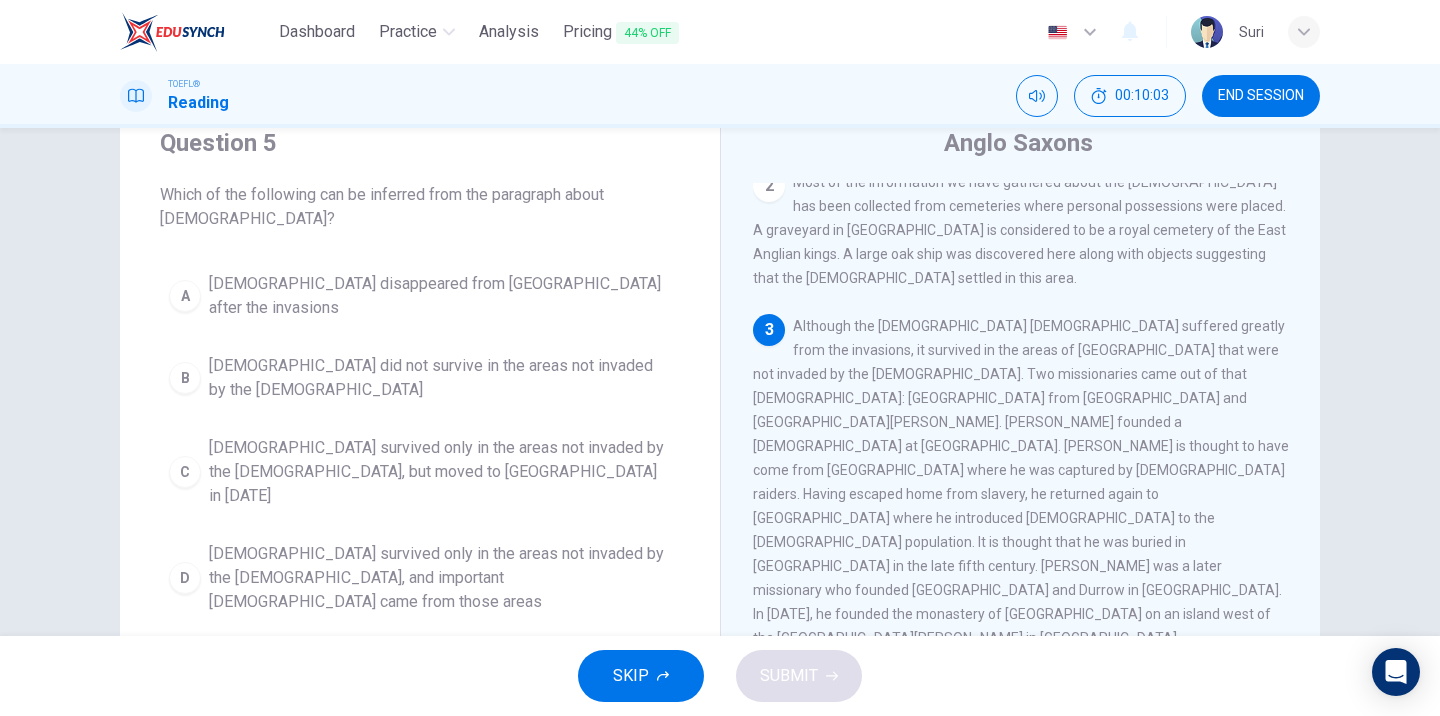 scroll, scrollTop: 300, scrollLeft: 0, axis: vertical 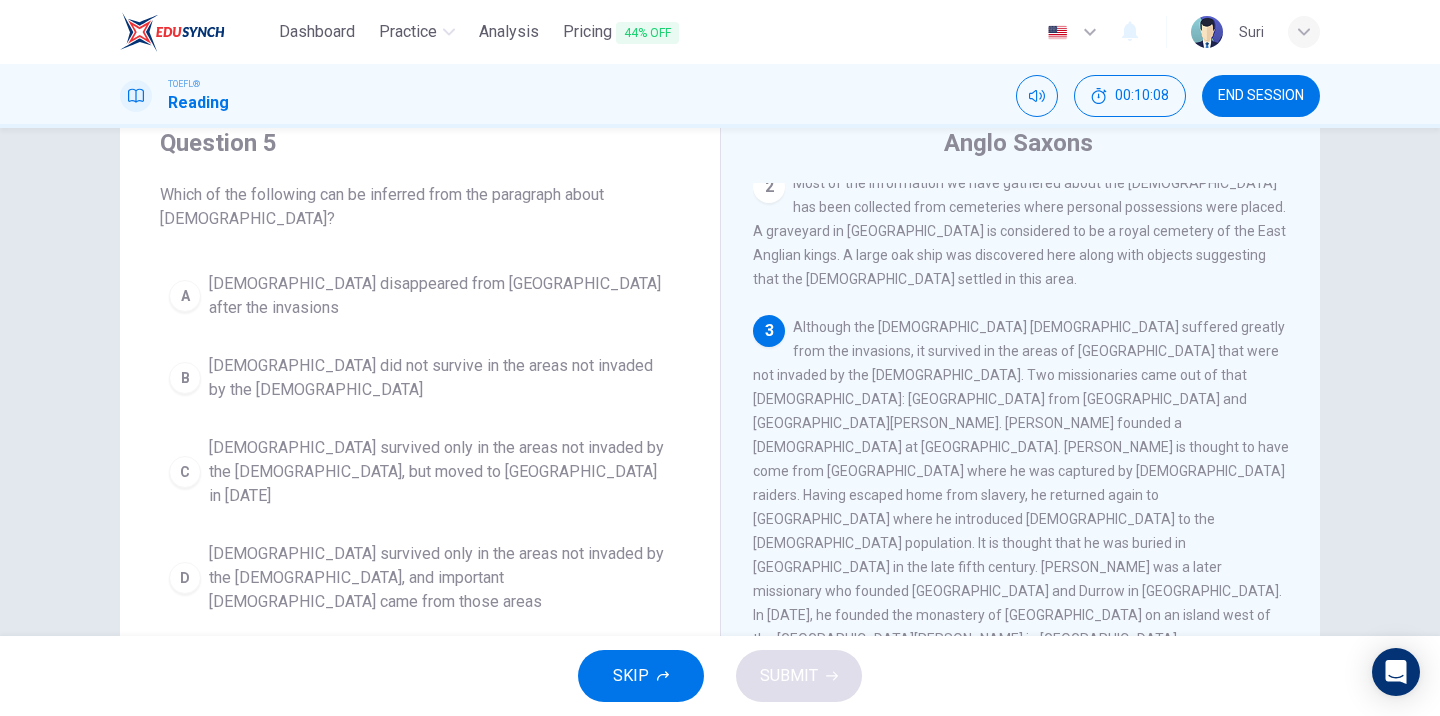 drag, startPoint x: 875, startPoint y: 257, endPoint x: 1066, endPoint y: 260, distance: 191.02356 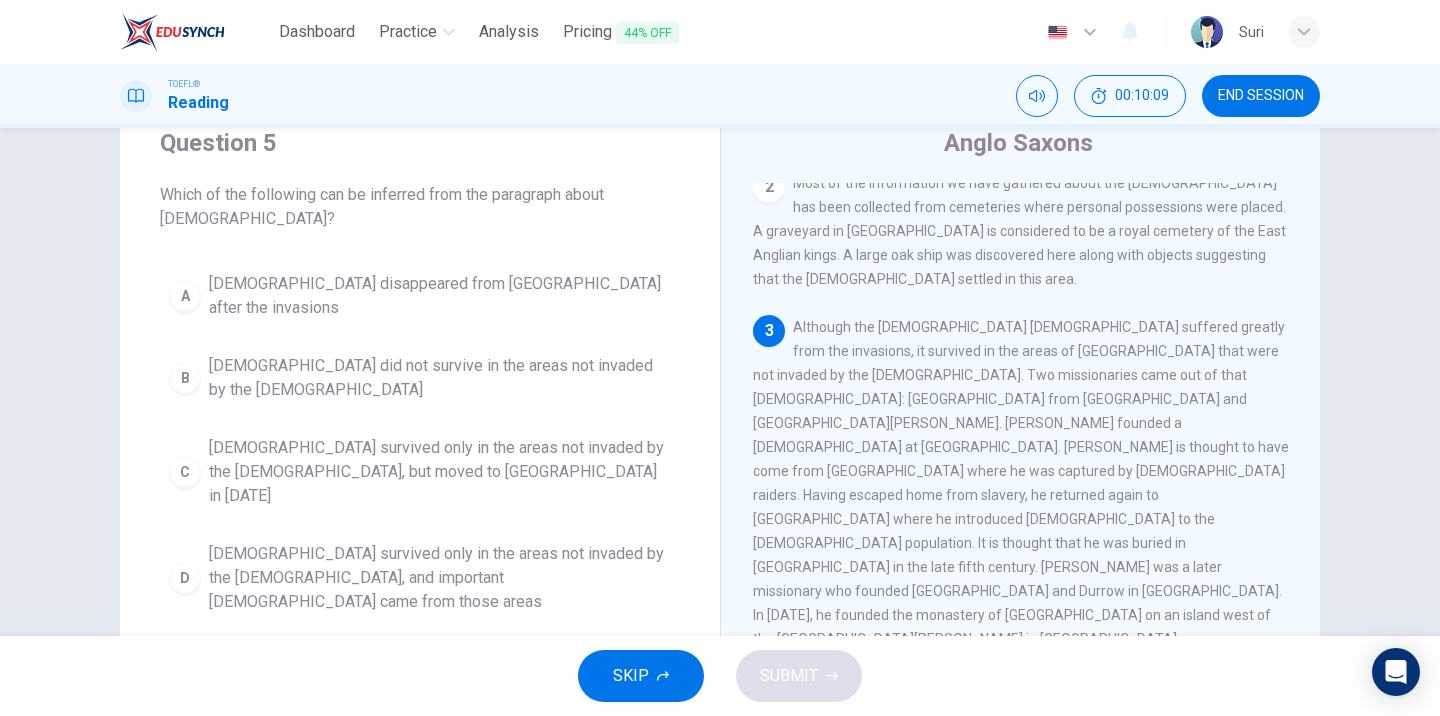 click on "Although the [DEMOGRAPHIC_DATA] [DEMOGRAPHIC_DATA] suffered greatly from the invasions, it survived in the areas of [GEOGRAPHIC_DATA] that were not invaded by the [DEMOGRAPHIC_DATA]. Two missionaries came out of that [DEMOGRAPHIC_DATA]: [GEOGRAPHIC_DATA] from [GEOGRAPHIC_DATA] and [GEOGRAPHIC_DATA][PERSON_NAME]. [PERSON_NAME] founded a [DEMOGRAPHIC_DATA] at [GEOGRAPHIC_DATA]. [PERSON_NAME] is thought to have come from [GEOGRAPHIC_DATA] where he was captured by [DEMOGRAPHIC_DATA] raiders. Having escaped home from slavery, he returned again to [GEOGRAPHIC_DATA] where he introduced [DEMOGRAPHIC_DATA] to the [DEMOGRAPHIC_DATA] population. It is thought that he was buried in [GEOGRAPHIC_DATA] in the late fifth century. [PERSON_NAME] was a later missionary who founded [GEOGRAPHIC_DATA] and Durrow in [GEOGRAPHIC_DATA]. In [DATE], he founded the monastery of [GEOGRAPHIC_DATA] on an island west of the [GEOGRAPHIC_DATA][PERSON_NAME] in [GEOGRAPHIC_DATA]." at bounding box center [1021, 483] 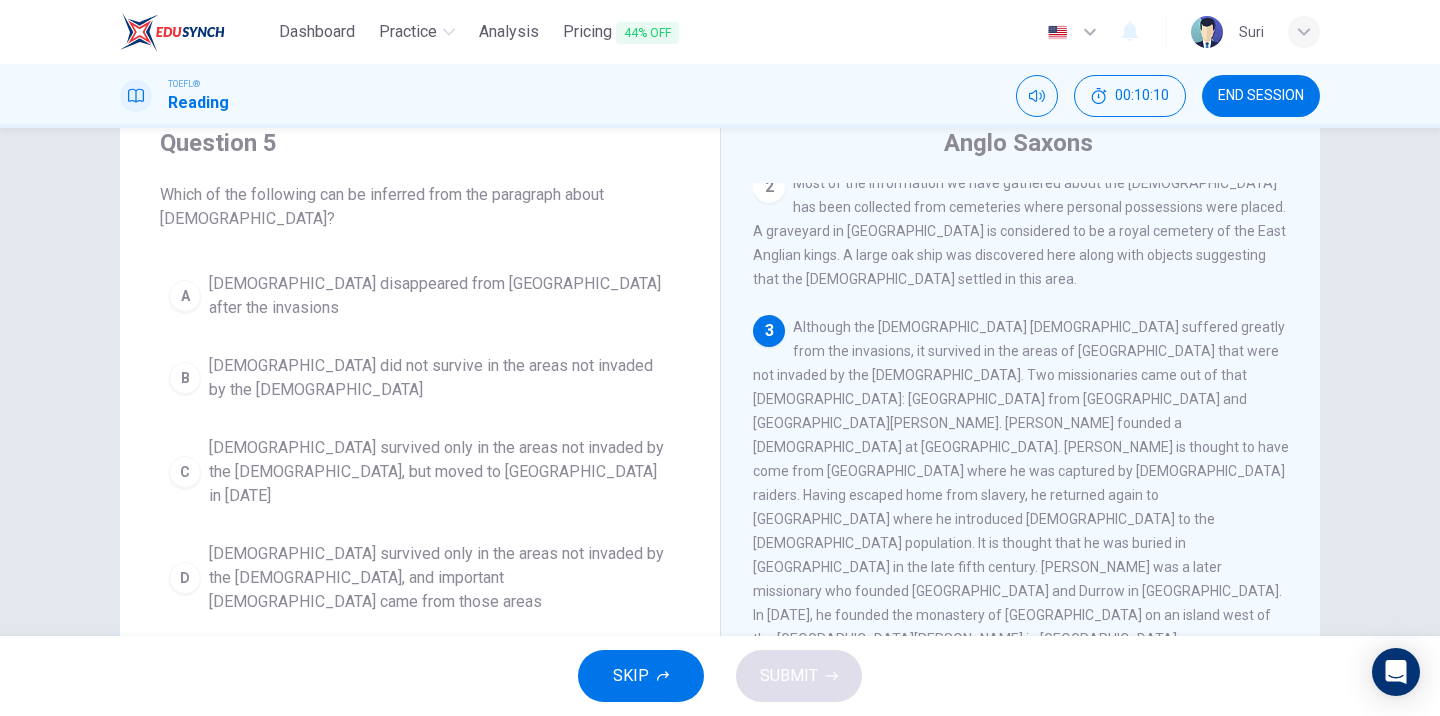 click on "Although the [DEMOGRAPHIC_DATA] [DEMOGRAPHIC_DATA] suffered greatly from the invasions, it survived in the areas of [GEOGRAPHIC_DATA] that were not invaded by the [DEMOGRAPHIC_DATA]. Two missionaries came out of that [DEMOGRAPHIC_DATA]: [GEOGRAPHIC_DATA] from [GEOGRAPHIC_DATA] and [GEOGRAPHIC_DATA][PERSON_NAME]. [PERSON_NAME] founded a [DEMOGRAPHIC_DATA] at [GEOGRAPHIC_DATA]. [PERSON_NAME] is thought to have come from [GEOGRAPHIC_DATA] where he was captured by [DEMOGRAPHIC_DATA] raiders. Having escaped home from slavery, he returned again to [GEOGRAPHIC_DATA] where he introduced [DEMOGRAPHIC_DATA] to the [DEMOGRAPHIC_DATA] population. It is thought that he was buried in [GEOGRAPHIC_DATA] in the late fifth century. [PERSON_NAME] was a later missionary who founded [GEOGRAPHIC_DATA] and Durrow in [GEOGRAPHIC_DATA]. In [DATE], he founded the monastery of [GEOGRAPHIC_DATA] on an island west of the [GEOGRAPHIC_DATA][PERSON_NAME] in [GEOGRAPHIC_DATA]." at bounding box center [1021, 483] 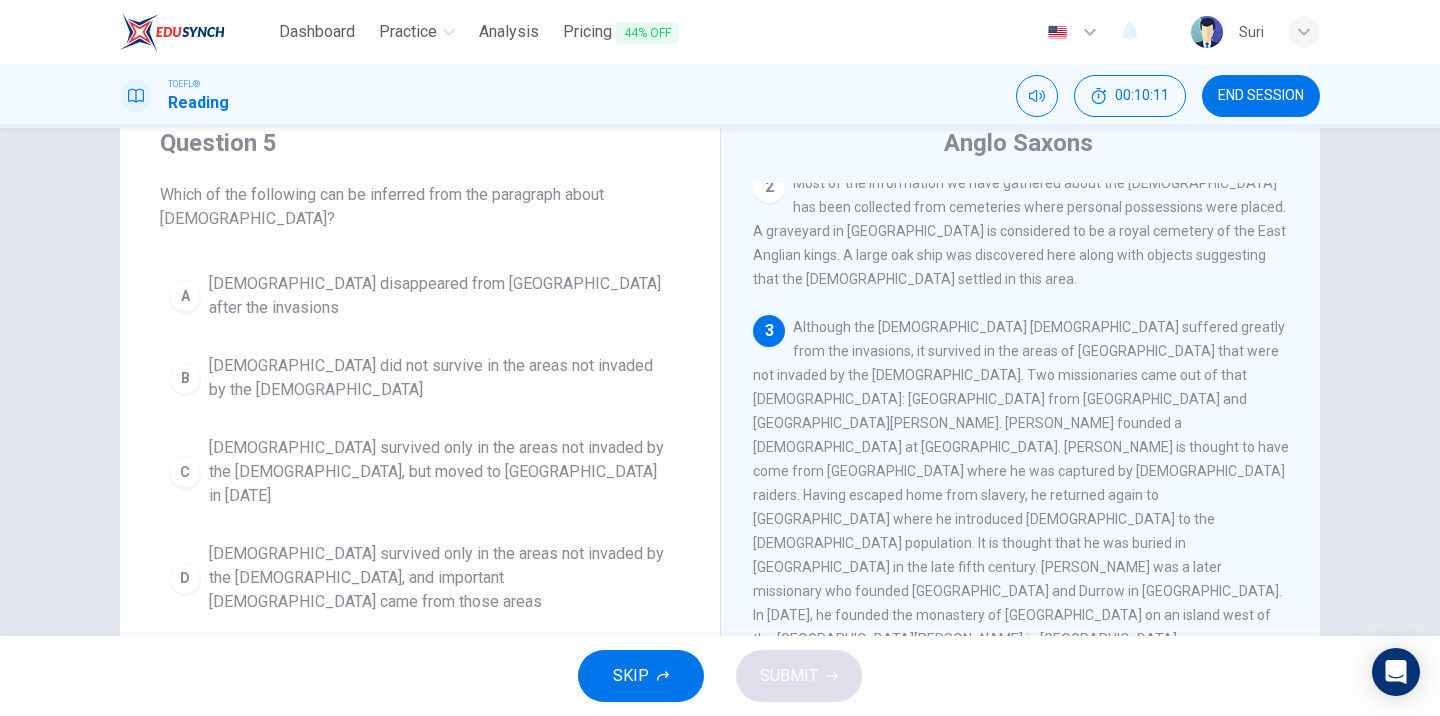 click on "Although the [DEMOGRAPHIC_DATA] [DEMOGRAPHIC_DATA] suffered greatly from the invasions, it survived in the areas of [GEOGRAPHIC_DATA] that were not invaded by the [DEMOGRAPHIC_DATA]. Two missionaries came out of that [DEMOGRAPHIC_DATA]: [GEOGRAPHIC_DATA] from [GEOGRAPHIC_DATA] and [GEOGRAPHIC_DATA][PERSON_NAME]. [PERSON_NAME] founded a [DEMOGRAPHIC_DATA] at [GEOGRAPHIC_DATA]. [PERSON_NAME] is thought to have come from [GEOGRAPHIC_DATA] where he was captured by [DEMOGRAPHIC_DATA] raiders. Having escaped home from slavery, he returned again to [GEOGRAPHIC_DATA] where he introduced [DEMOGRAPHIC_DATA] to the [DEMOGRAPHIC_DATA] population. It is thought that he was buried in [GEOGRAPHIC_DATA] in the late fifth century. [PERSON_NAME] was a later missionary who founded [GEOGRAPHIC_DATA] and Durrow in [GEOGRAPHIC_DATA]. In [DATE], he founded the monastery of [GEOGRAPHIC_DATA] on an island west of the [GEOGRAPHIC_DATA][PERSON_NAME] in [GEOGRAPHIC_DATA]." at bounding box center [1021, 483] 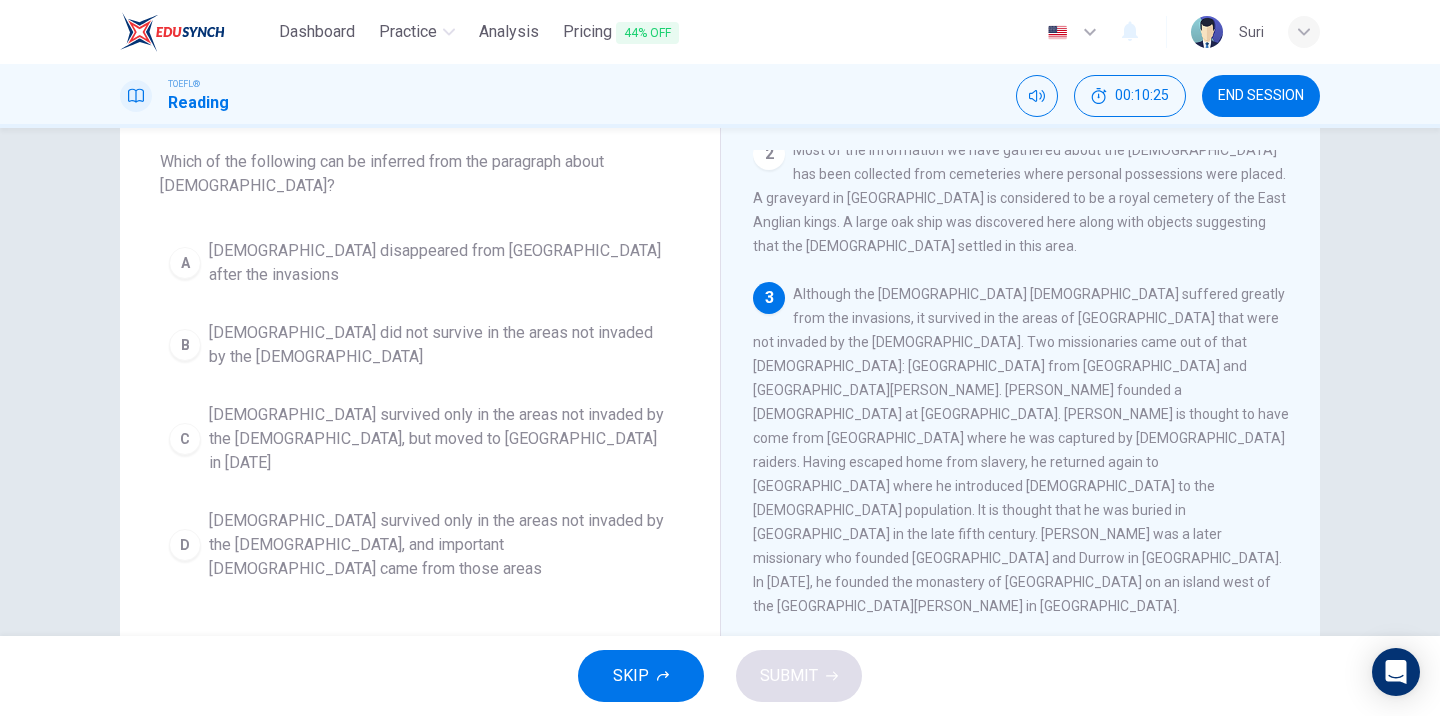 scroll, scrollTop: 115, scrollLeft: 0, axis: vertical 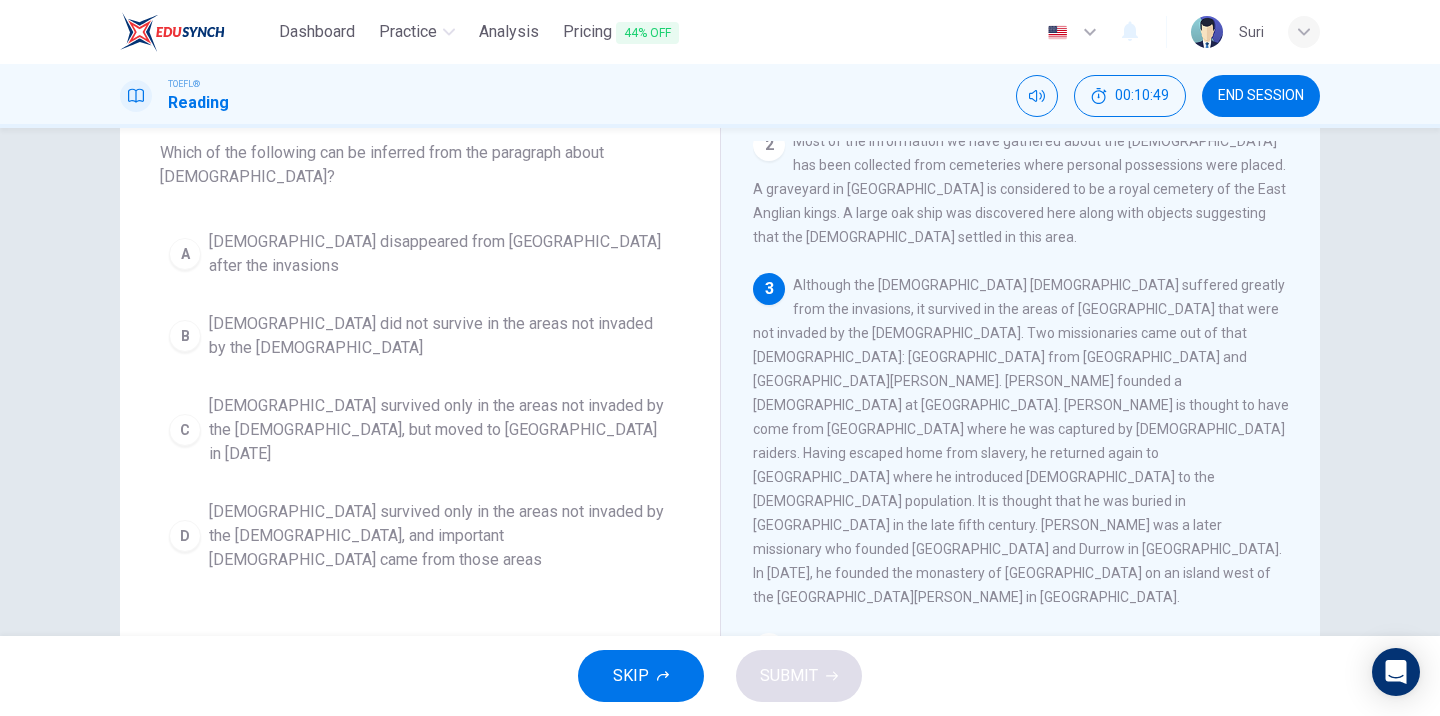 click on "[DEMOGRAPHIC_DATA] survived only in the areas not invaded by the [DEMOGRAPHIC_DATA], but moved to [GEOGRAPHIC_DATA] in [DATE]" at bounding box center (440, 430) 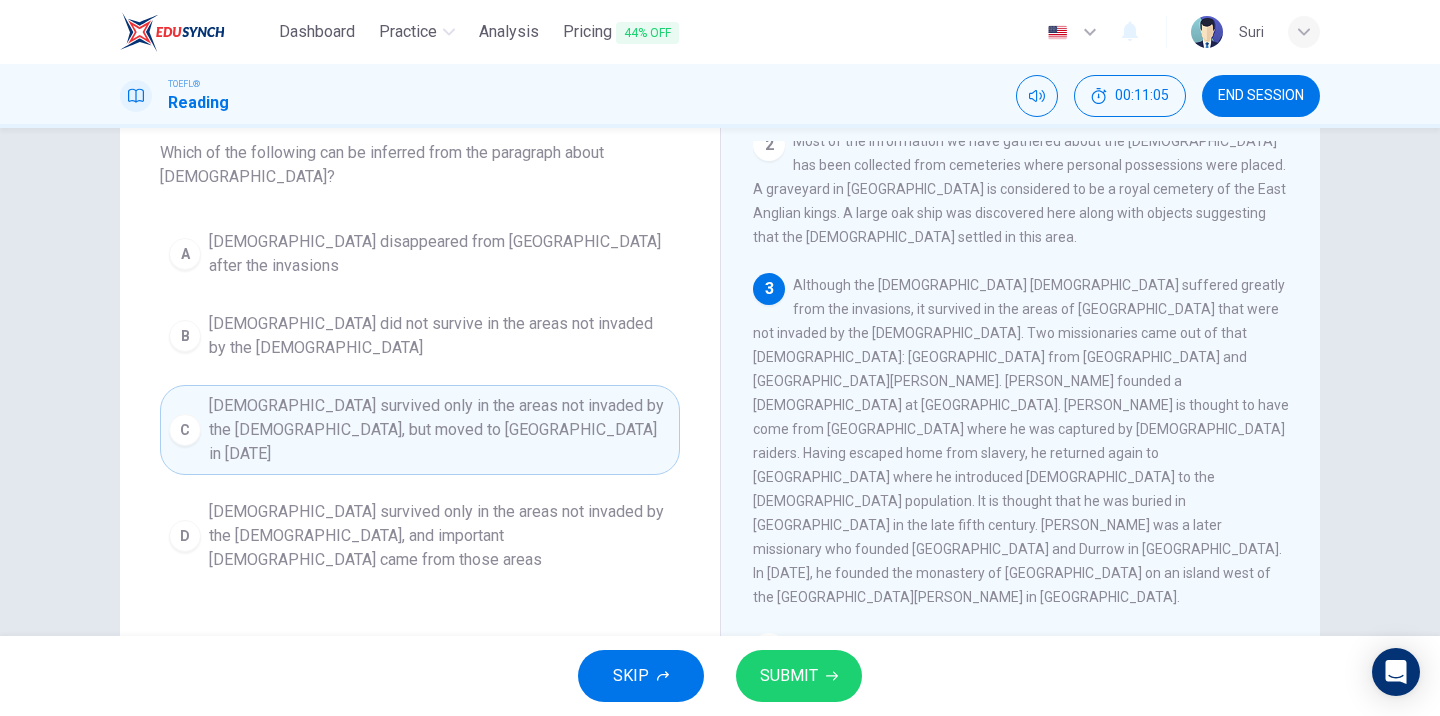 drag, startPoint x: 1150, startPoint y: 356, endPoint x: 1147, endPoint y: 385, distance: 29.15476 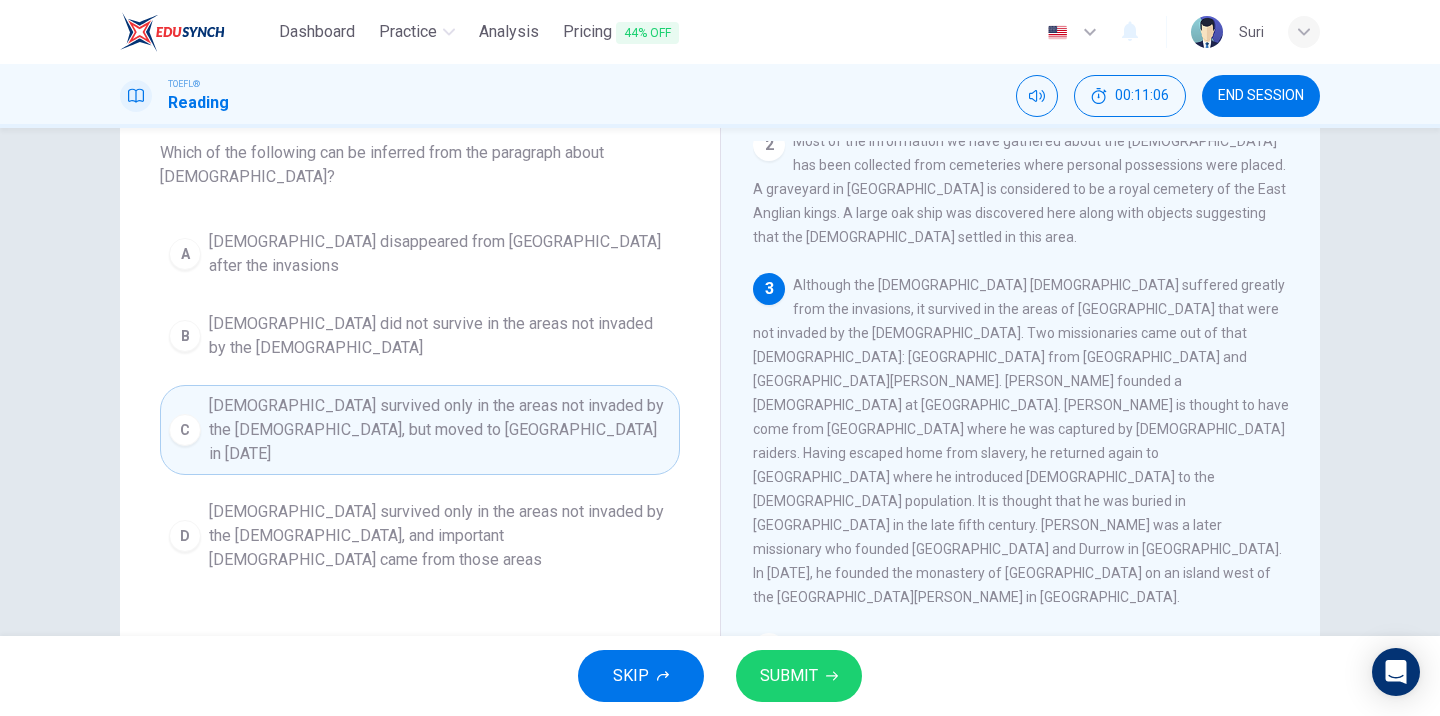 drag, startPoint x: 1066, startPoint y: 388, endPoint x: 1000, endPoint y: 386, distance: 66.0303 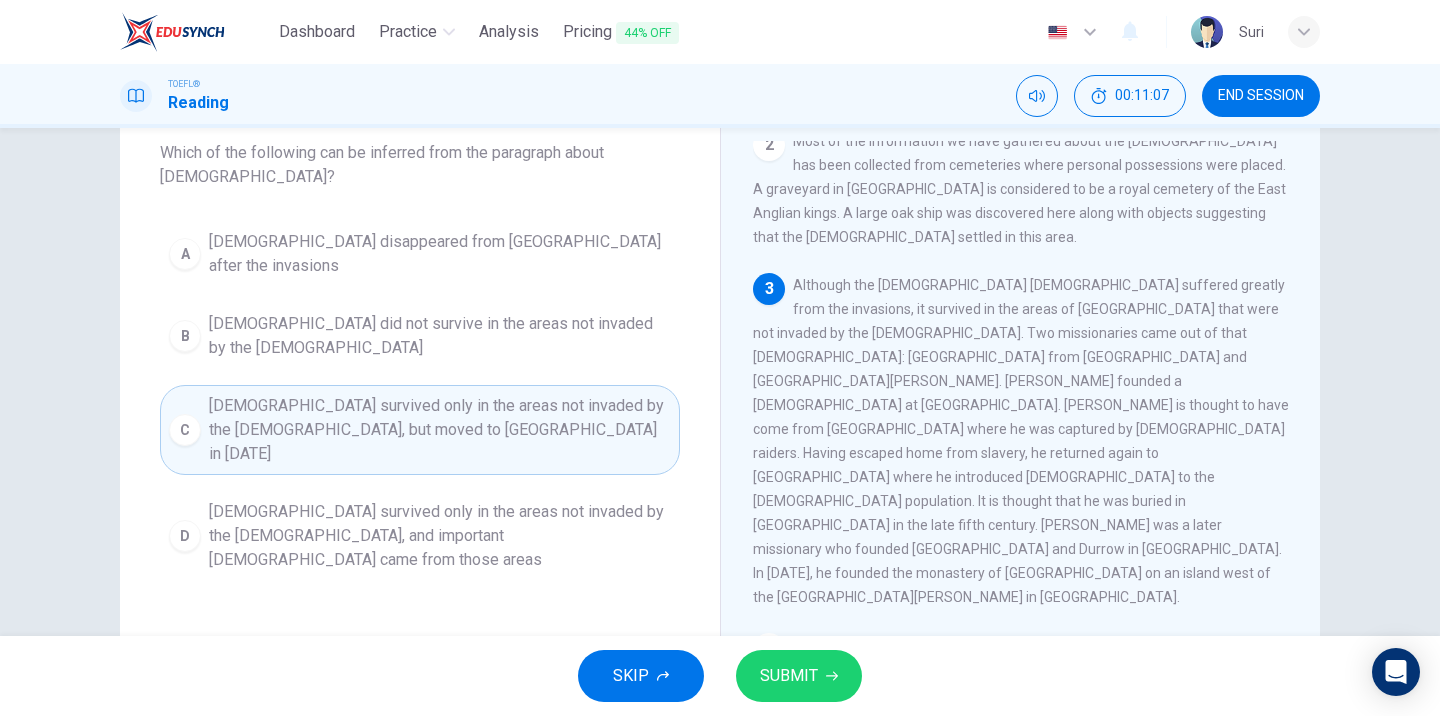 click on "3 Although the [DEMOGRAPHIC_DATA] [DEMOGRAPHIC_DATA] suffered greatly from the invasions, it survived in the areas of [GEOGRAPHIC_DATA] that were not invaded by the [DEMOGRAPHIC_DATA]. Two missionaries came out of that [DEMOGRAPHIC_DATA]: [GEOGRAPHIC_DATA] from [GEOGRAPHIC_DATA] and [GEOGRAPHIC_DATA][PERSON_NAME]. [PERSON_NAME] founded a [DEMOGRAPHIC_DATA] at [GEOGRAPHIC_DATA]. [PERSON_NAME] is thought to have come from [GEOGRAPHIC_DATA] where he was captured by [DEMOGRAPHIC_DATA] raiders. Having escaped home from slavery, he returned again to [GEOGRAPHIC_DATA] where he introduced [DEMOGRAPHIC_DATA] to the [DEMOGRAPHIC_DATA] population. It is thought that he was buried in [GEOGRAPHIC_DATA] in the late fifth century. [PERSON_NAME] was a later missionary who founded [GEOGRAPHIC_DATA] and Durrow in [GEOGRAPHIC_DATA]. In [DATE], he founded the monastery of [GEOGRAPHIC_DATA] on an island west of the [GEOGRAPHIC_DATA][PERSON_NAME] in [GEOGRAPHIC_DATA]." at bounding box center [1021, 441] 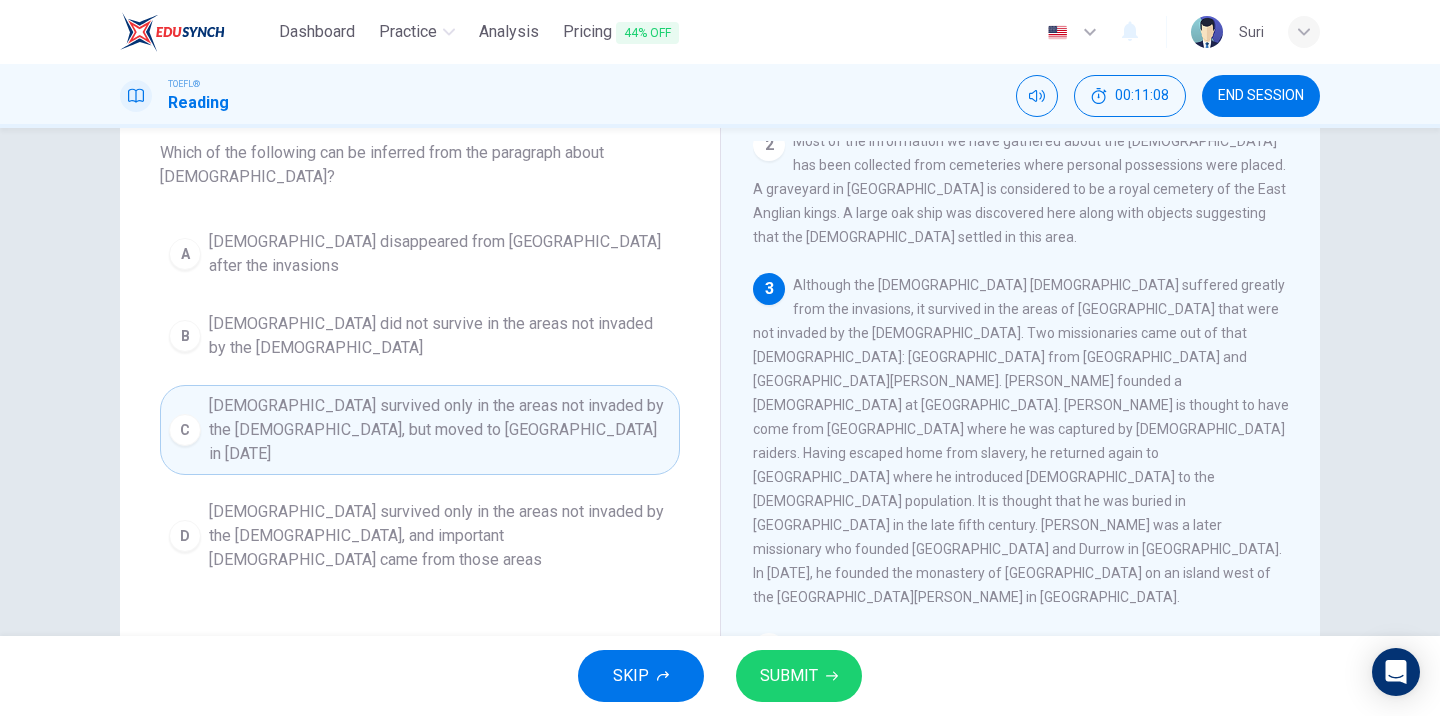 drag, startPoint x: 949, startPoint y: 357, endPoint x: 950, endPoint y: 338, distance: 19.026299 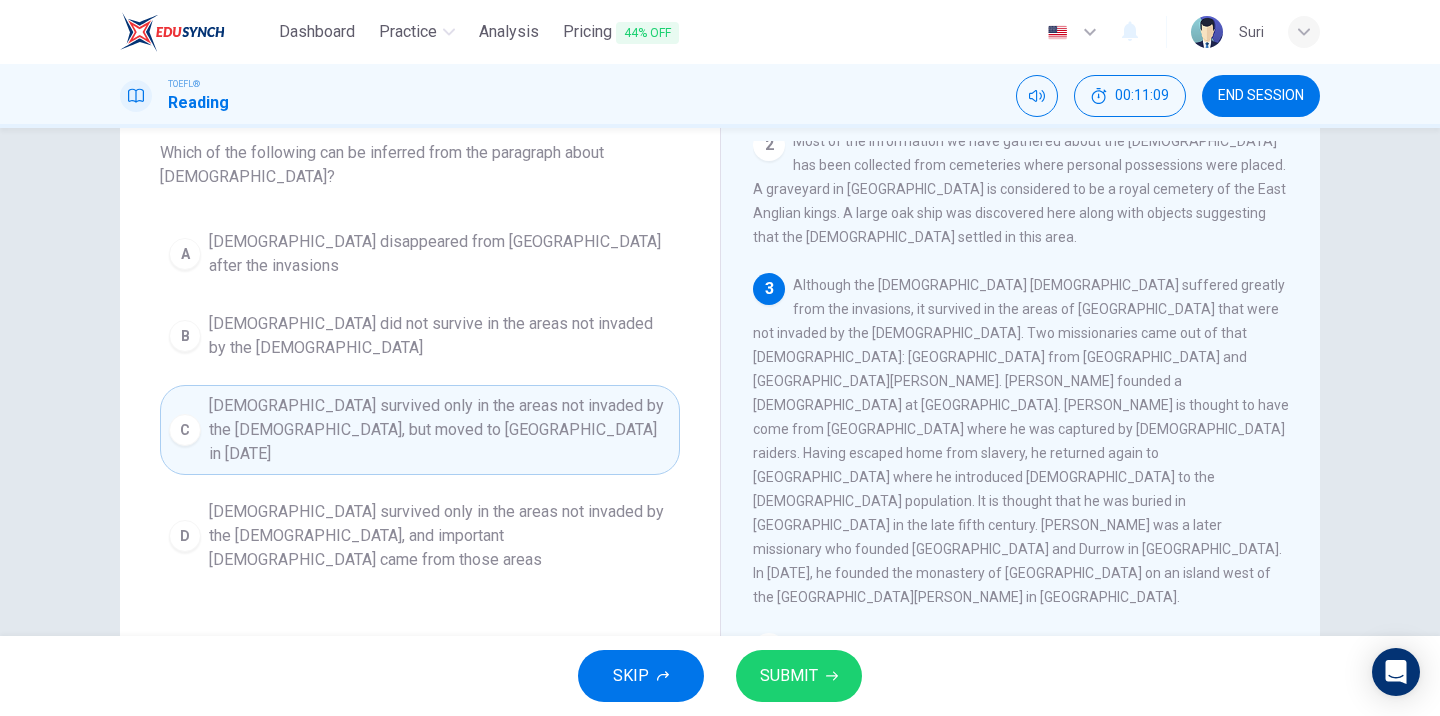 drag, startPoint x: 949, startPoint y: 321, endPoint x: 945, endPoint y: 348, distance: 27.294687 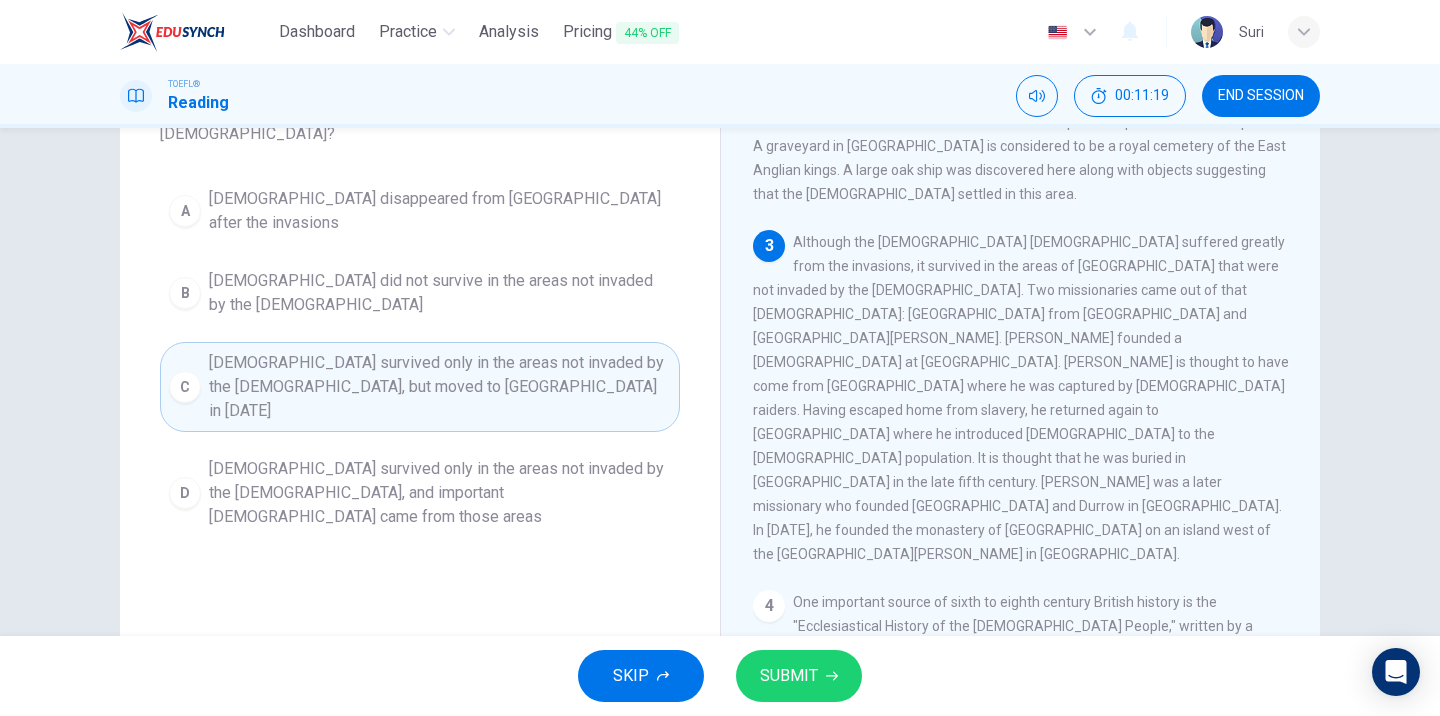 scroll, scrollTop: 160, scrollLeft: 0, axis: vertical 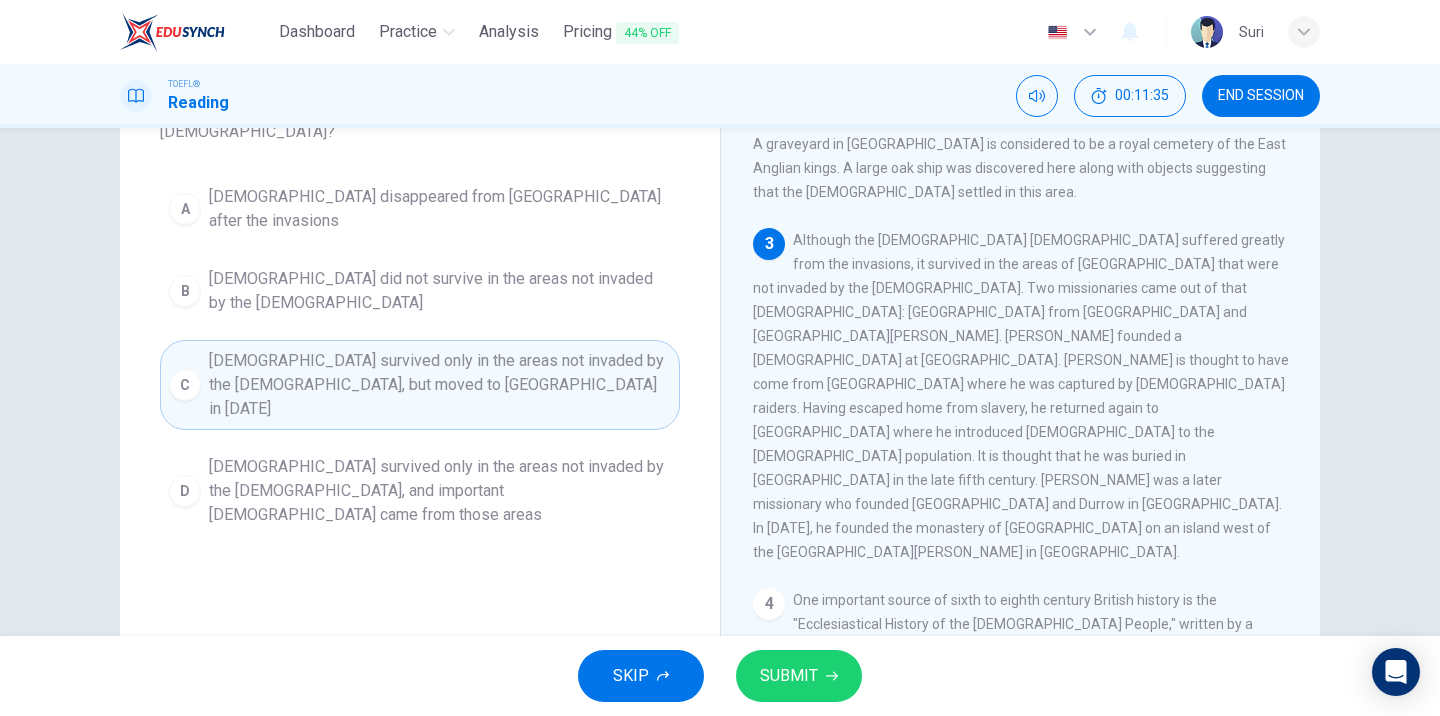 click on "SUBMIT" at bounding box center [789, 676] 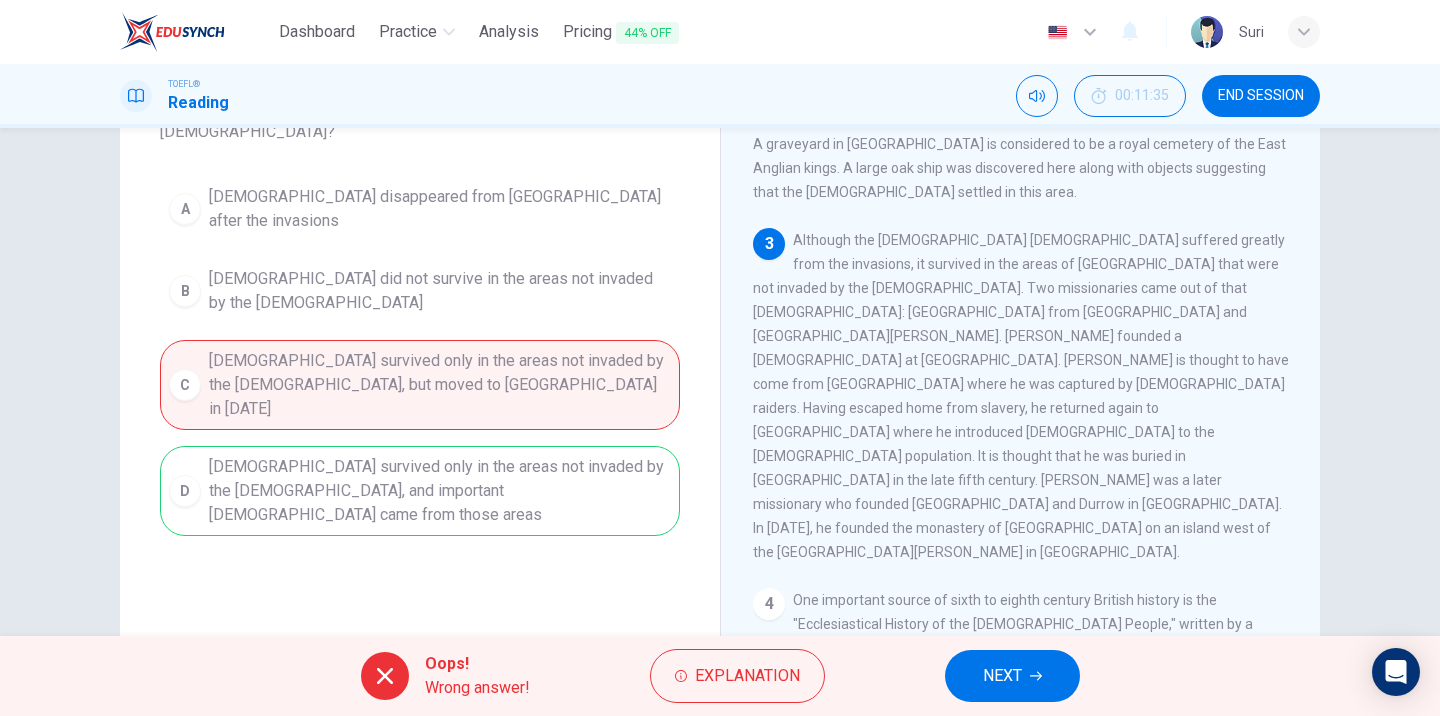 drag, startPoint x: 1067, startPoint y: 244, endPoint x: 1068, endPoint y: 296, distance: 52.009613 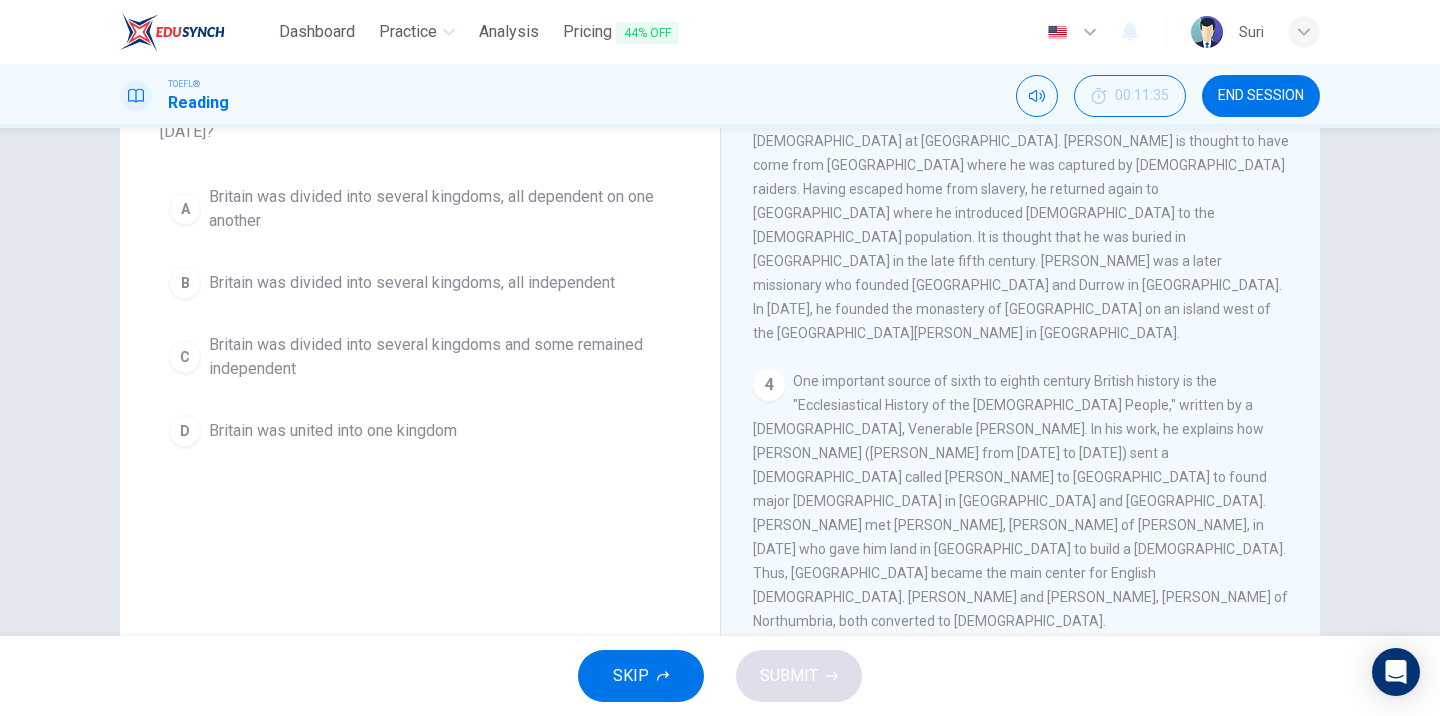 scroll, scrollTop: 585, scrollLeft: 0, axis: vertical 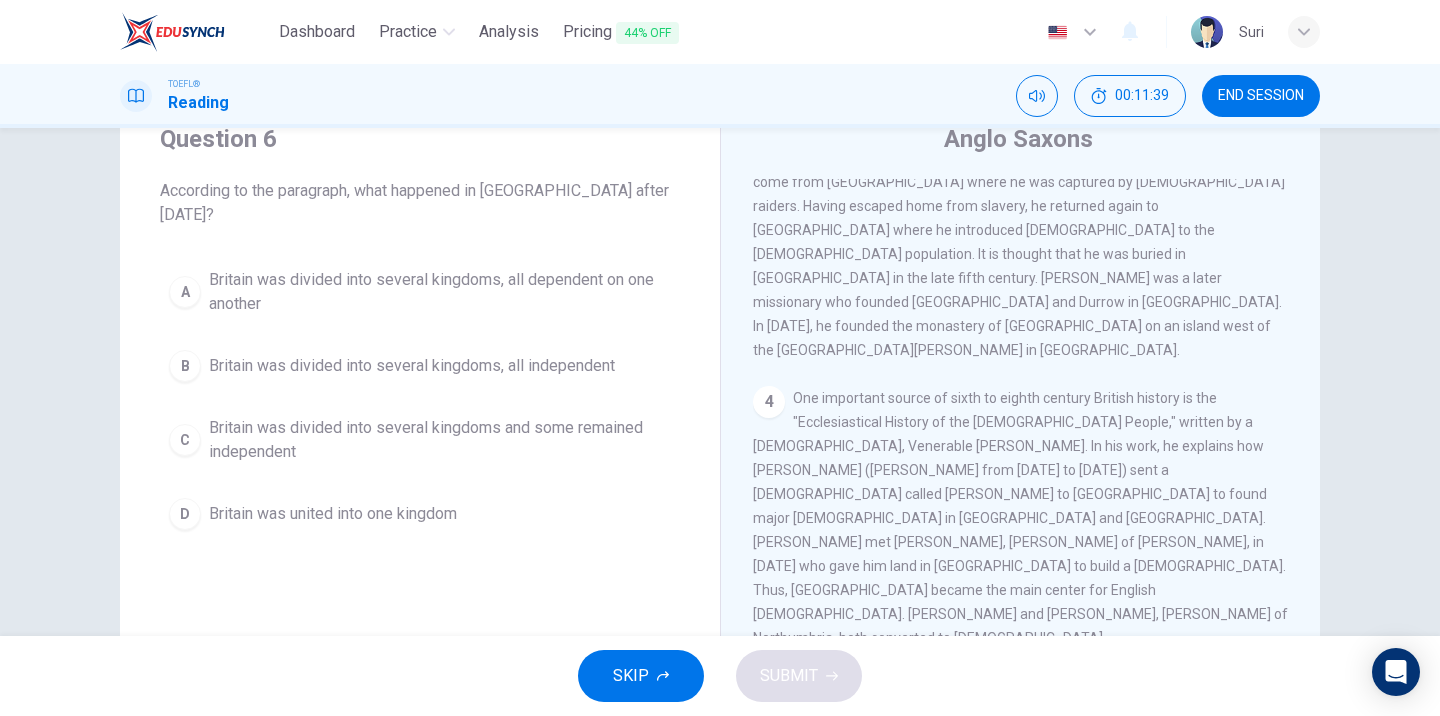 drag, startPoint x: 297, startPoint y: 187, endPoint x: 544, endPoint y: 191, distance: 247.03238 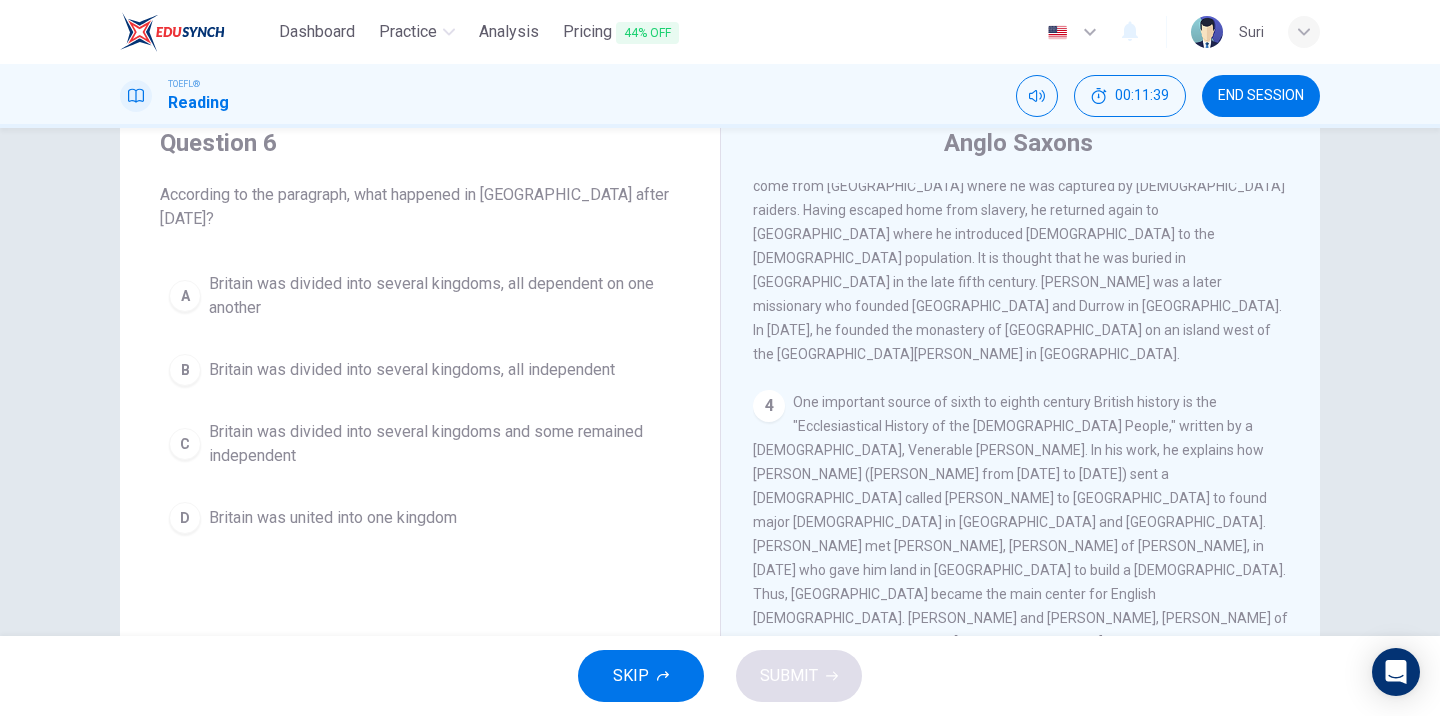 click on "According to the paragraph, what happened in [GEOGRAPHIC_DATA] after [DATE]?" at bounding box center (420, 207) 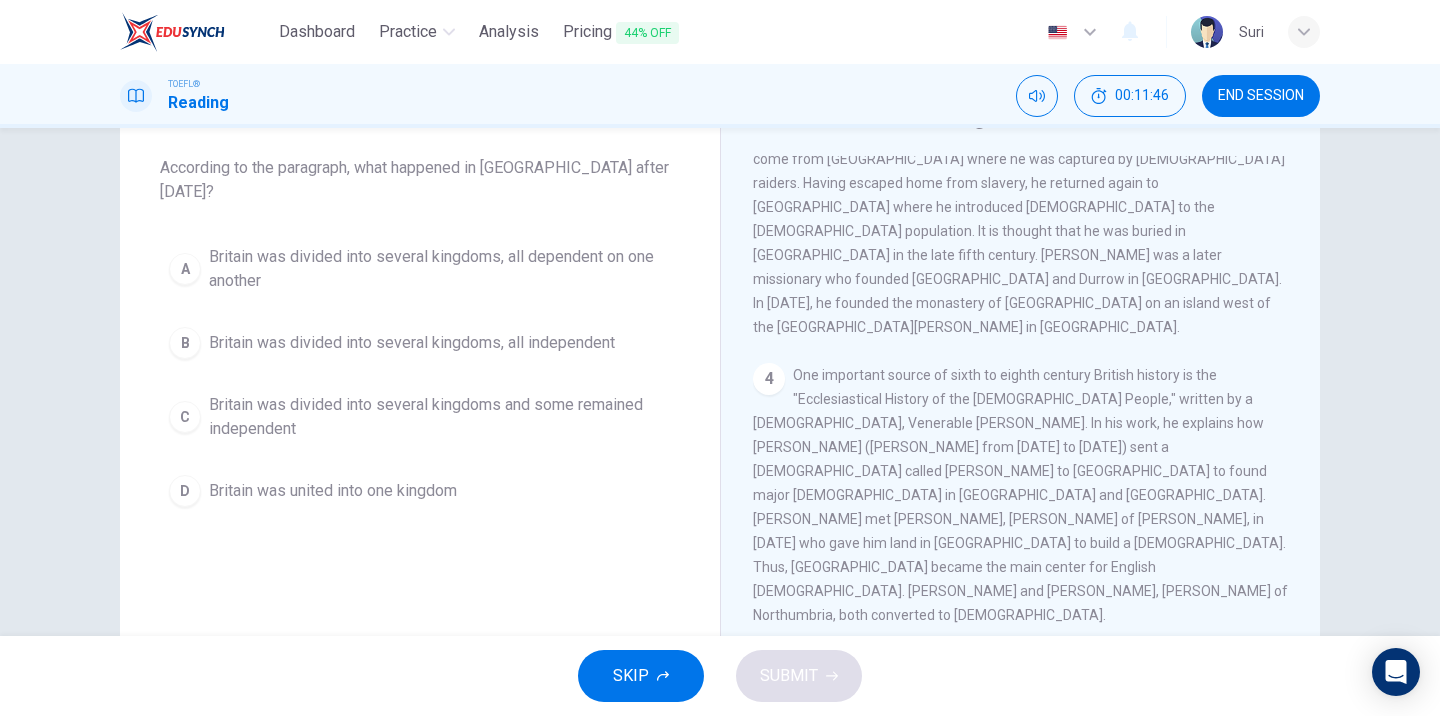 scroll, scrollTop: 89, scrollLeft: 0, axis: vertical 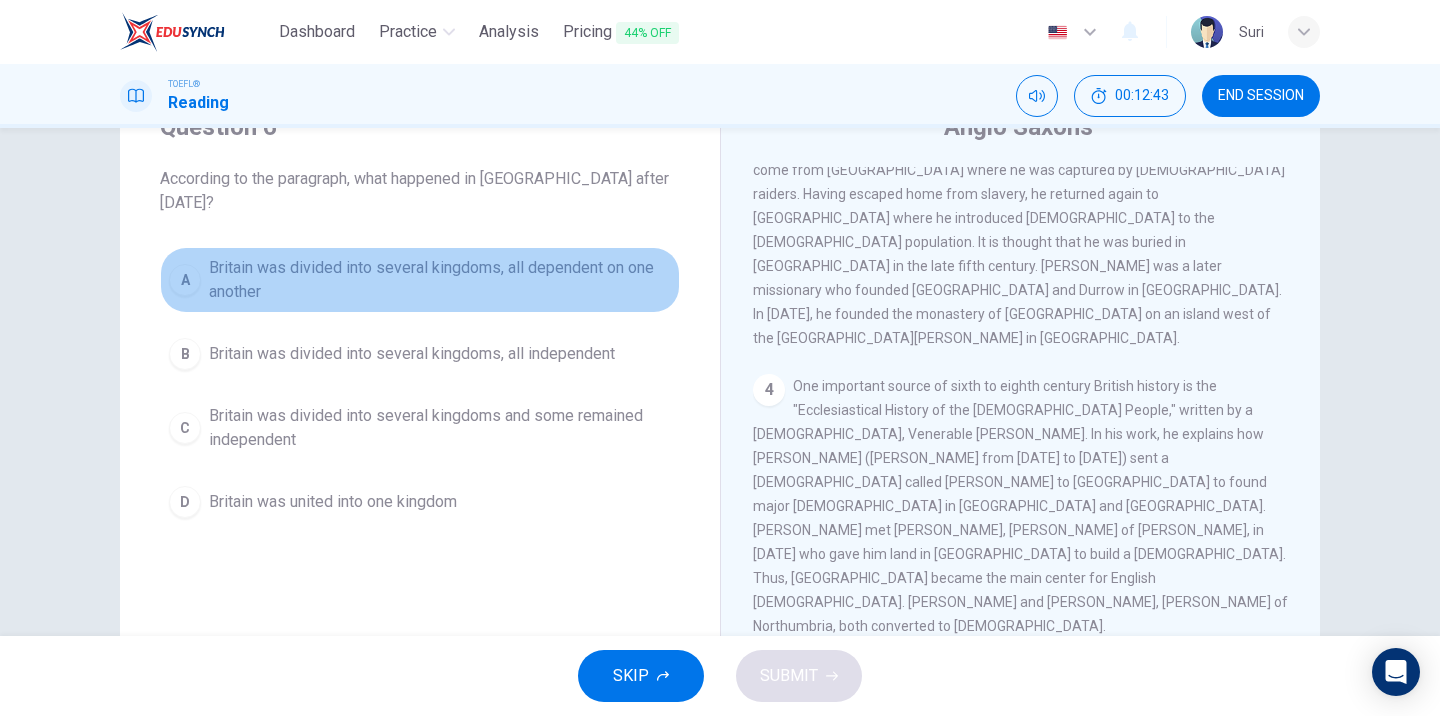 click on "Britain was divided into several kingdoms, all dependent on one another" at bounding box center [440, 280] 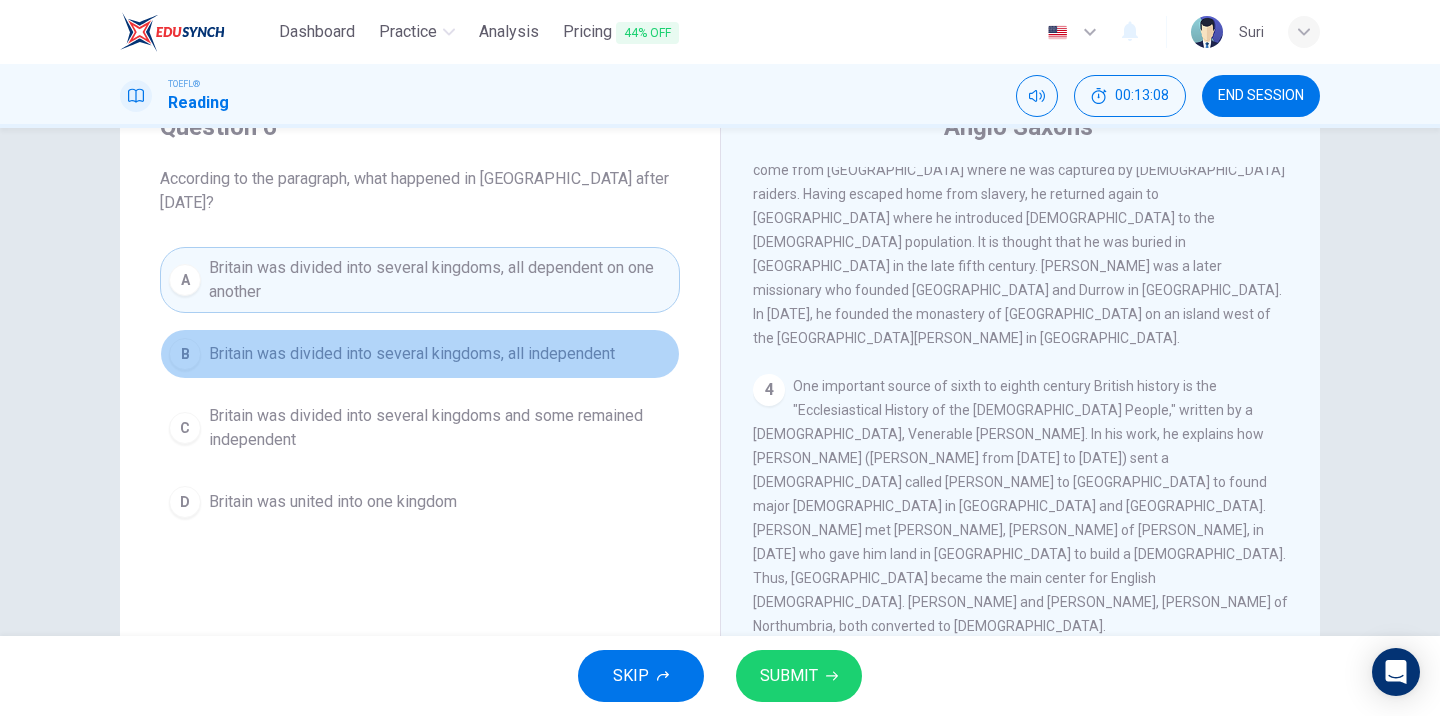 click on "Britain was divided into several kingdoms, all independent" at bounding box center [412, 354] 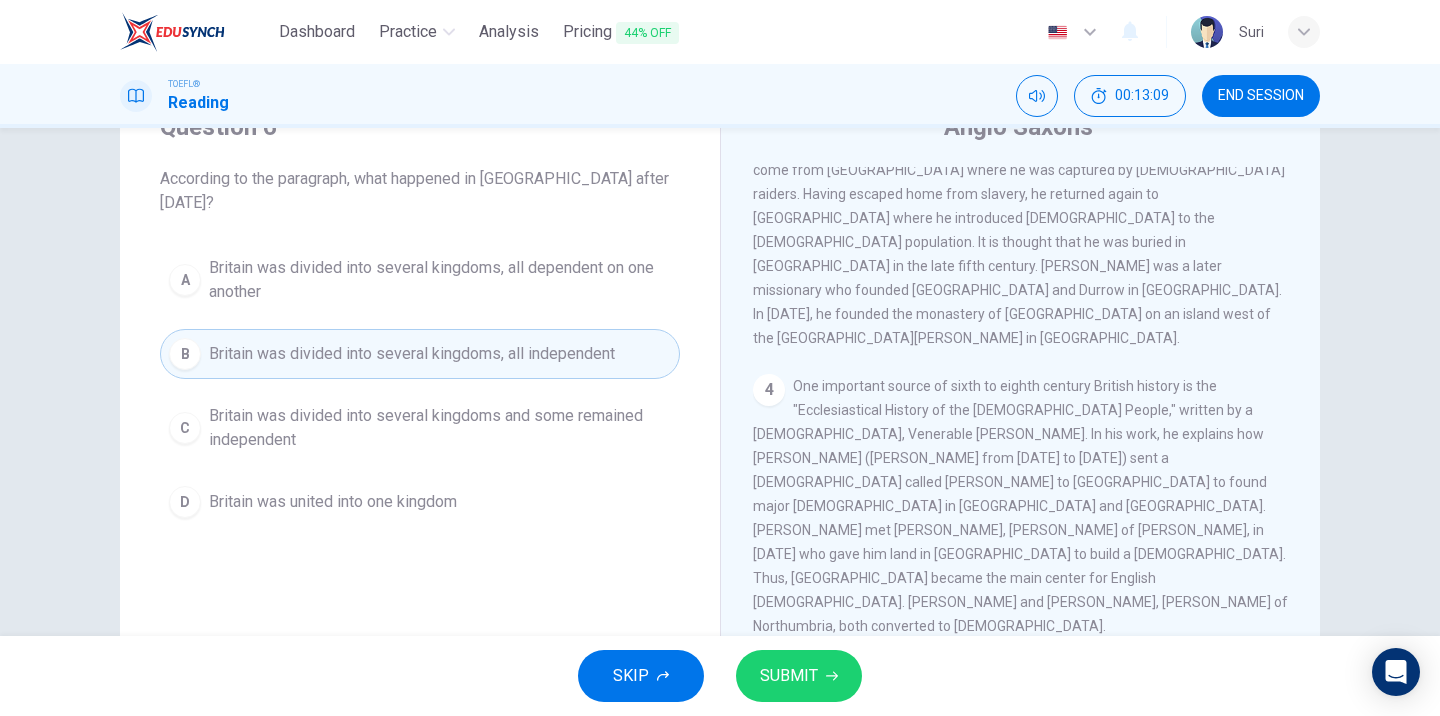 click on "Britain was divided into several kingdoms and some remained independent" at bounding box center [440, 428] 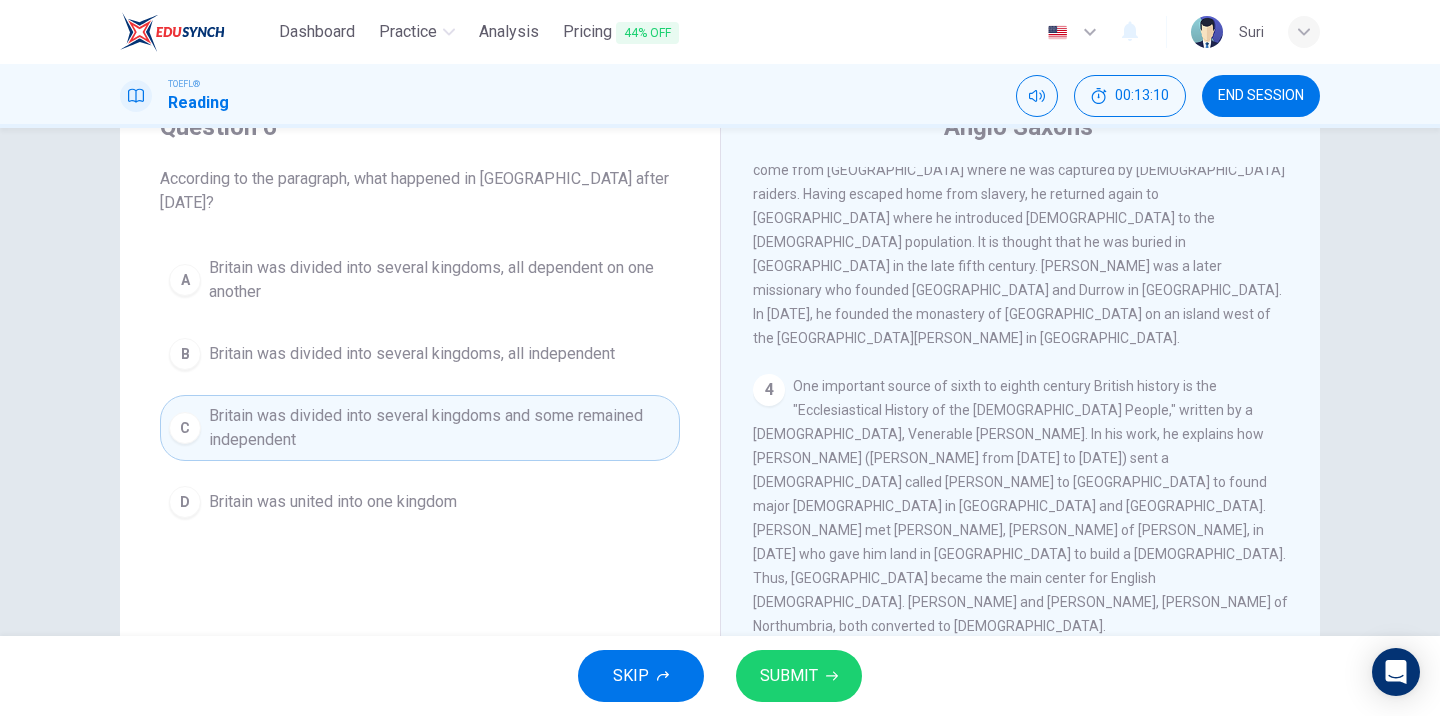 click on "Britain was united into one kingdom" at bounding box center [333, 502] 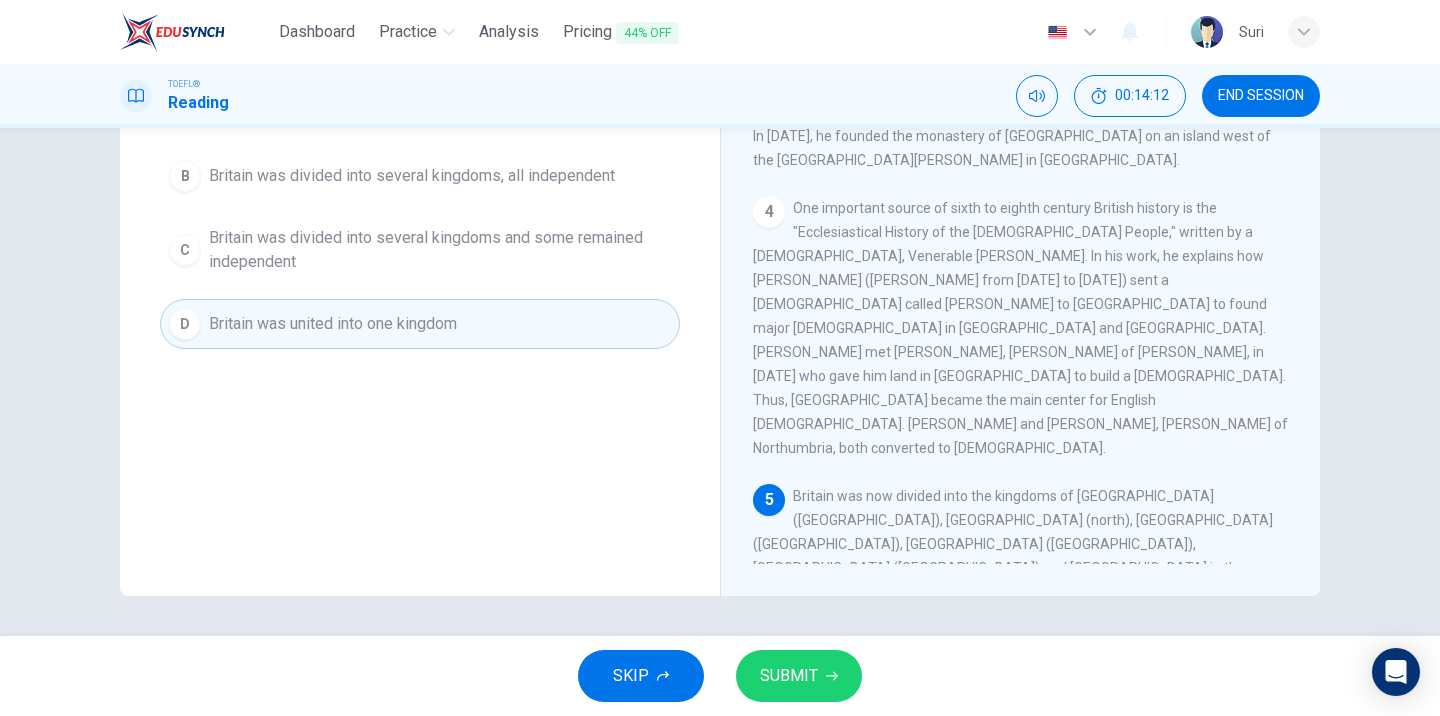 scroll, scrollTop: 267, scrollLeft: 0, axis: vertical 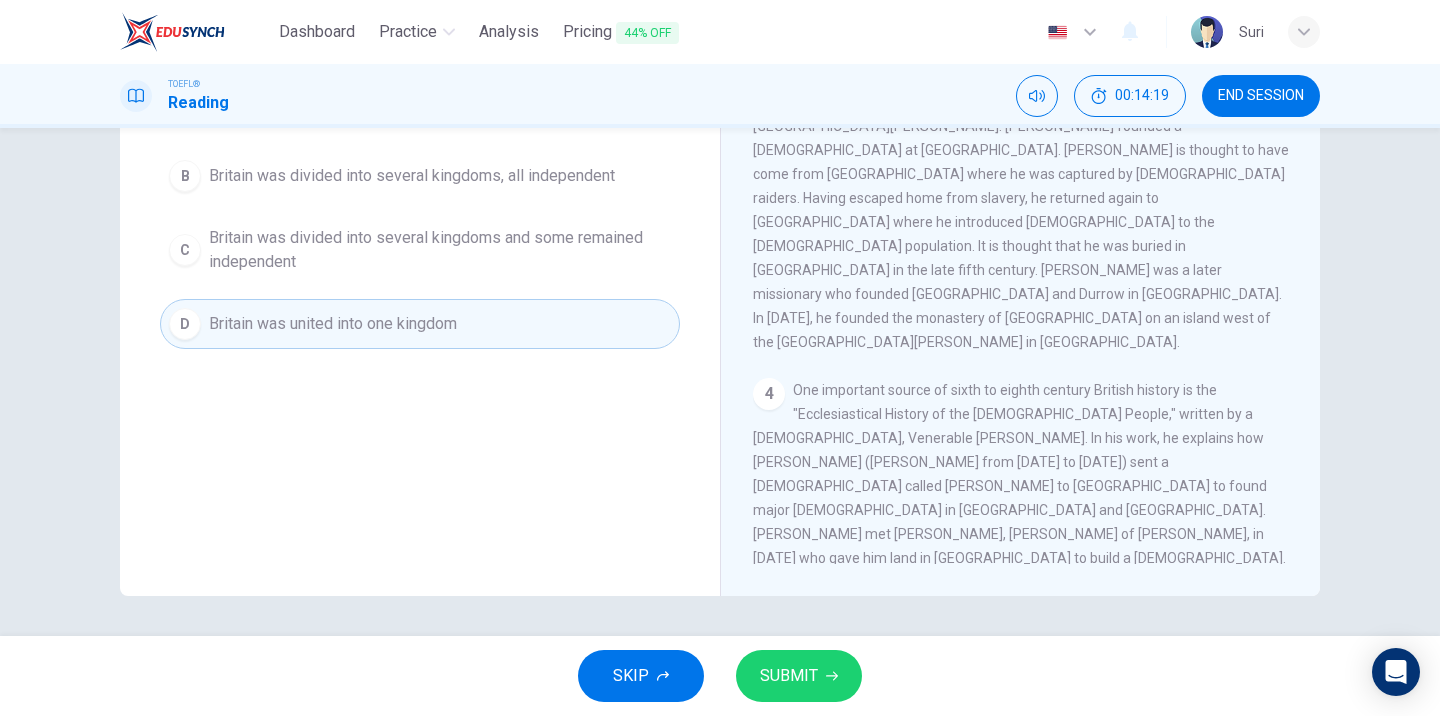 drag, startPoint x: 860, startPoint y: 207, endPoint x: 879, endPoint y: 250, distance: 47.010635 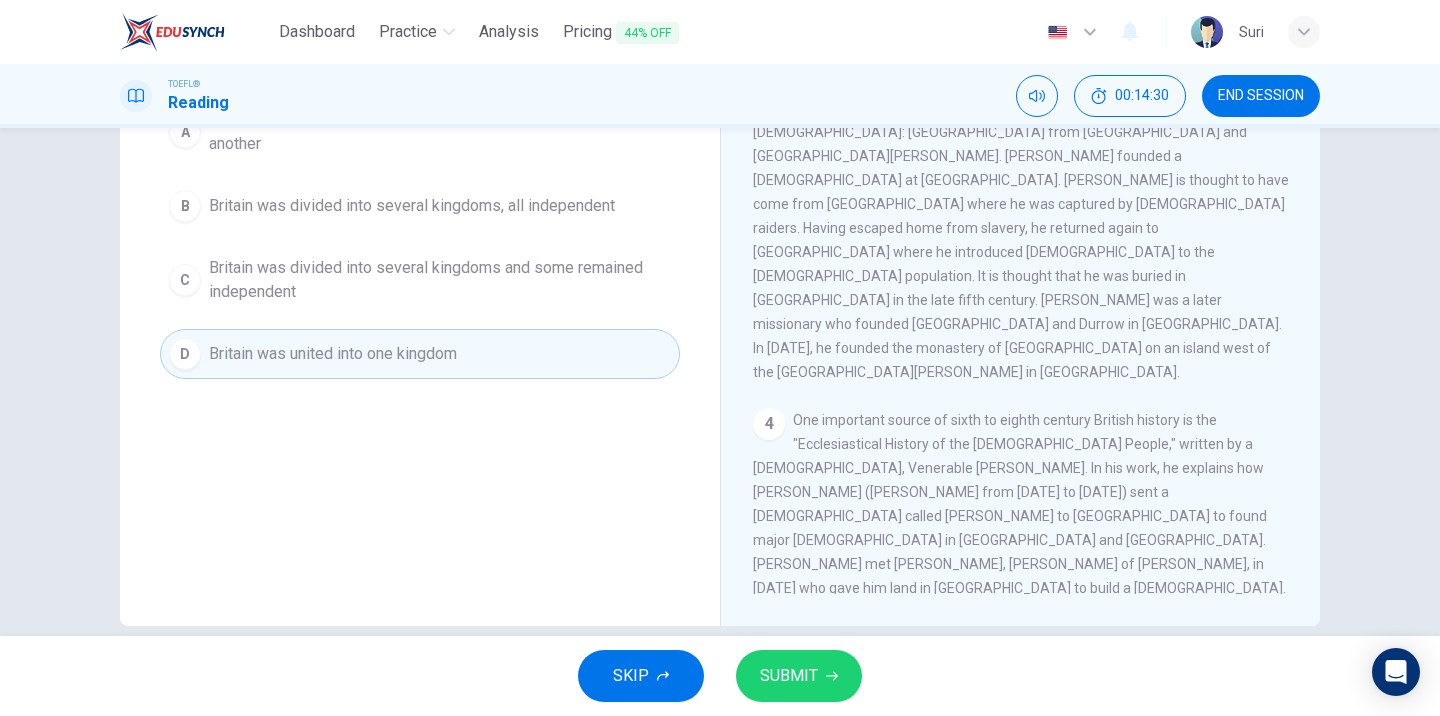 scroll, scrollTop: 152, scrollLeft: 0, axis: vertical 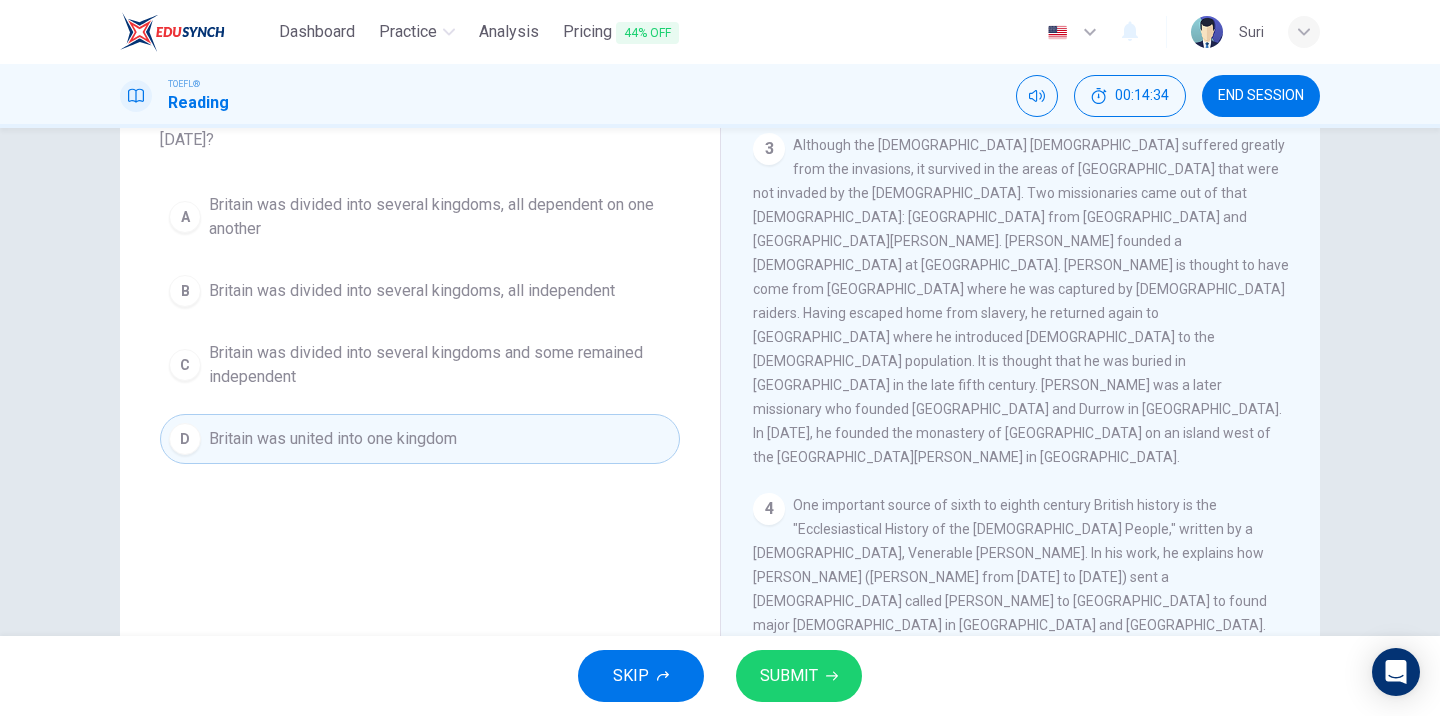 click on "Britain was divided into several kingdoms and some remained independent" at bounding box center (440, 365) 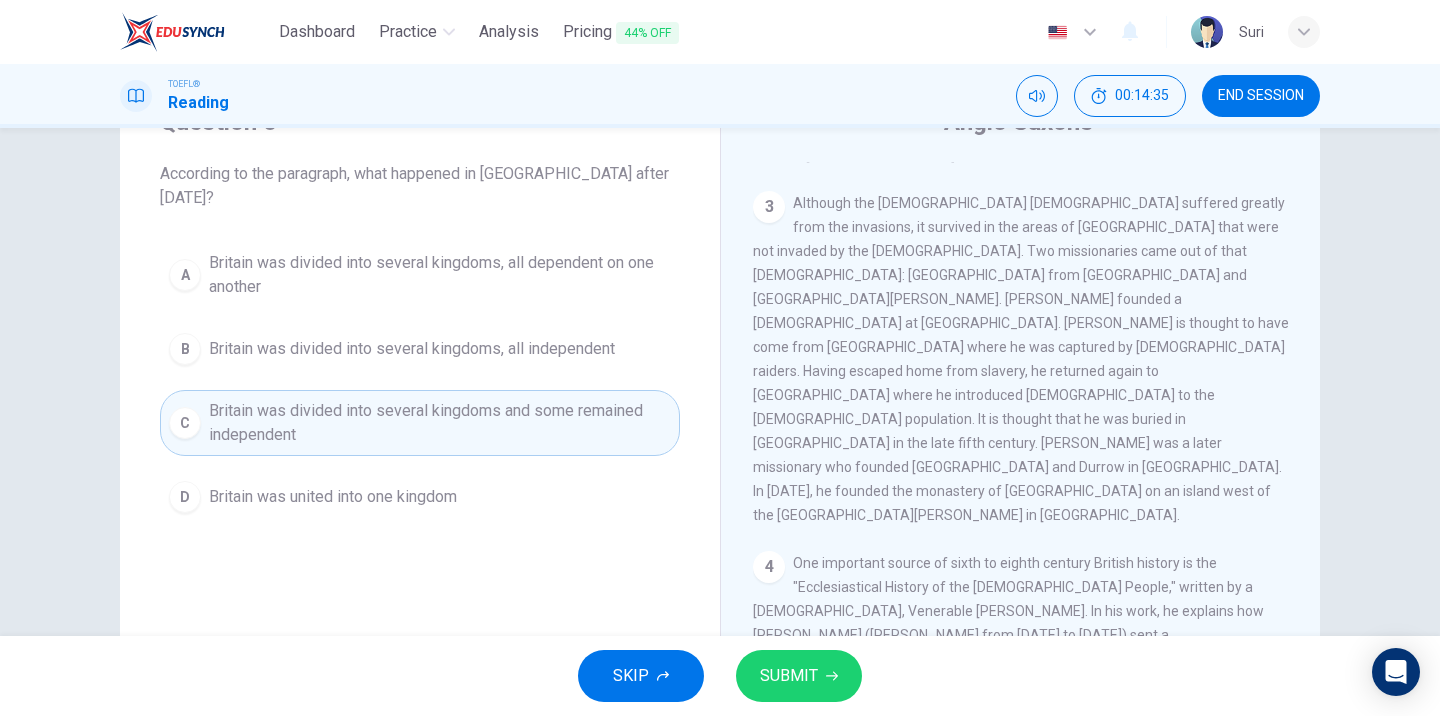 scroll, scrollTop: 93, scrollLeft: 0, axis: vertical 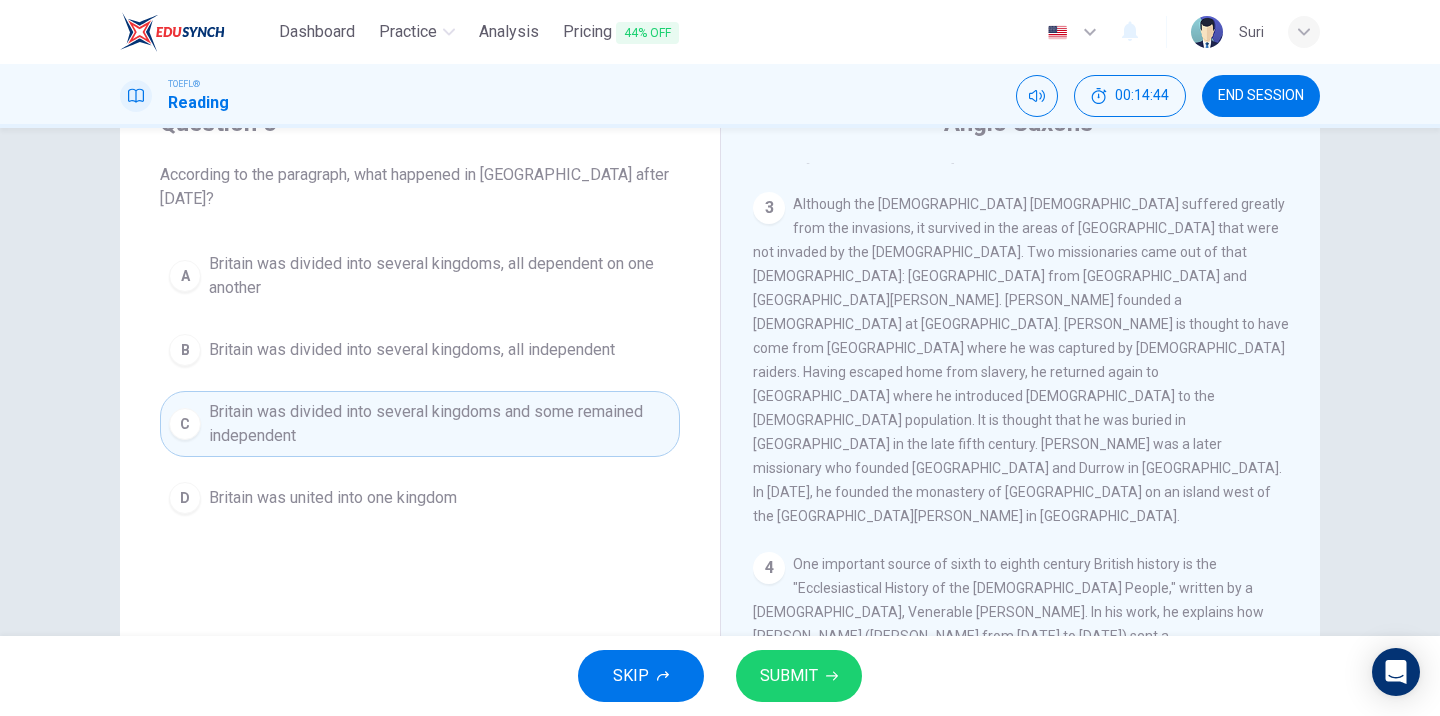 click on "SUBMIT" at bounding box center [789, 676] 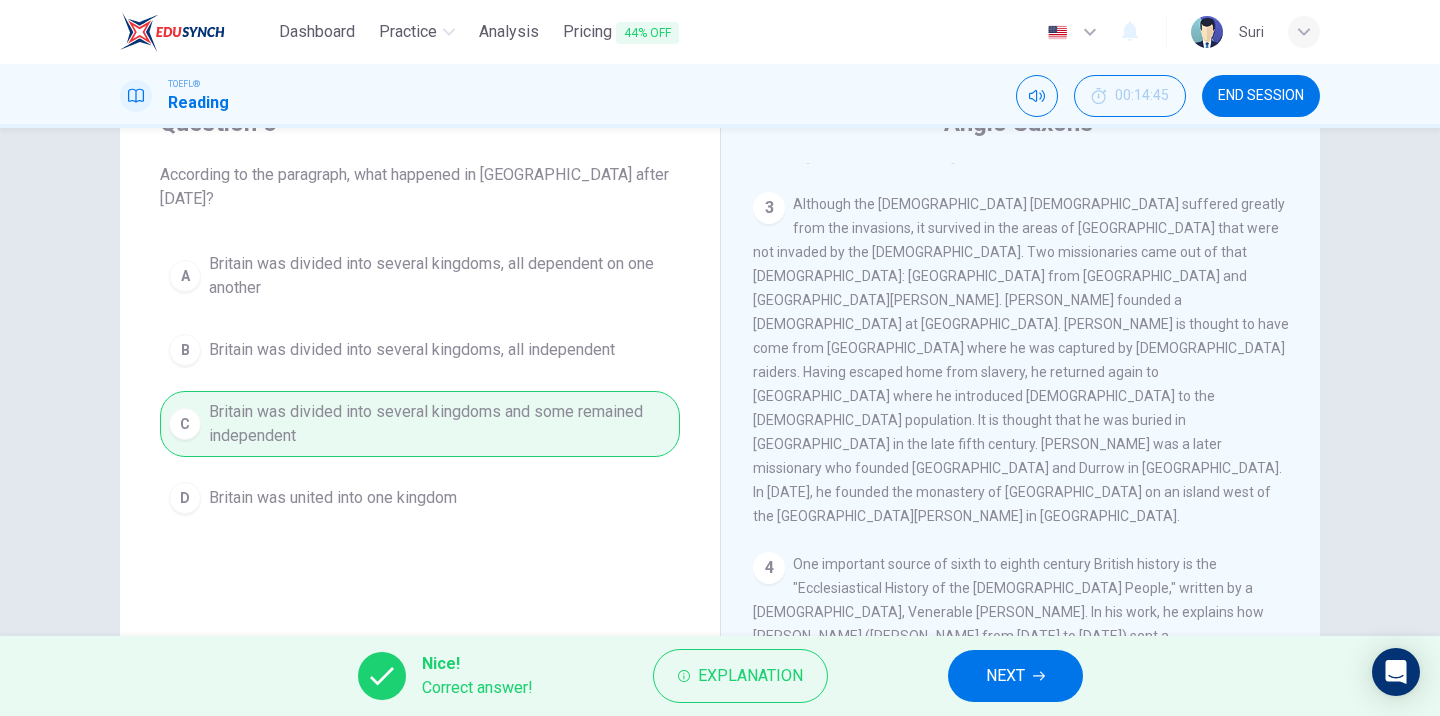 click on "NEXT" at bounding box center (1015, 676) 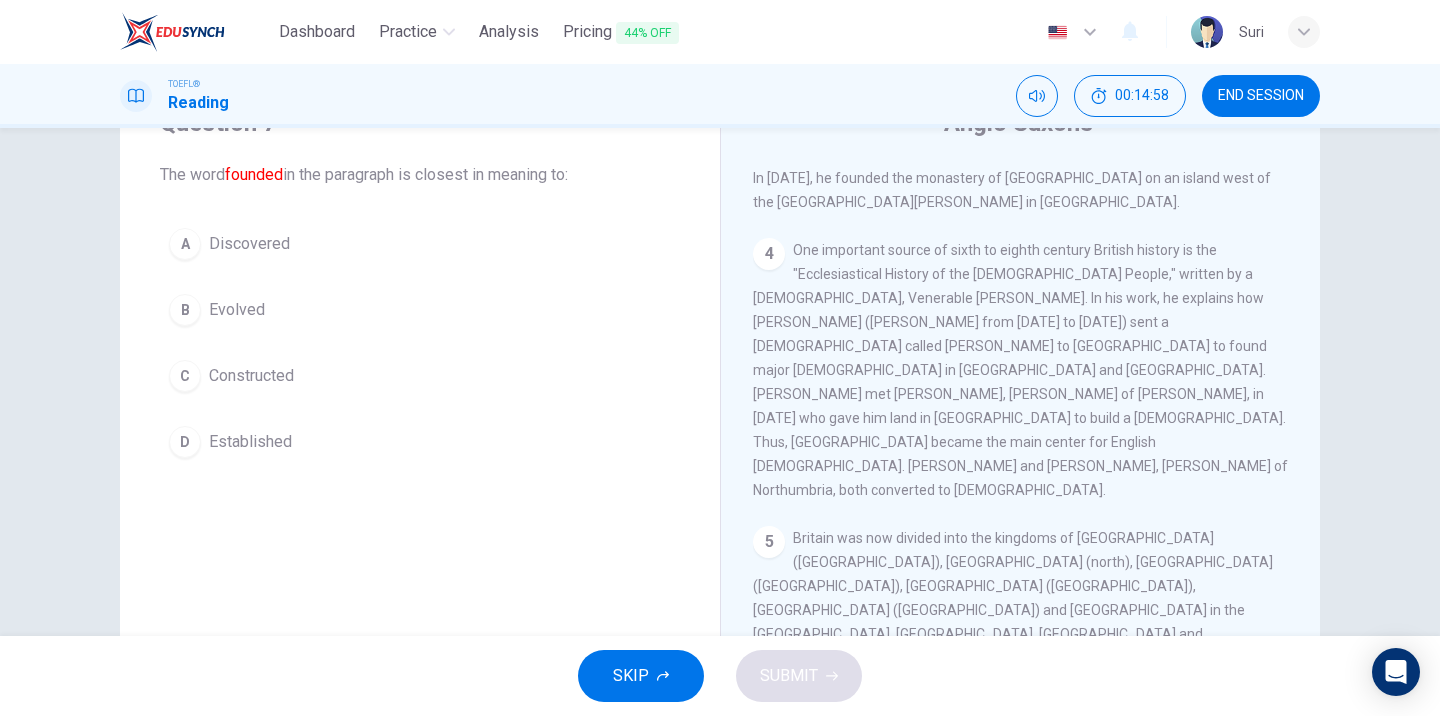 scroll, scrollTop: 745, scrollLeft: 0, axis: vertical 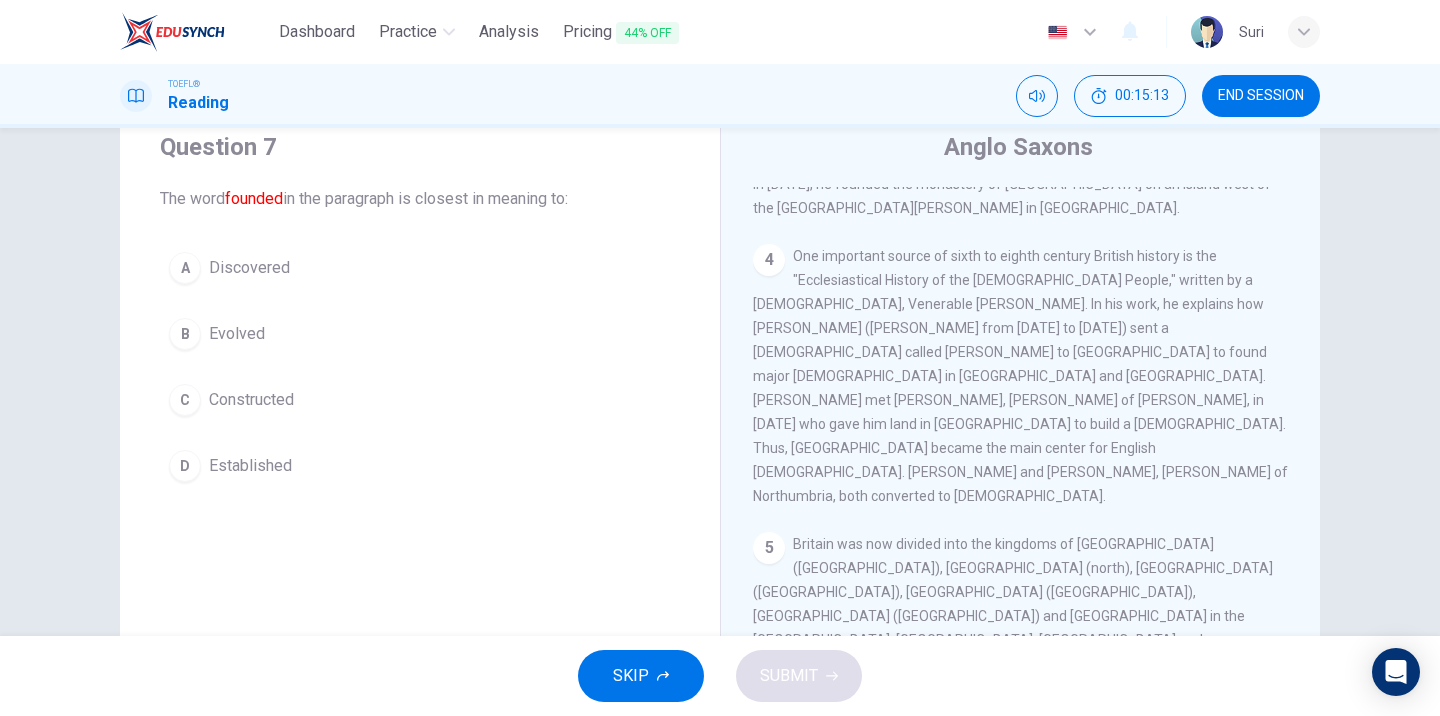 click on "A Discovered" at bounding box center [420, 268] 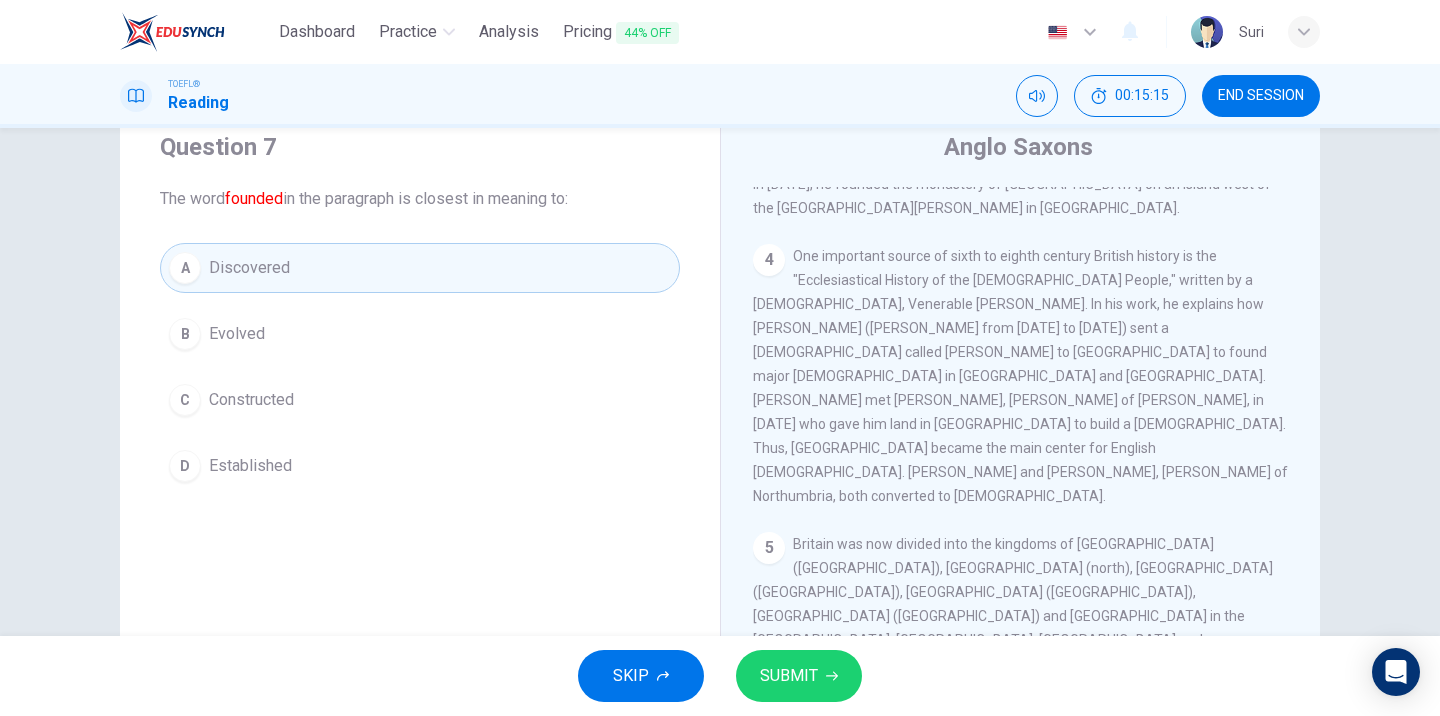 click on "SUBMIT" at bounding box center [789, 676] 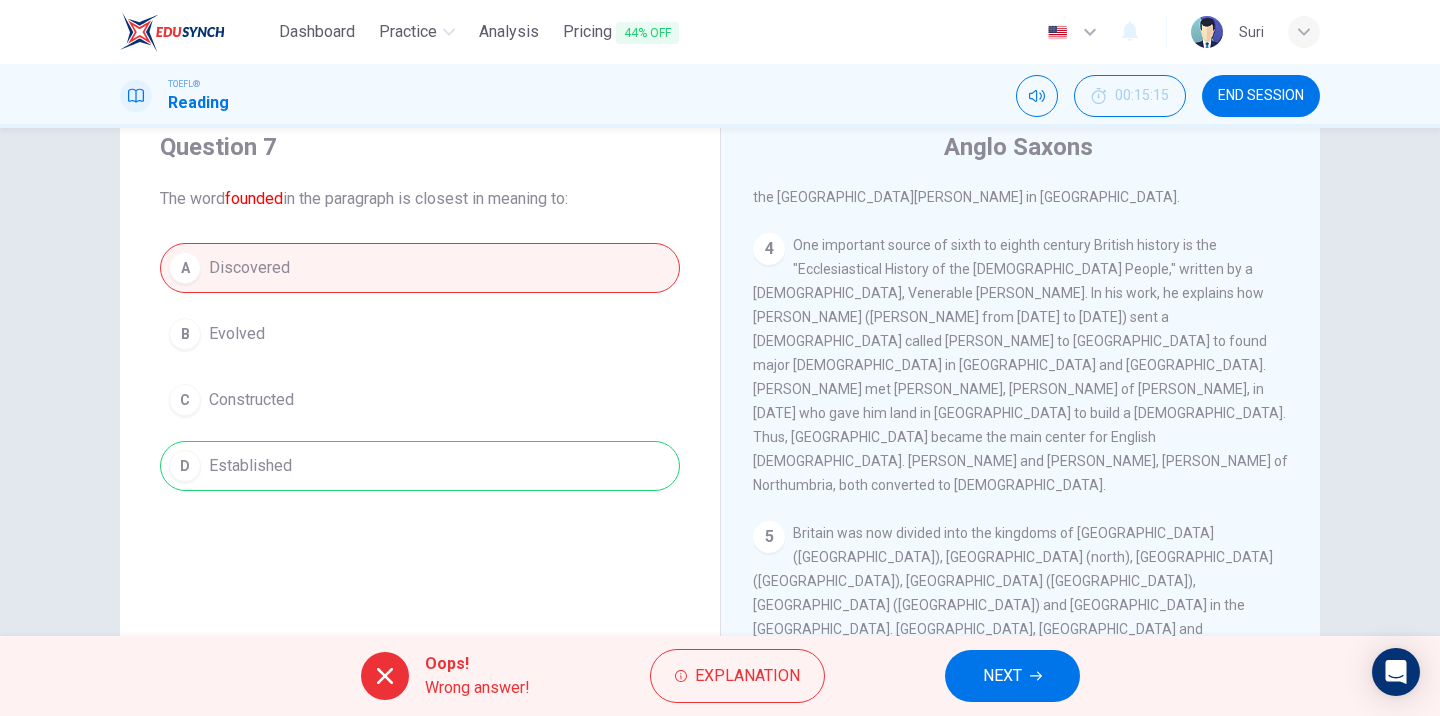 scroll, scrollTop: 745, scrollLeft: 0, axis: vertical 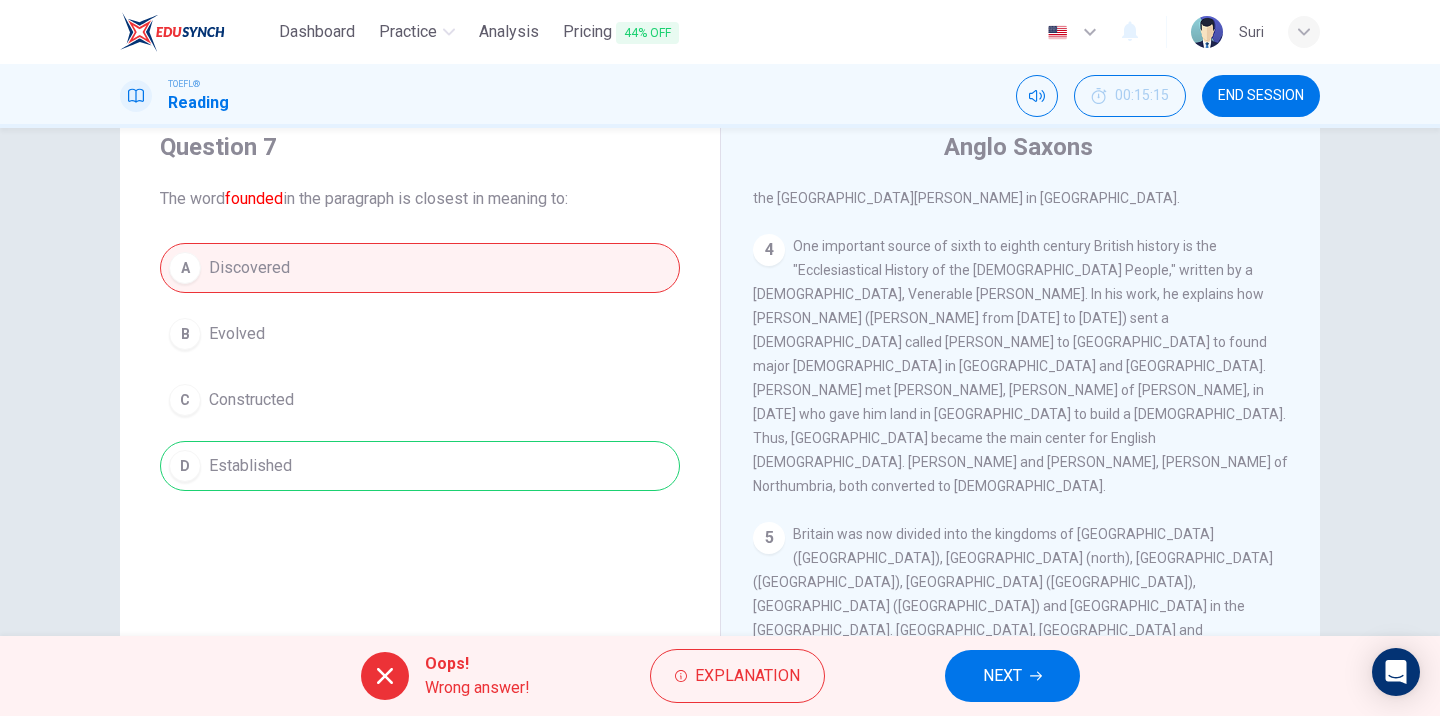 drag, startPoint x: 962, startPoint y: 463, endPoint x: 969, endPoint y: 491, distance: 28.86174 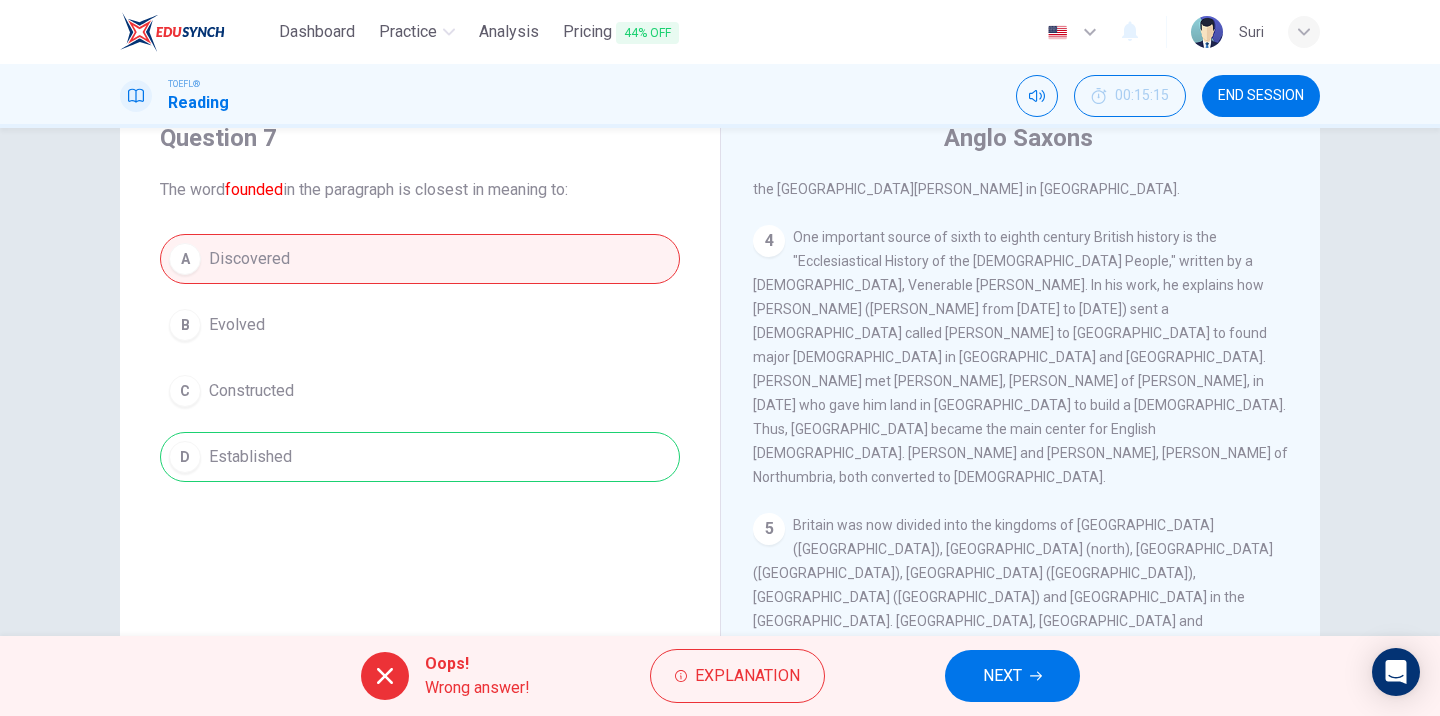 scroll, scrollTop: 86, scrollLeft: 0, axis: vertical 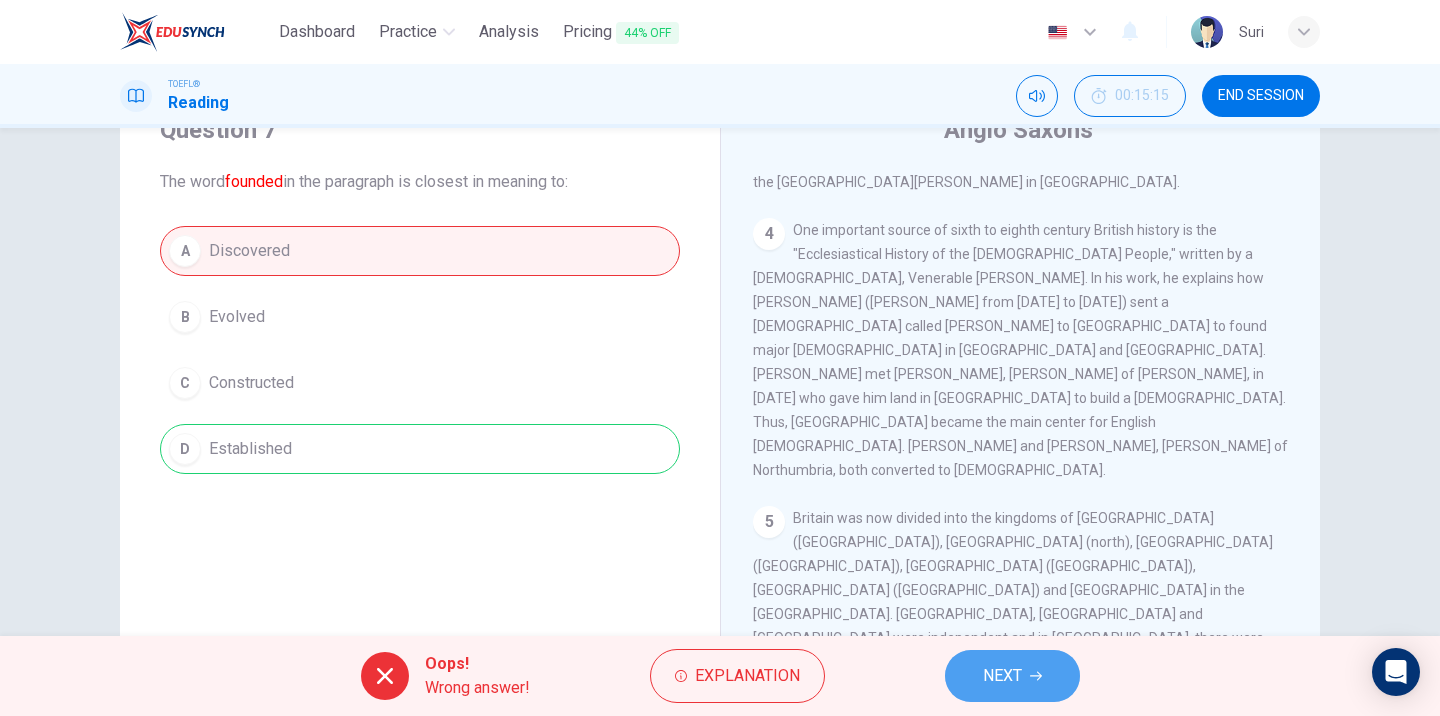 click on "NEXT" at bounding box center (1002, 676) 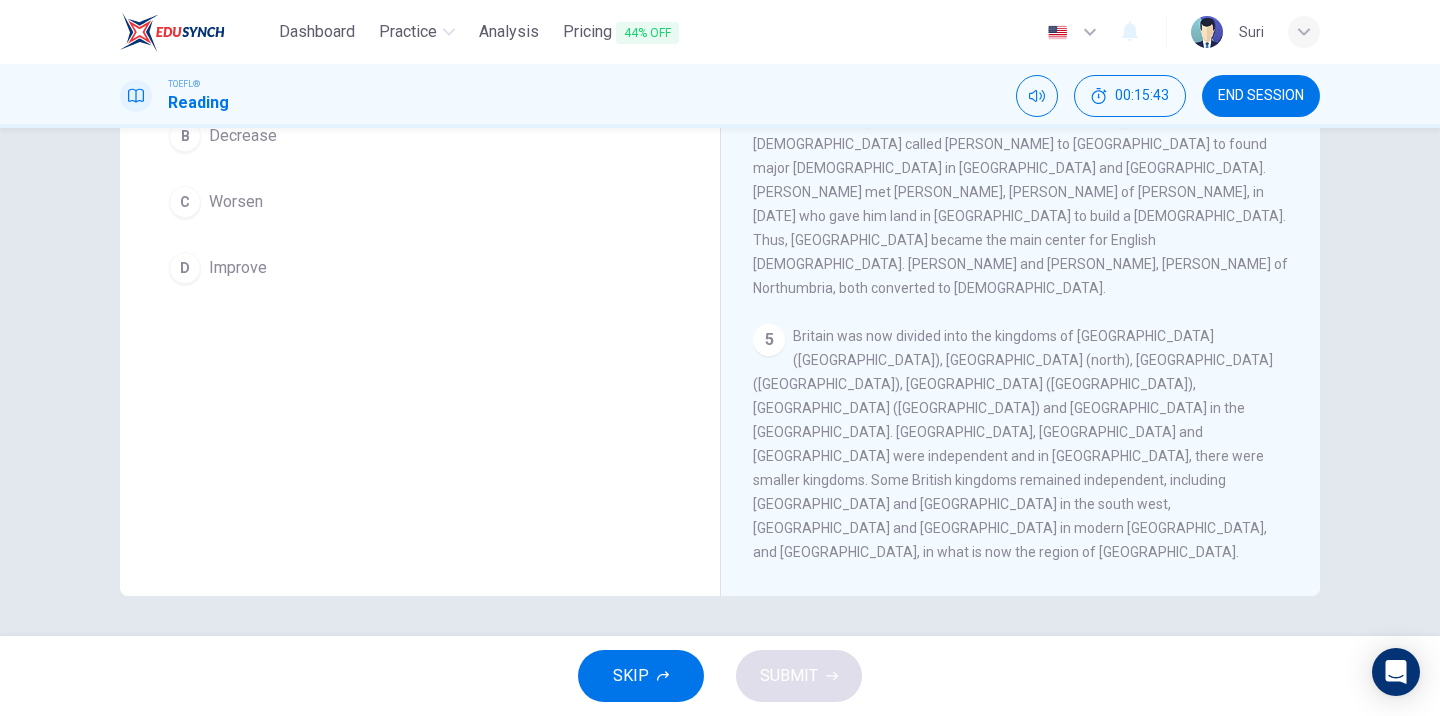 scroll, scrollTop: 267, scrollLeft: 0, axis: vertical 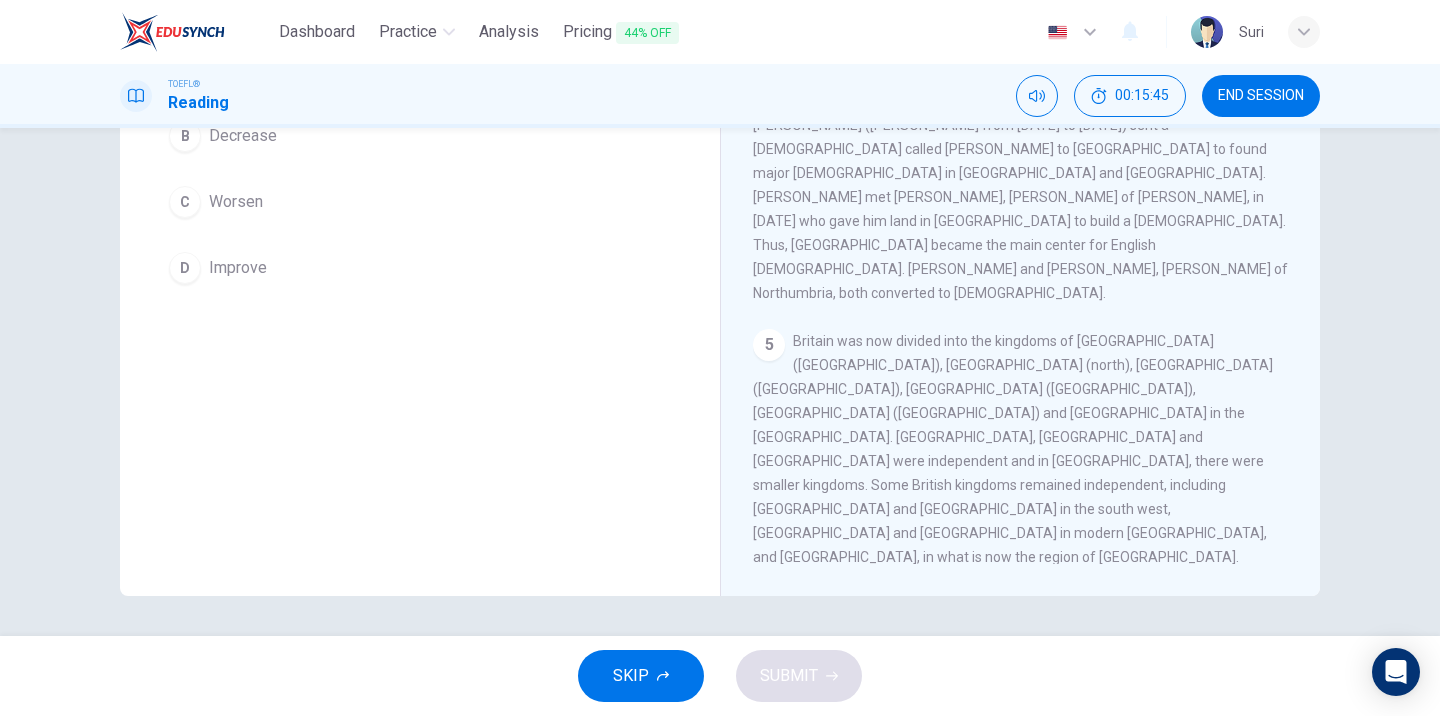 drag, startPoint x: 865, startPoint y: 404, endPoint x: 868, endPoint y: 428, distance: 24.186773 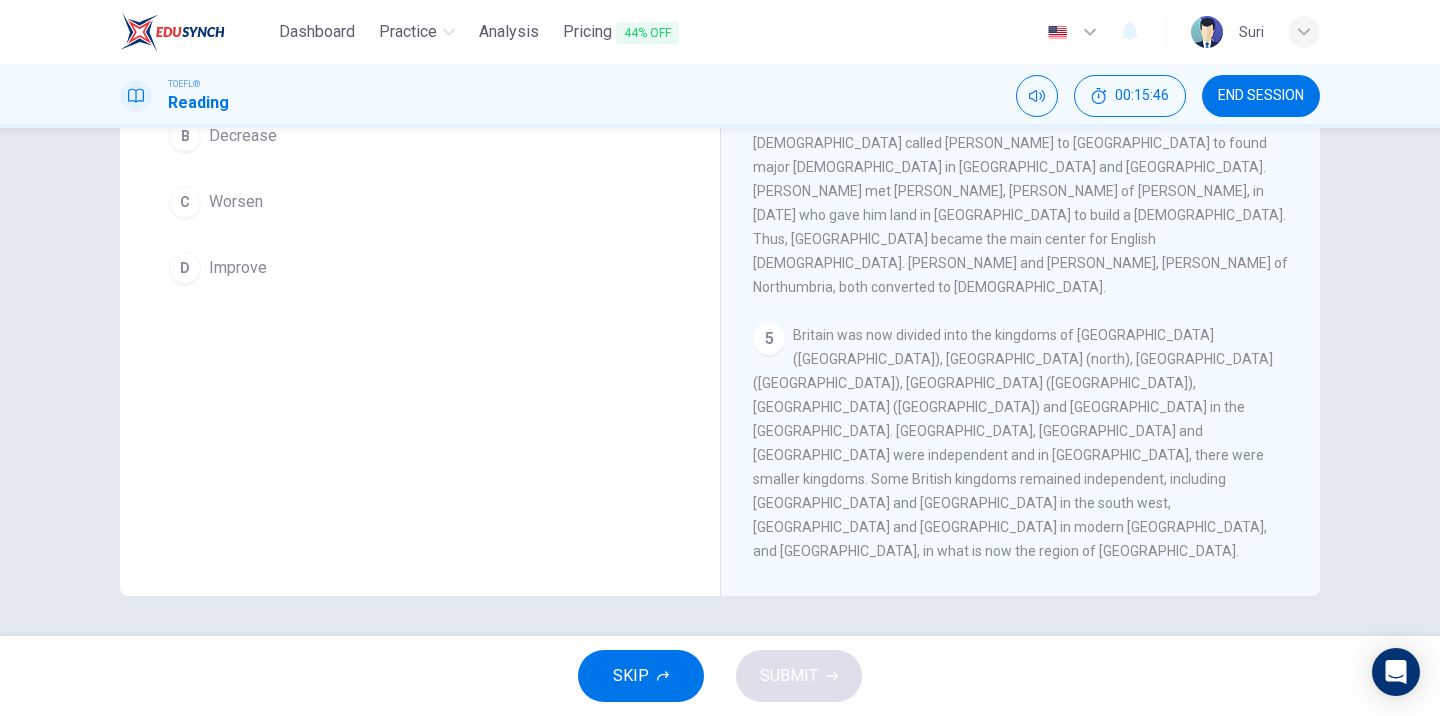 scroll, scrollTop: 745, scrollLeft: 0, axis: vertical 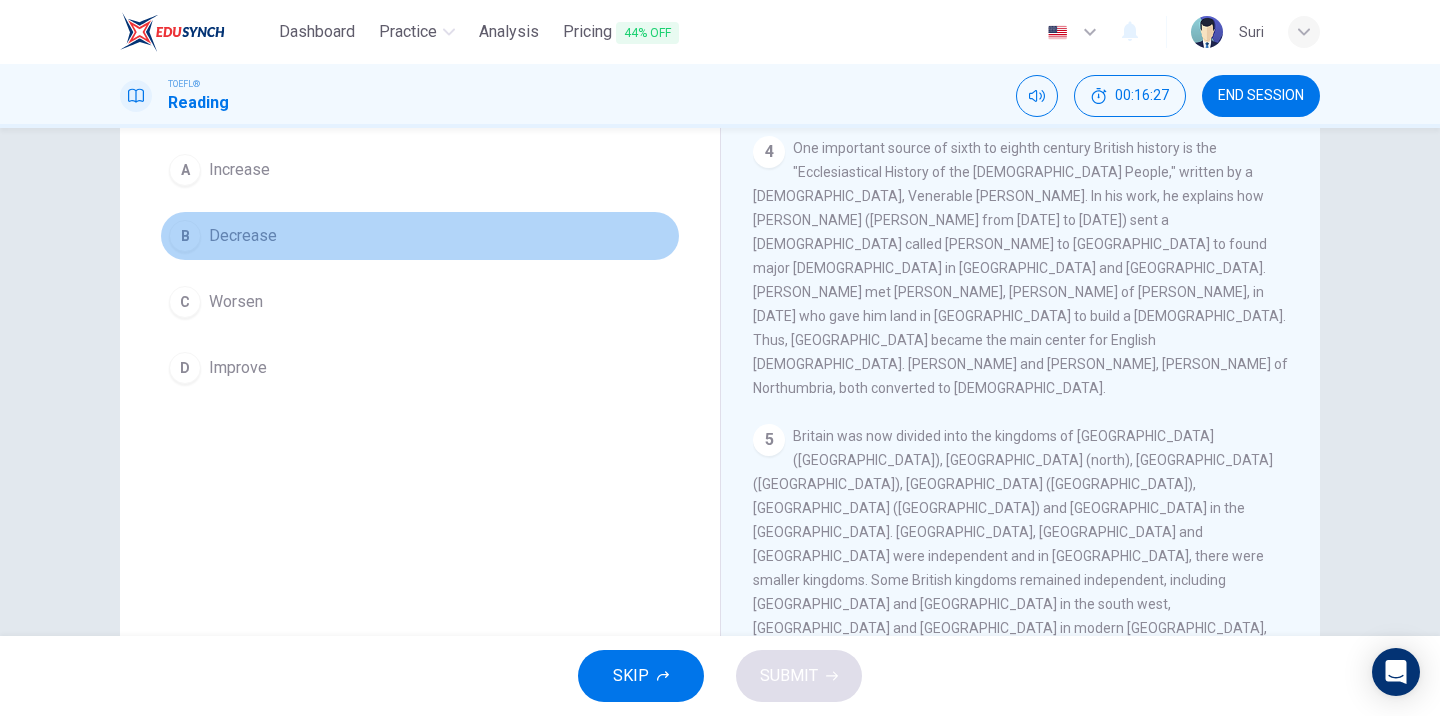 click on "B Decrease" at bounding box center (420, 236) 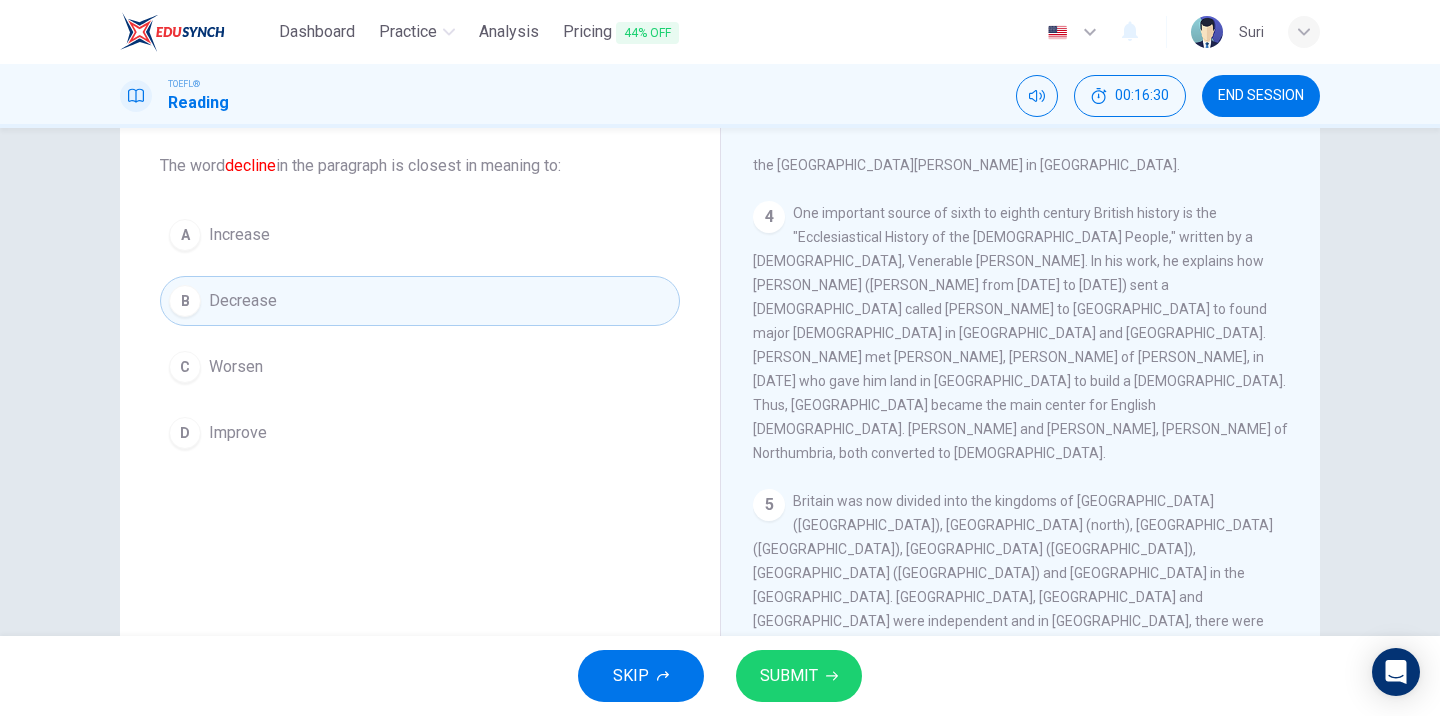 scroll, scrollTop: 88, scrollLeft: 0, axis: vertical 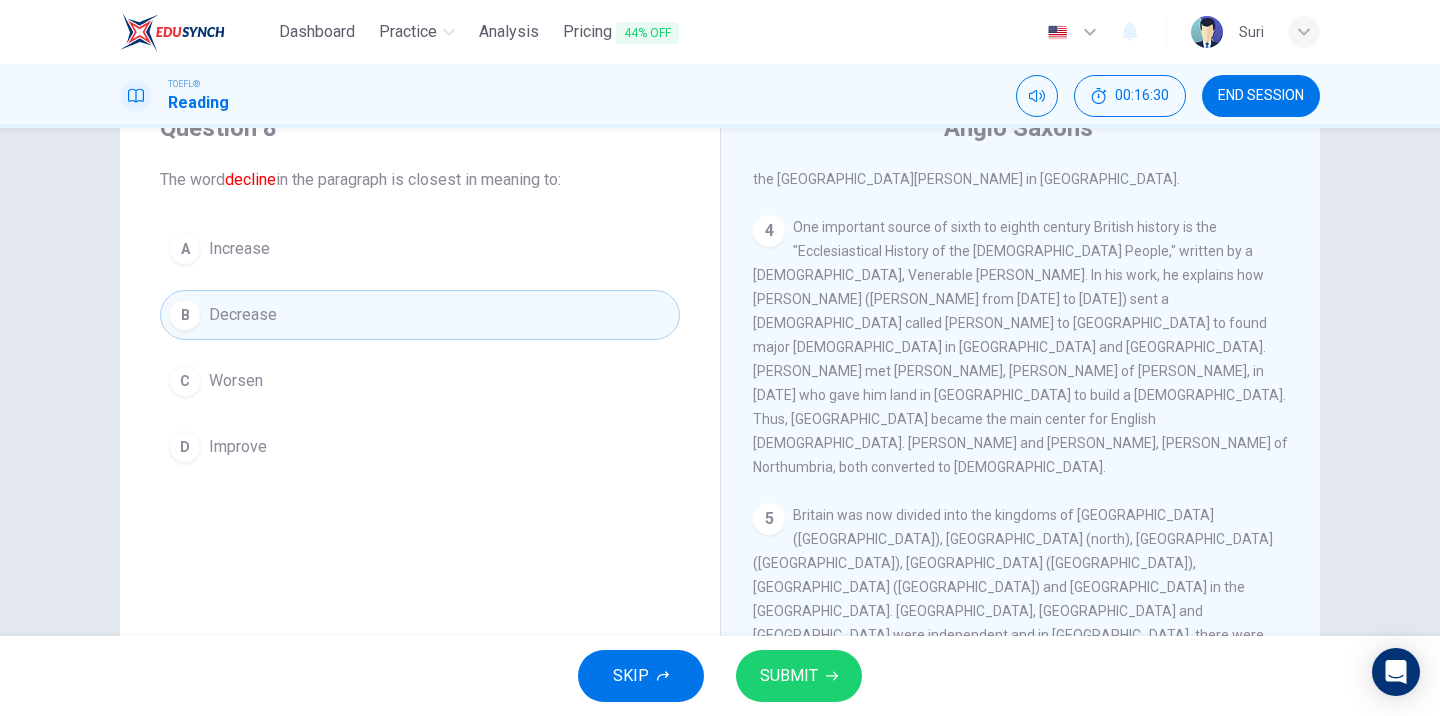 click on "SUBMIT" at bounding box center [799, 676] 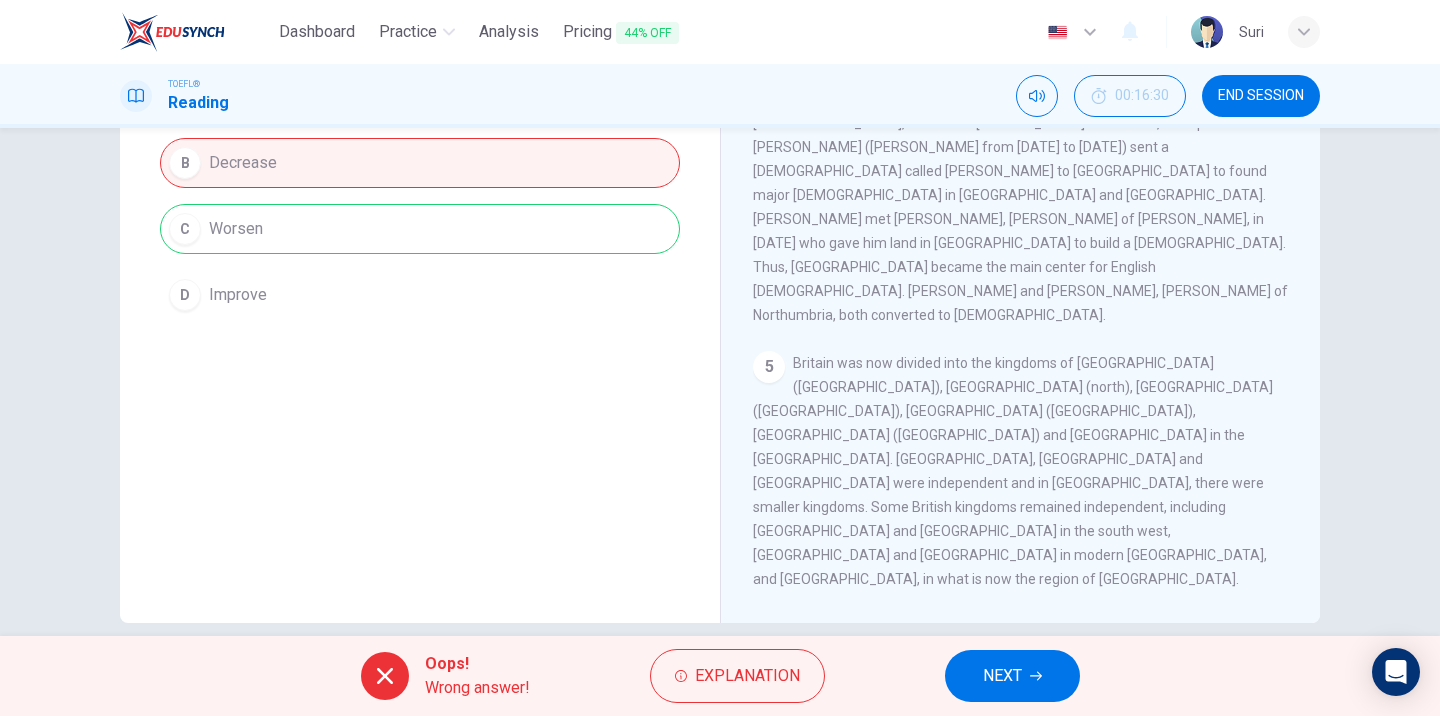scroll, scrollTop: 248, scrollLeft: 0, axis: vertical 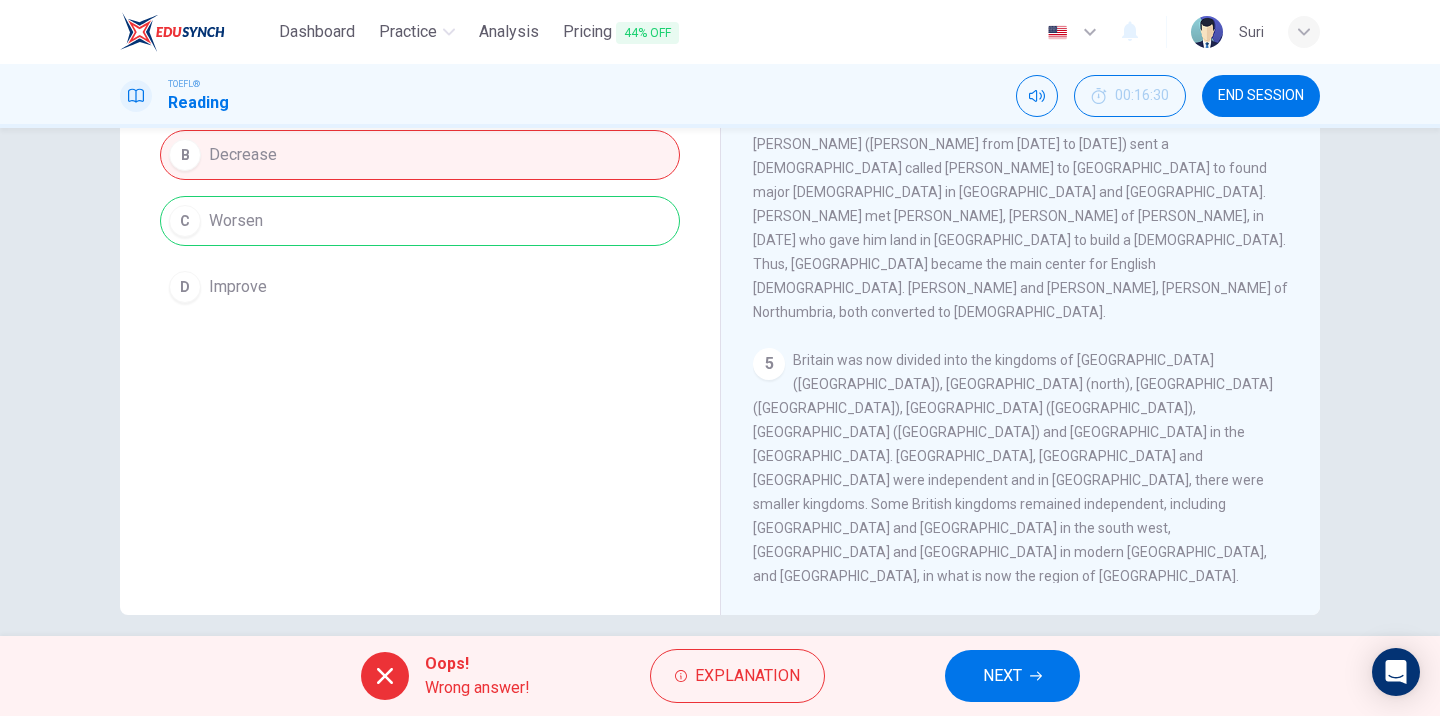 drag, startPoint x: 881, startPoint y: 446, endPoint x: 880, endPoint y: 479, distance: 33.01515 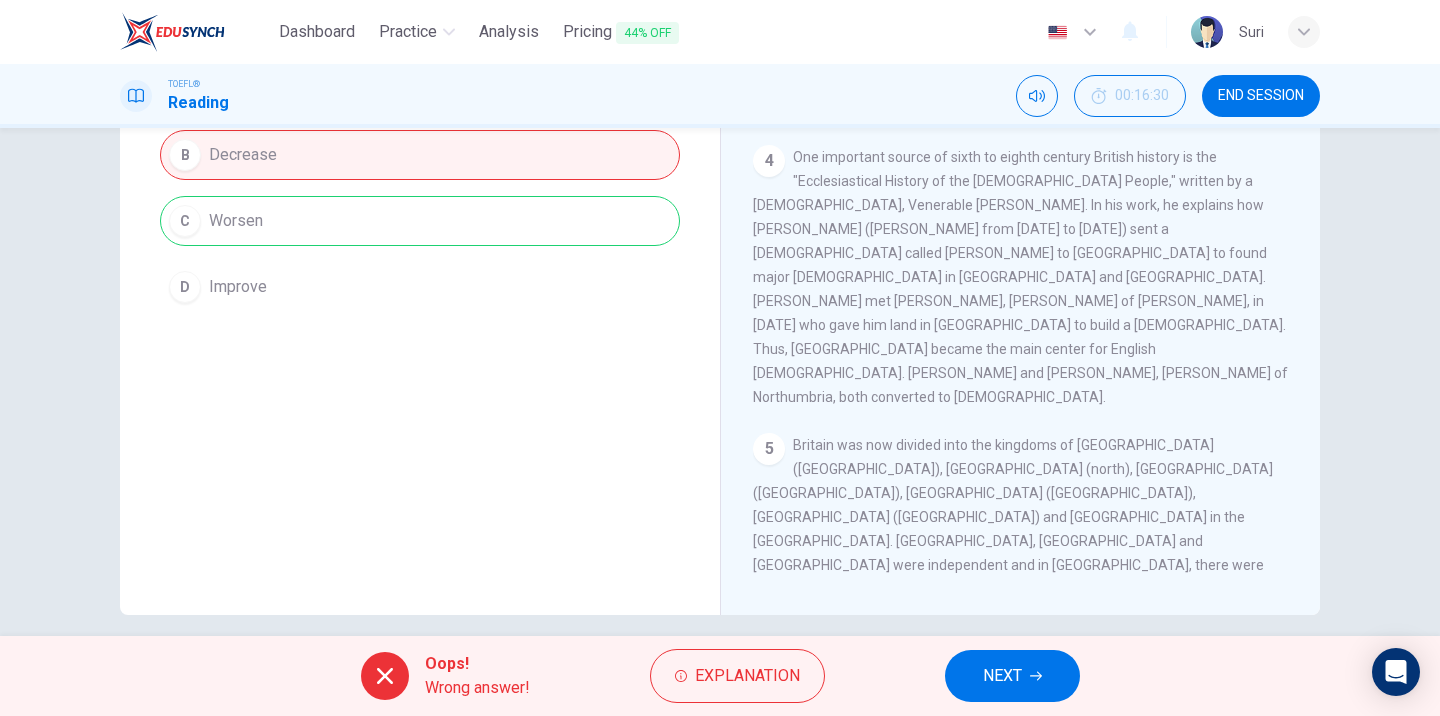 scroll, scrollTop: 650, scrollLeft: 0, axis: vertical 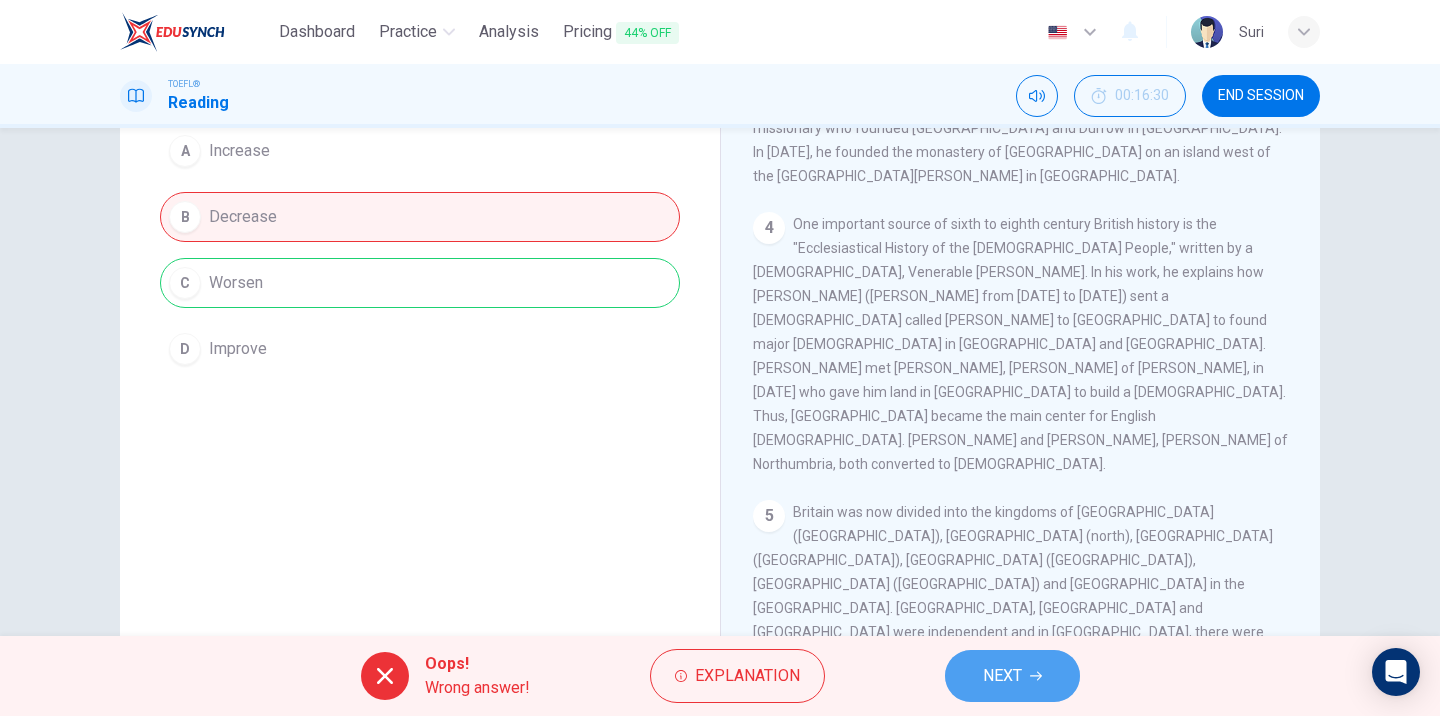 click on "NEXT" at bounding box center [1012, 676] 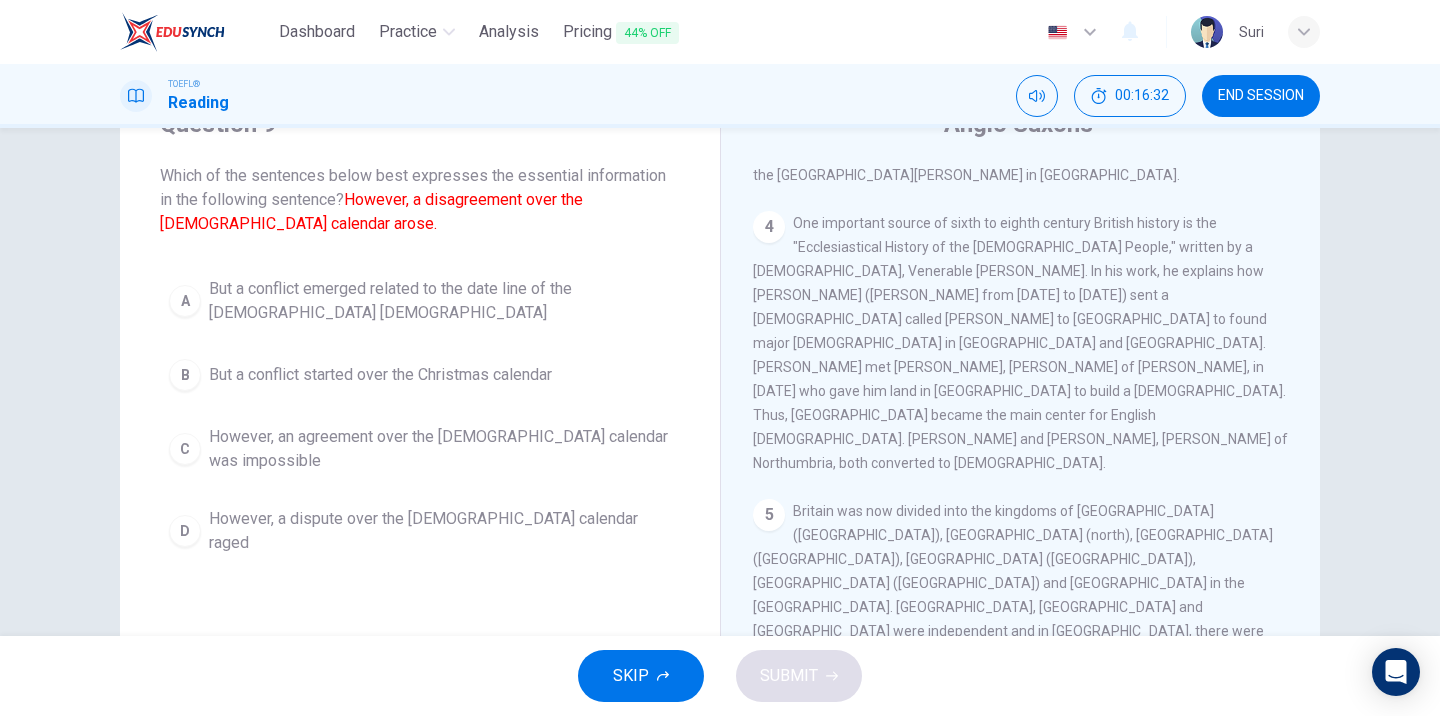 scroll, scrollTop: 69, scrollLeft: 0, axis: vertical 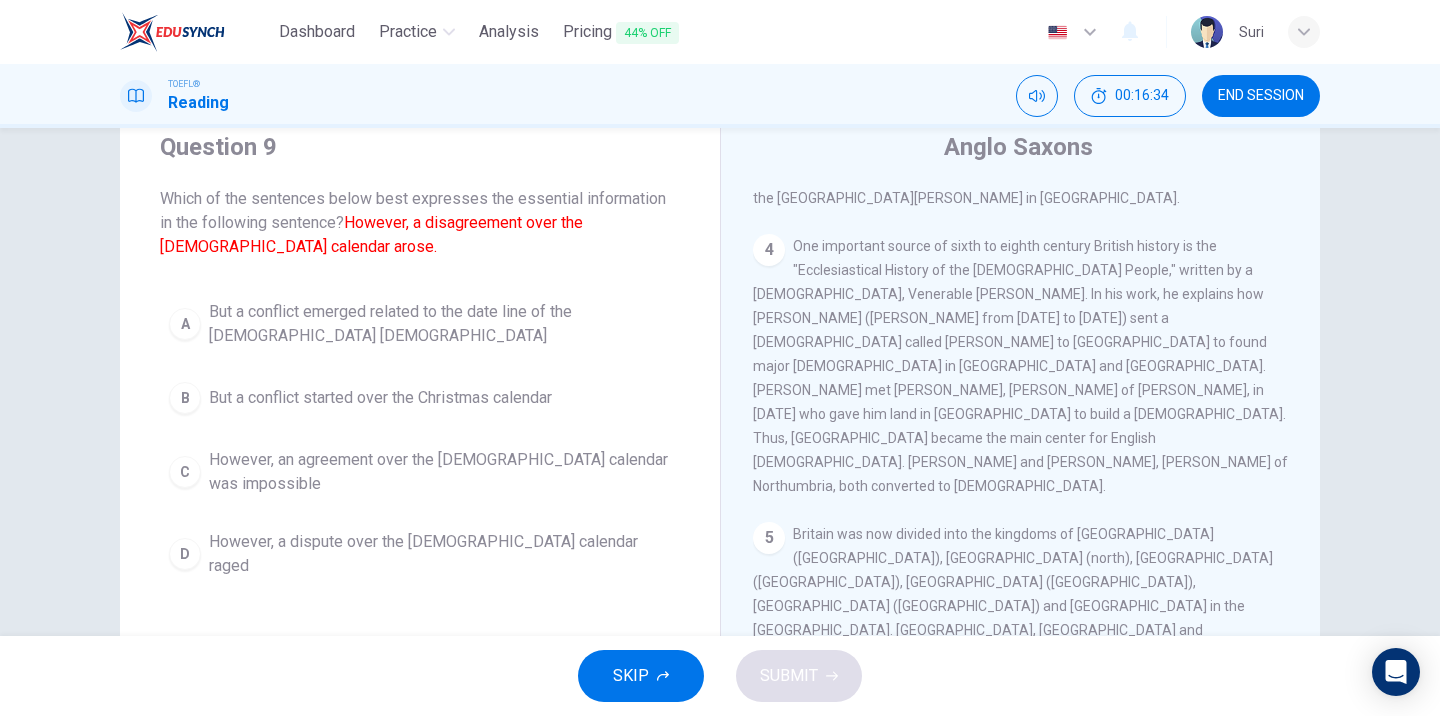 drag, startPoint x: 463, startPoint y: 223, endPoint x: 476, endPoint y: 236, distance: 18.384777 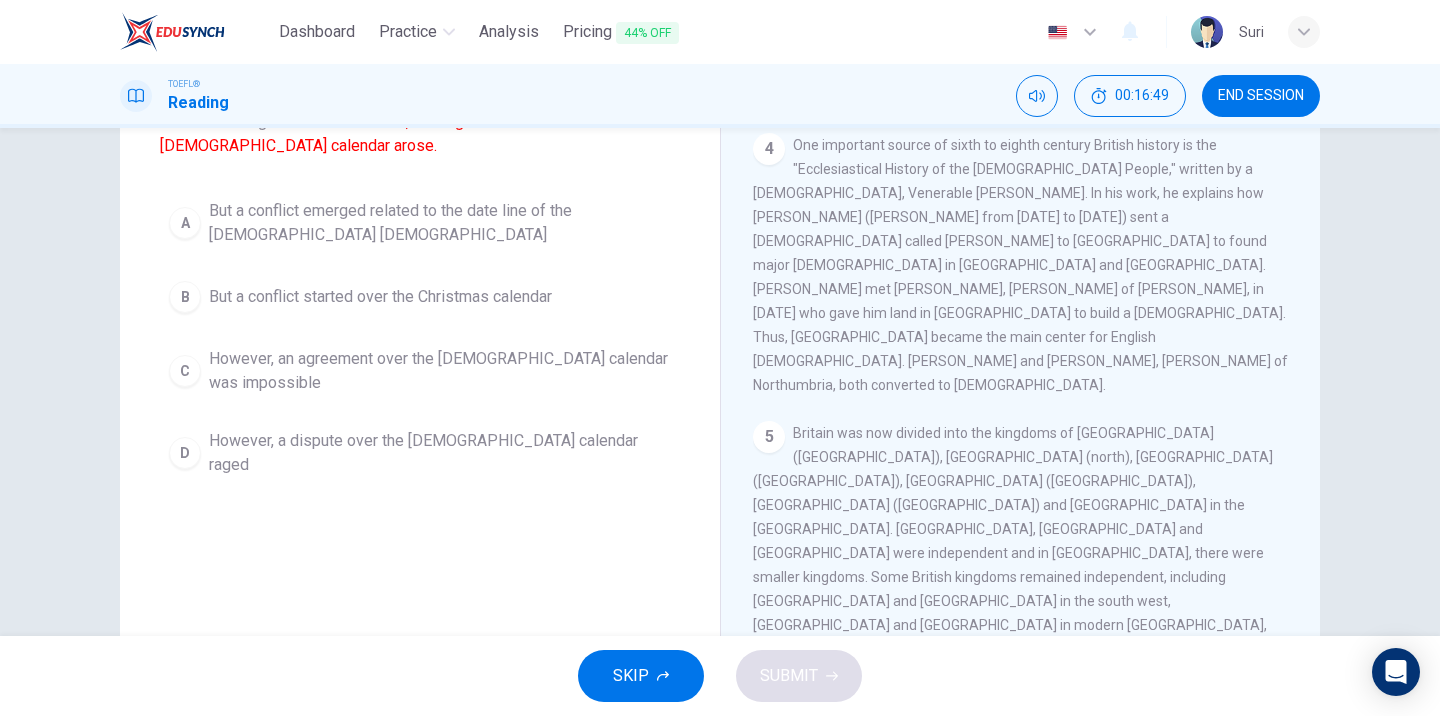 scroll, scrollTop: 175, scrollLeft: 0, axis: vertical 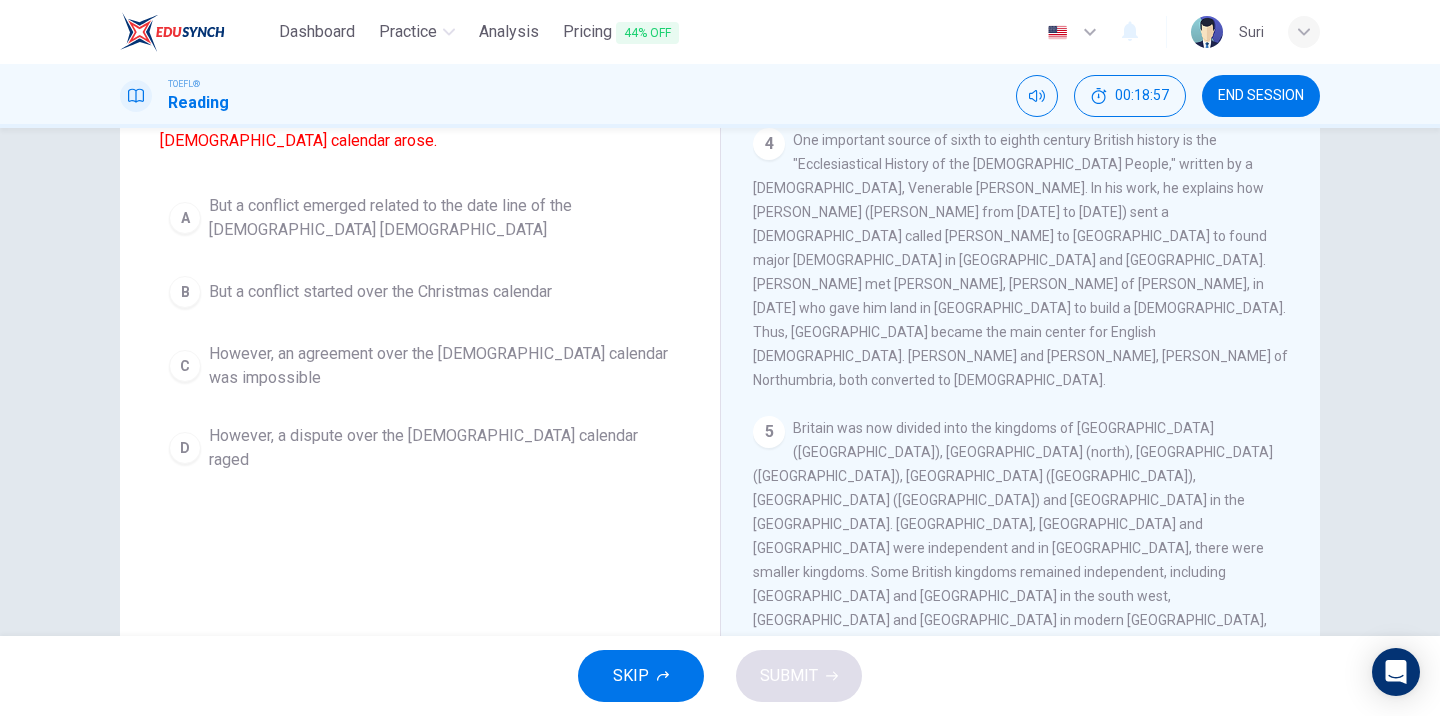 click on "But a conflict emerged related to the date line of the [DEMOGRAPHIC_DATA] [DEMOGRAPHIC_DATA]" at bounding box center [440, 218] 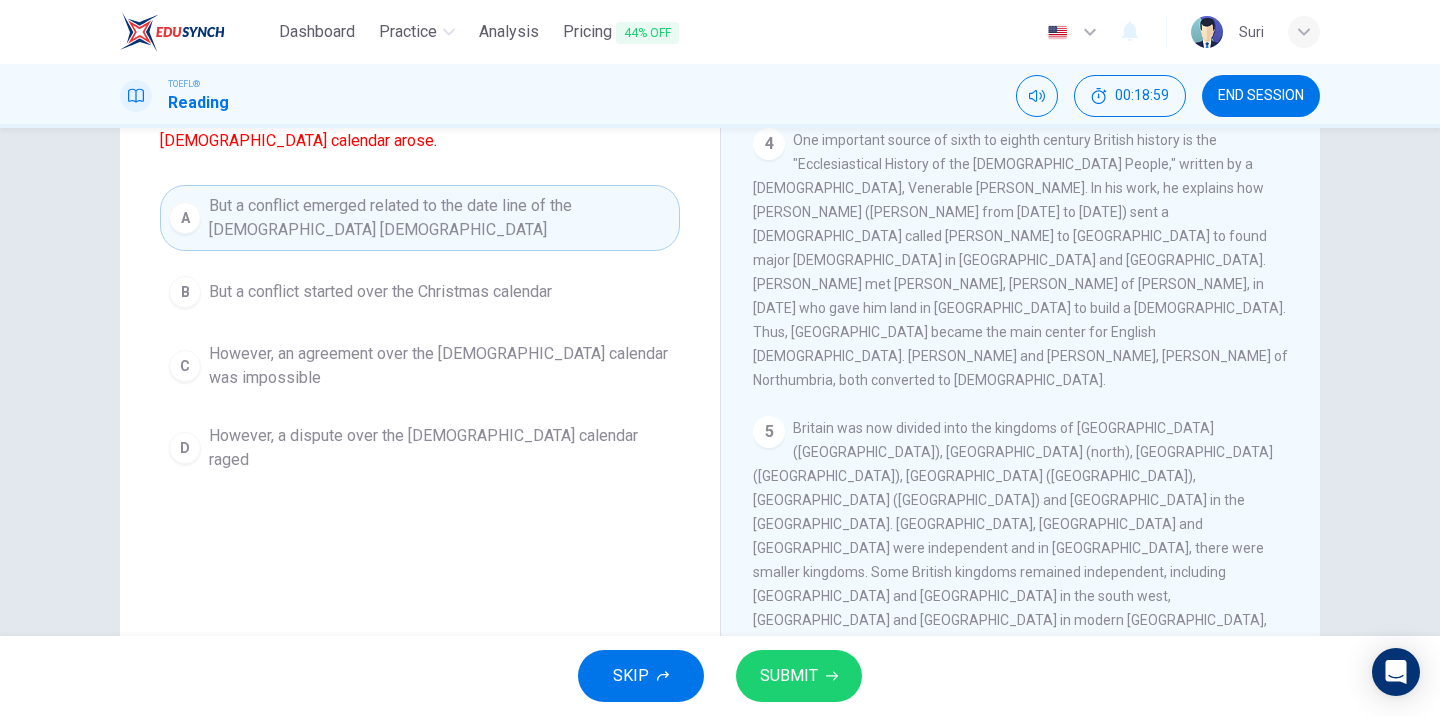 click on "But a conflict started over the Christmas calendar" at bounding box center (380, 292) 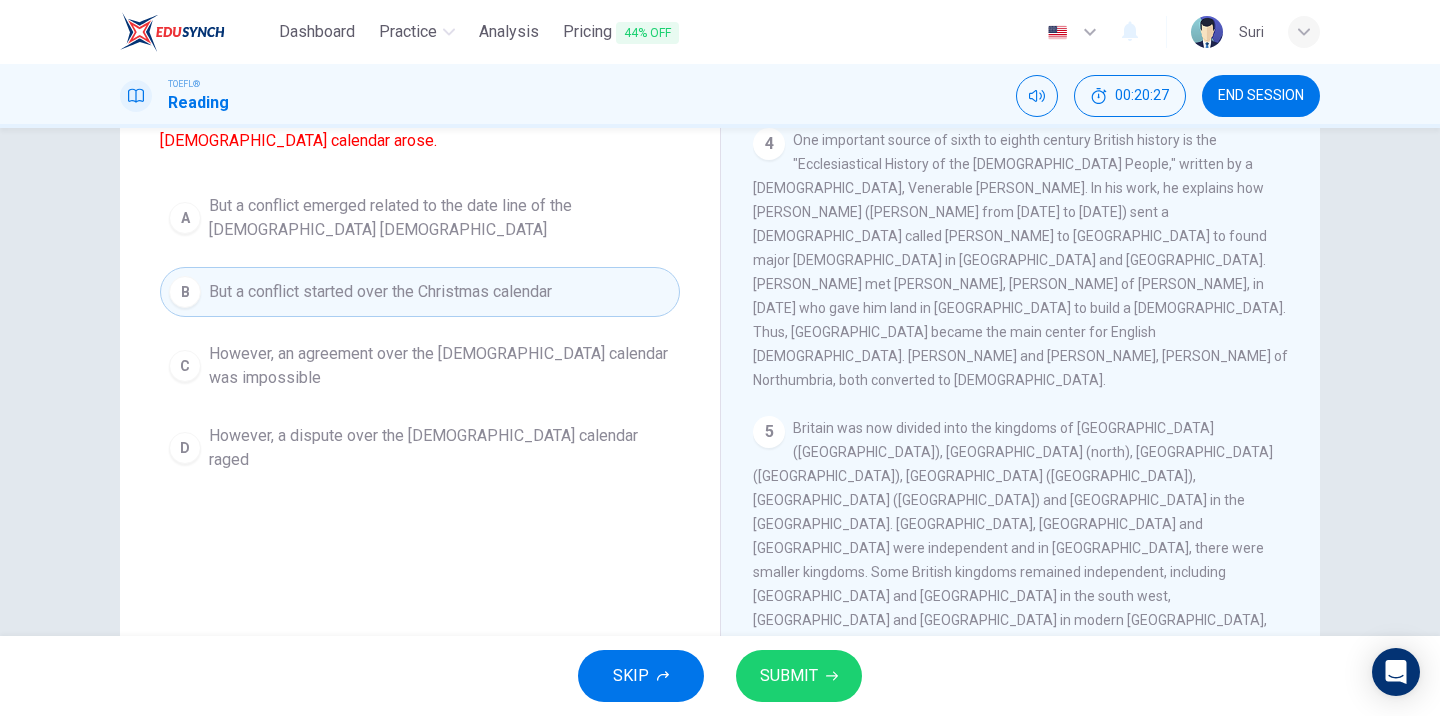 click on "SUBMIT" at bounding box center (789, 676) 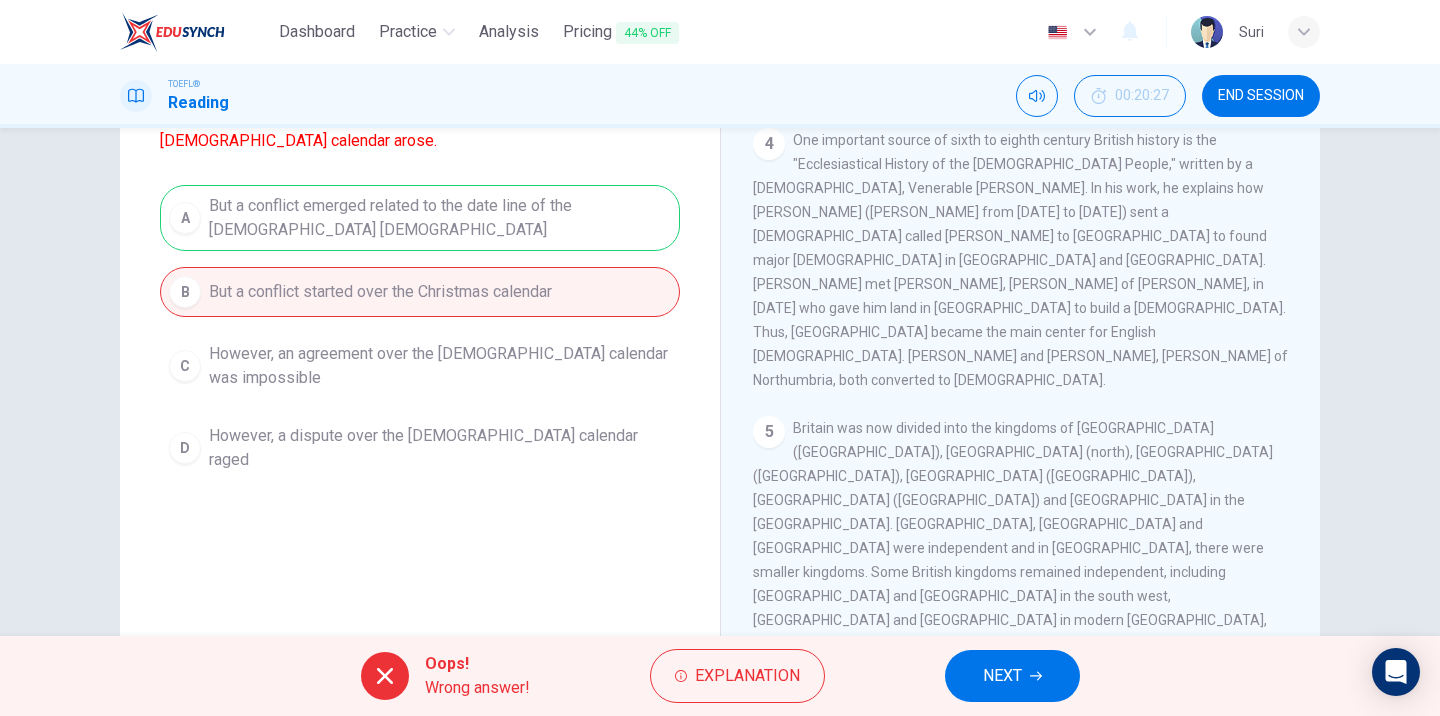 click on "NEXT" at bounding box center (1012, 676) 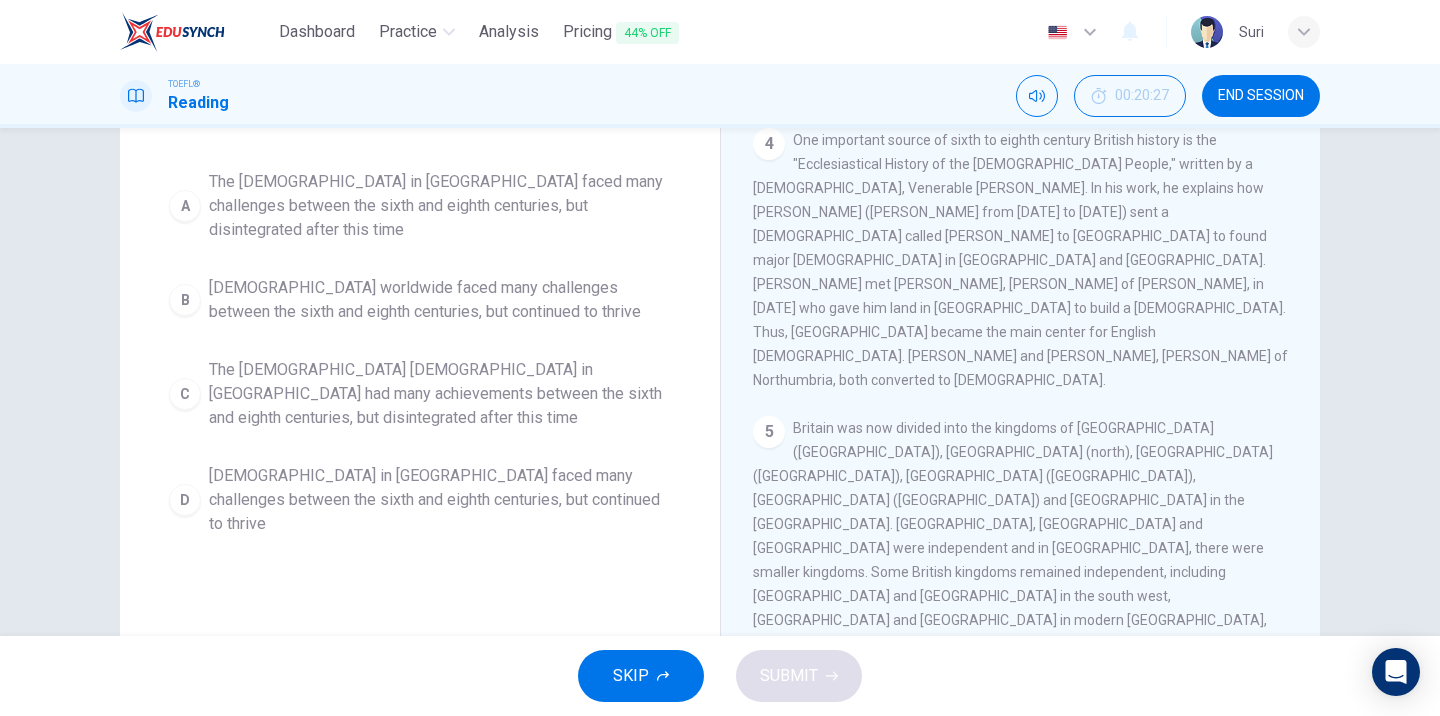 scroll, scrollTop: 0, scrollLeft: 0, axis: both 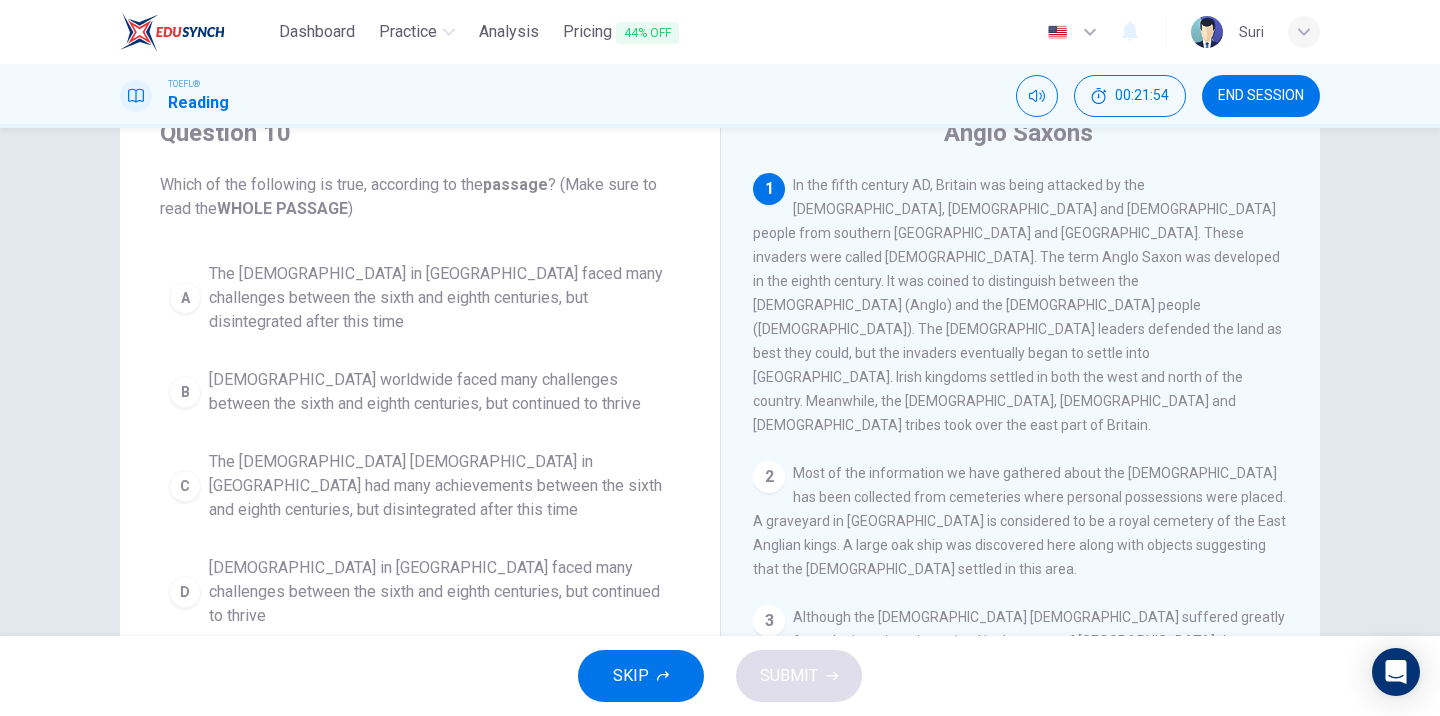 click on "[DEMOGRAPHIC_DATA] in [GEOGRAPHIC_DATA] faced many challenges between the sixth and eighth centuries, but continued to thrive" at bounding box center (440, 592) 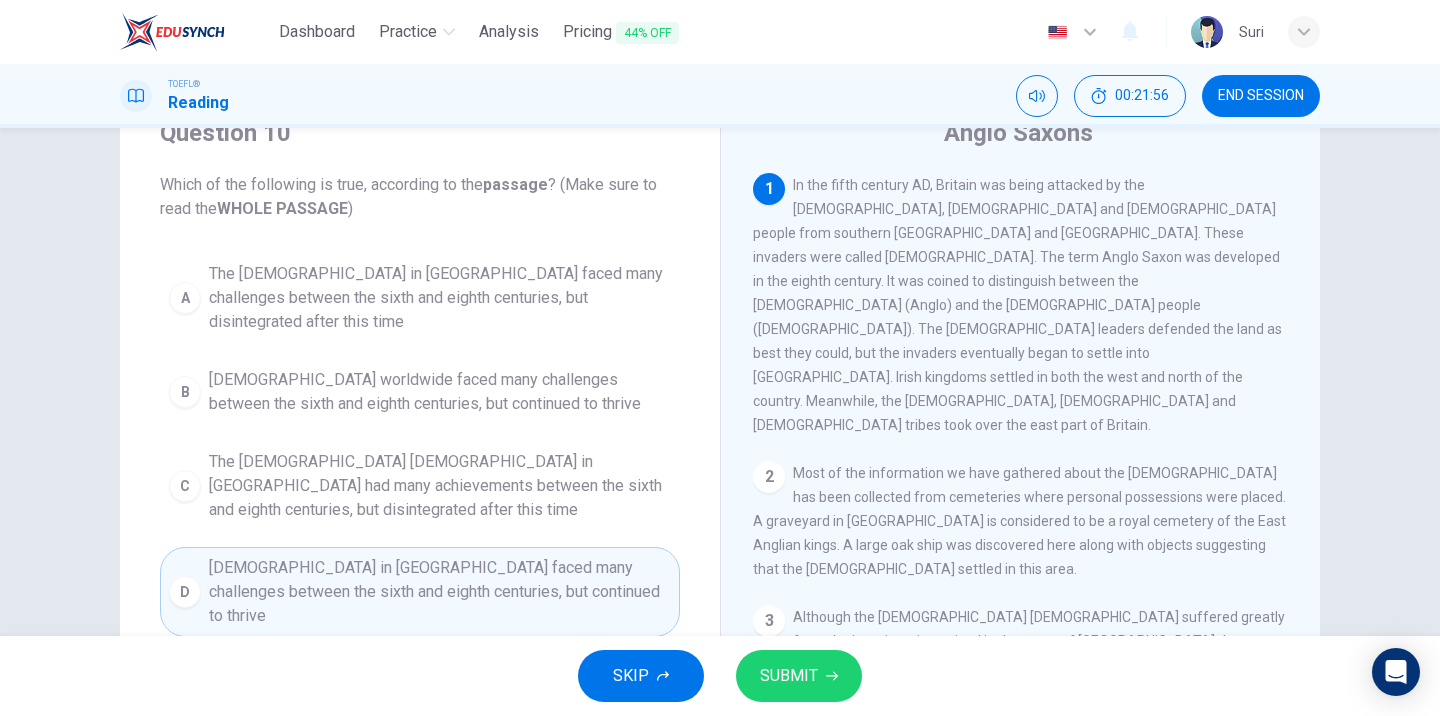 click on "SUBMIT" at bounding box center [789, 676] 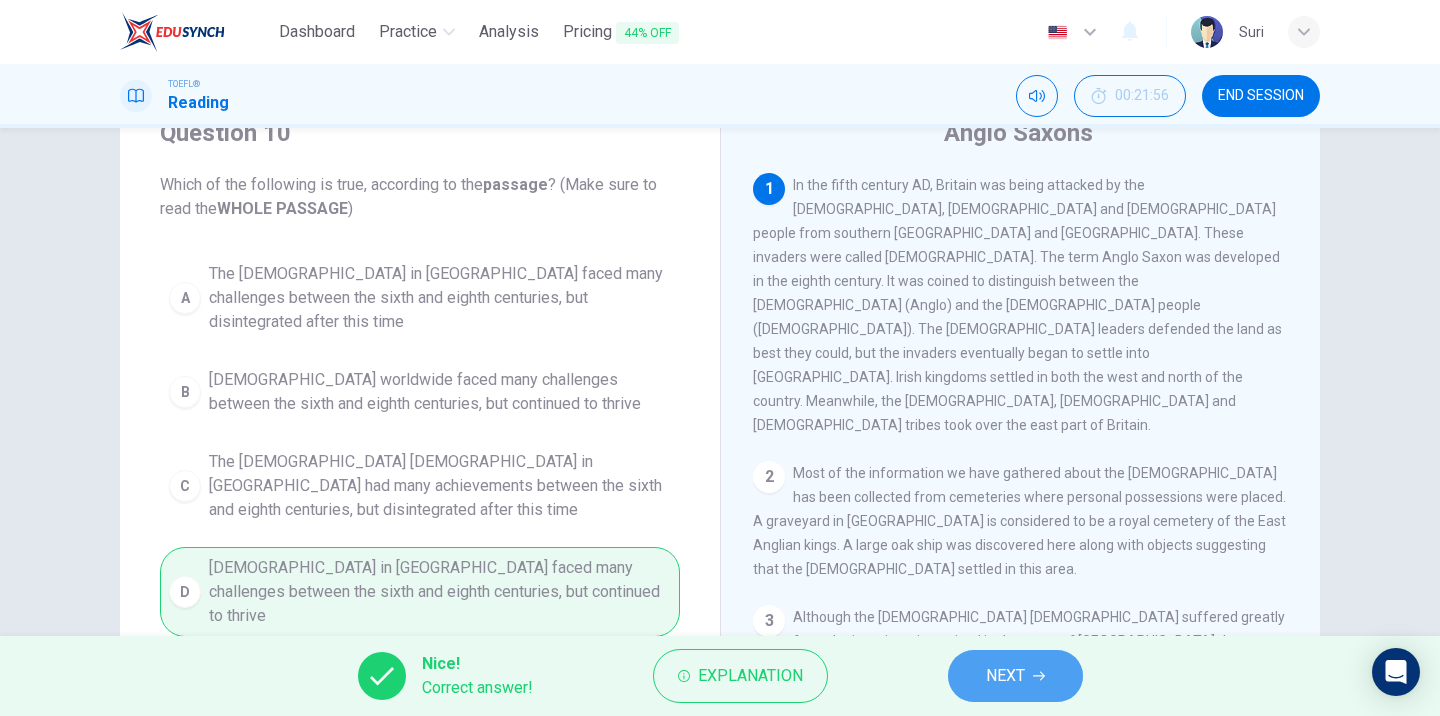 click on "NEXT" at bounding box center [1005, 676] 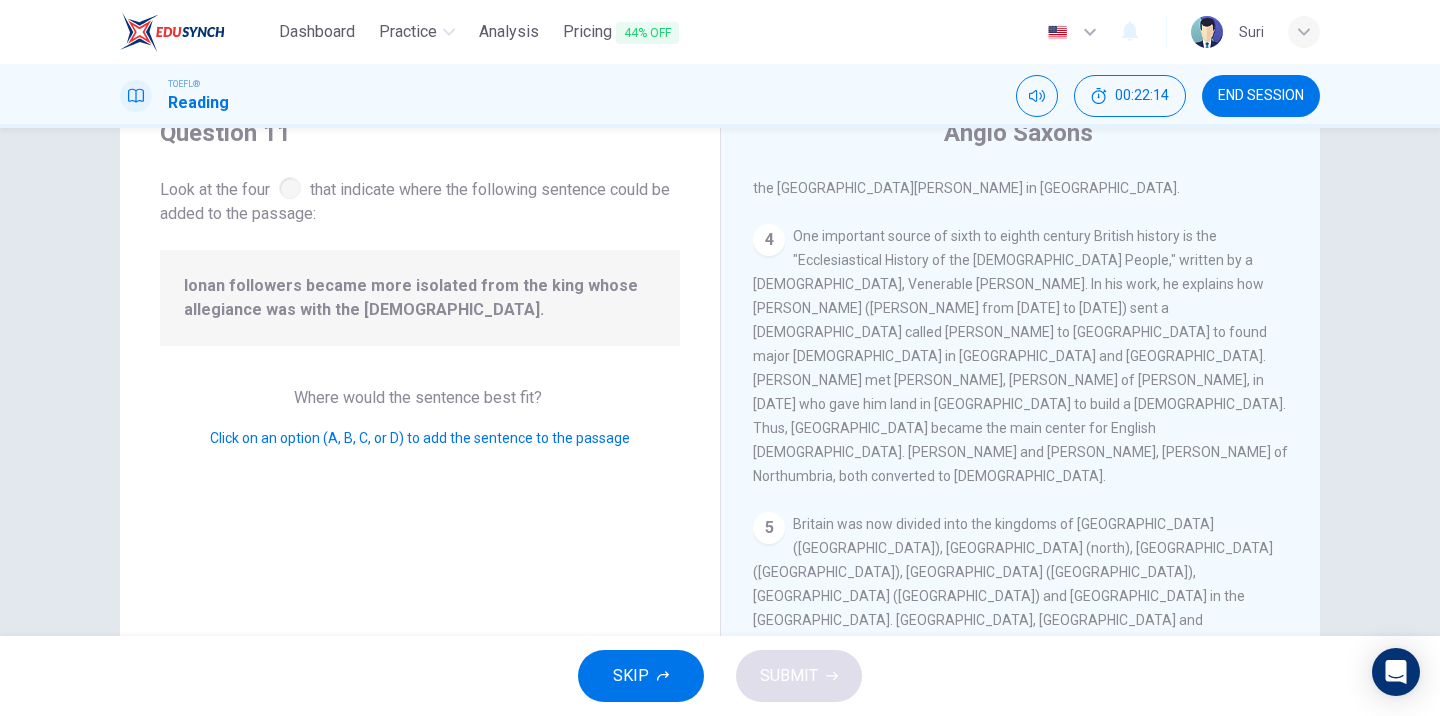 scroll, scrollTop: 738, scrollLeft: 0, axis: vertical 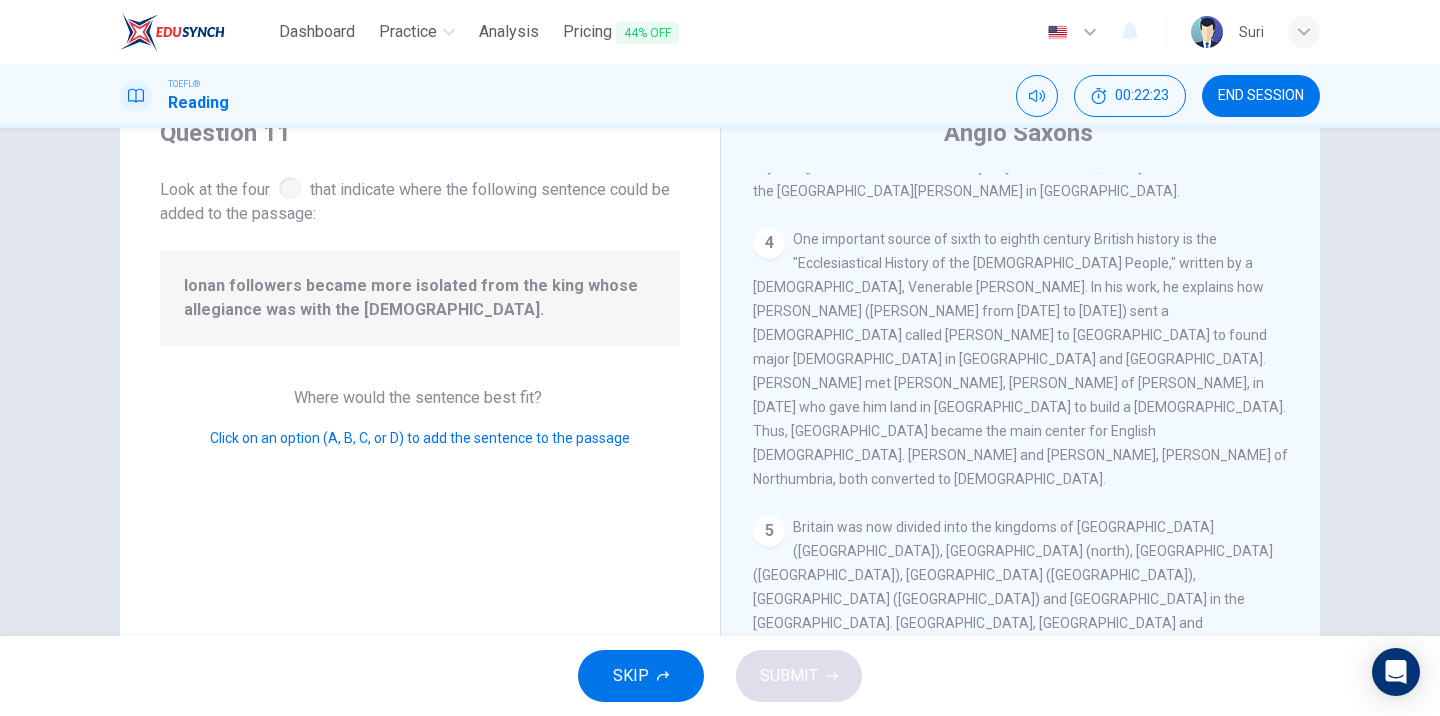 click at bounding box center (1269, 845) 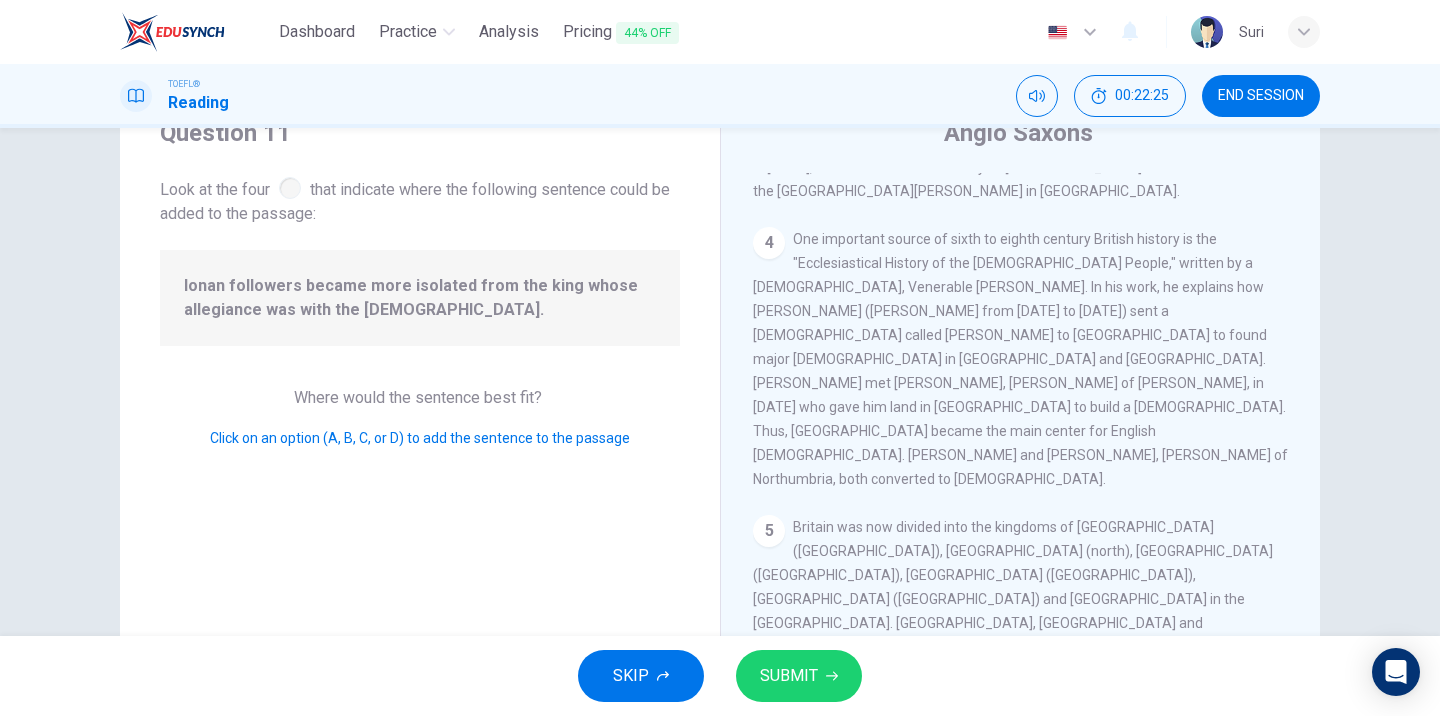click on "6" at bounding box center [769, 795] 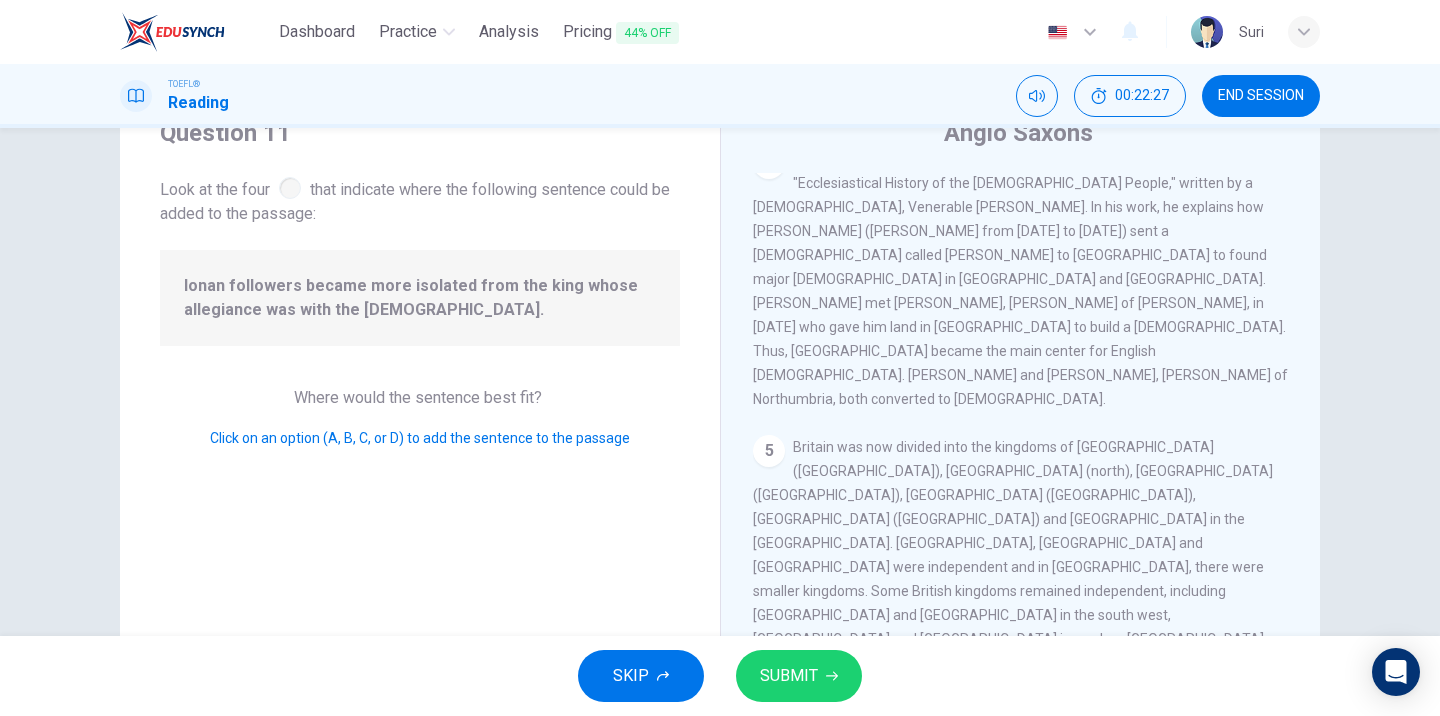 scroll, scrollTop: 817, scrollLeft: 0, axis: vertical 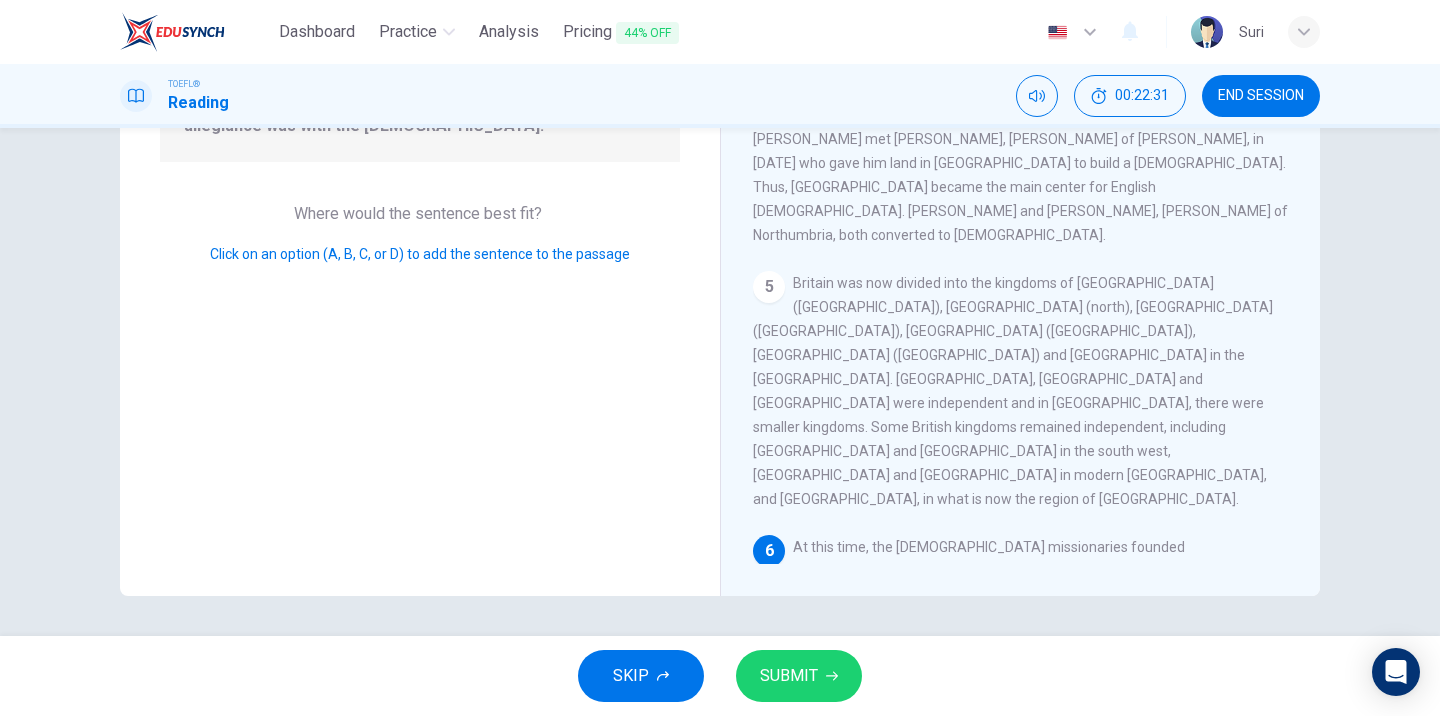 click at bounding box center [1028, 713] 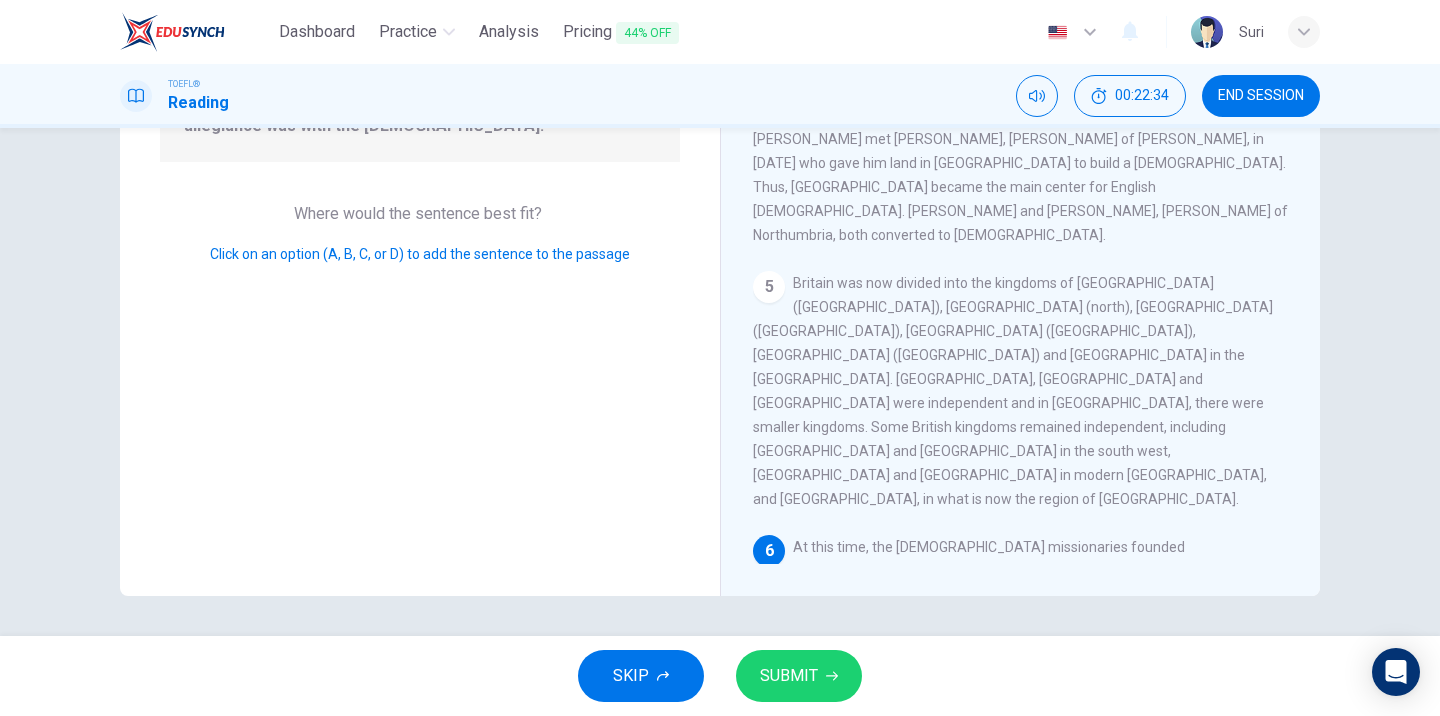 click at bounding box center [1239, 633] 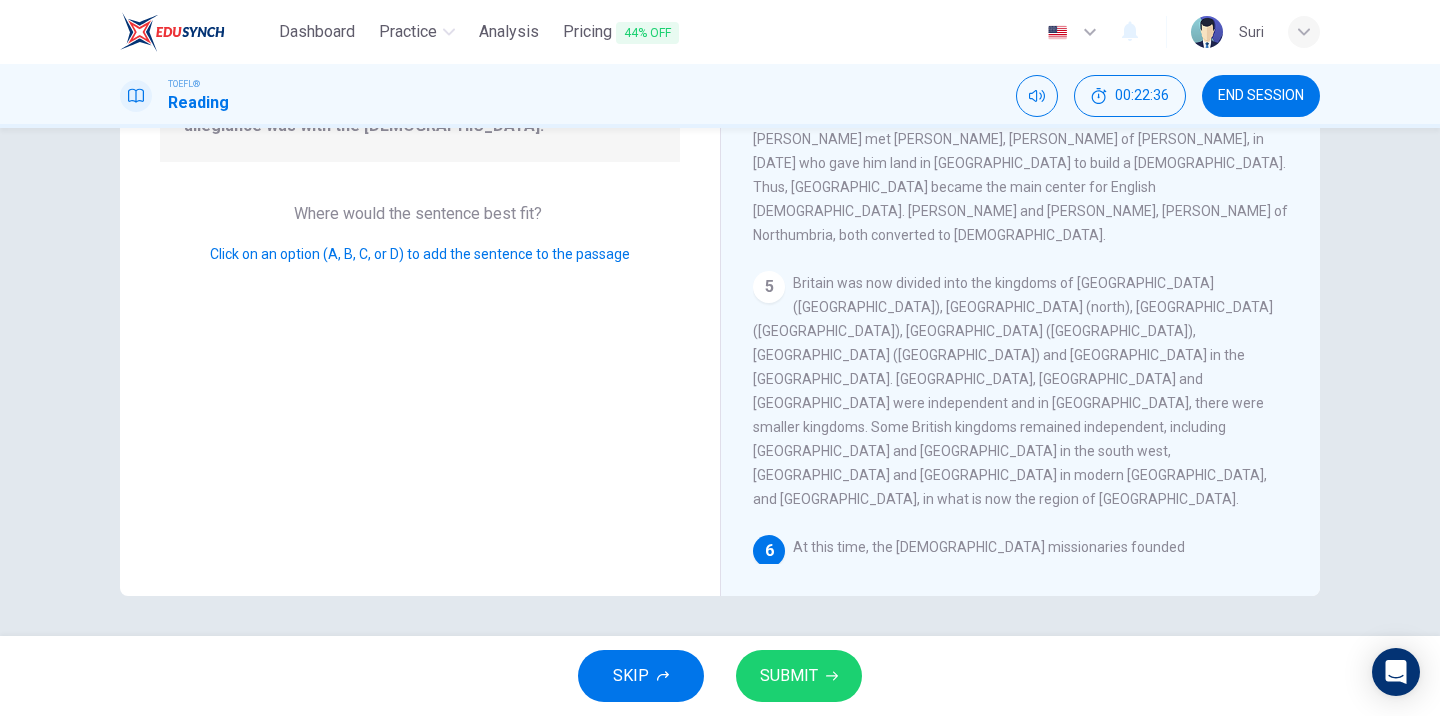 click at bounding box center (1239, 633) 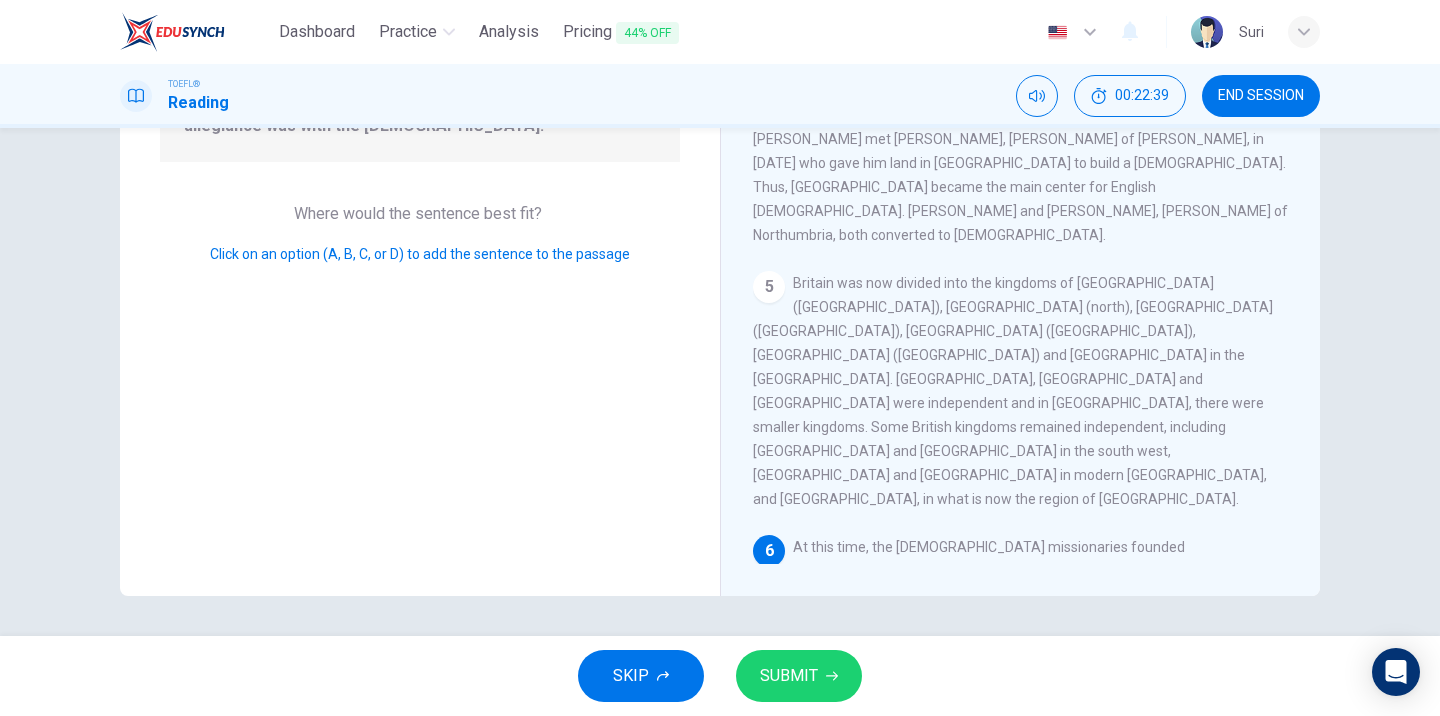 click at bounding box center (1269, 601) 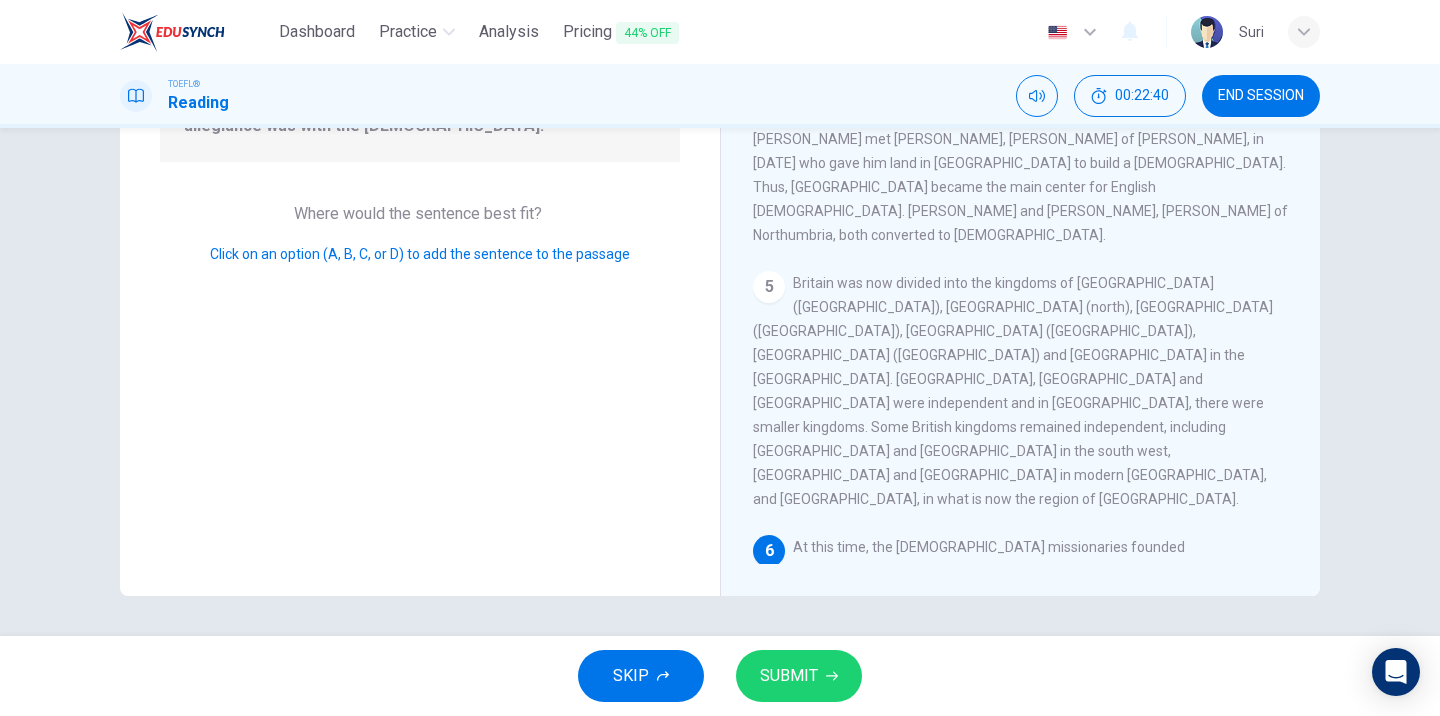 click at bounding box center (1269, 601) 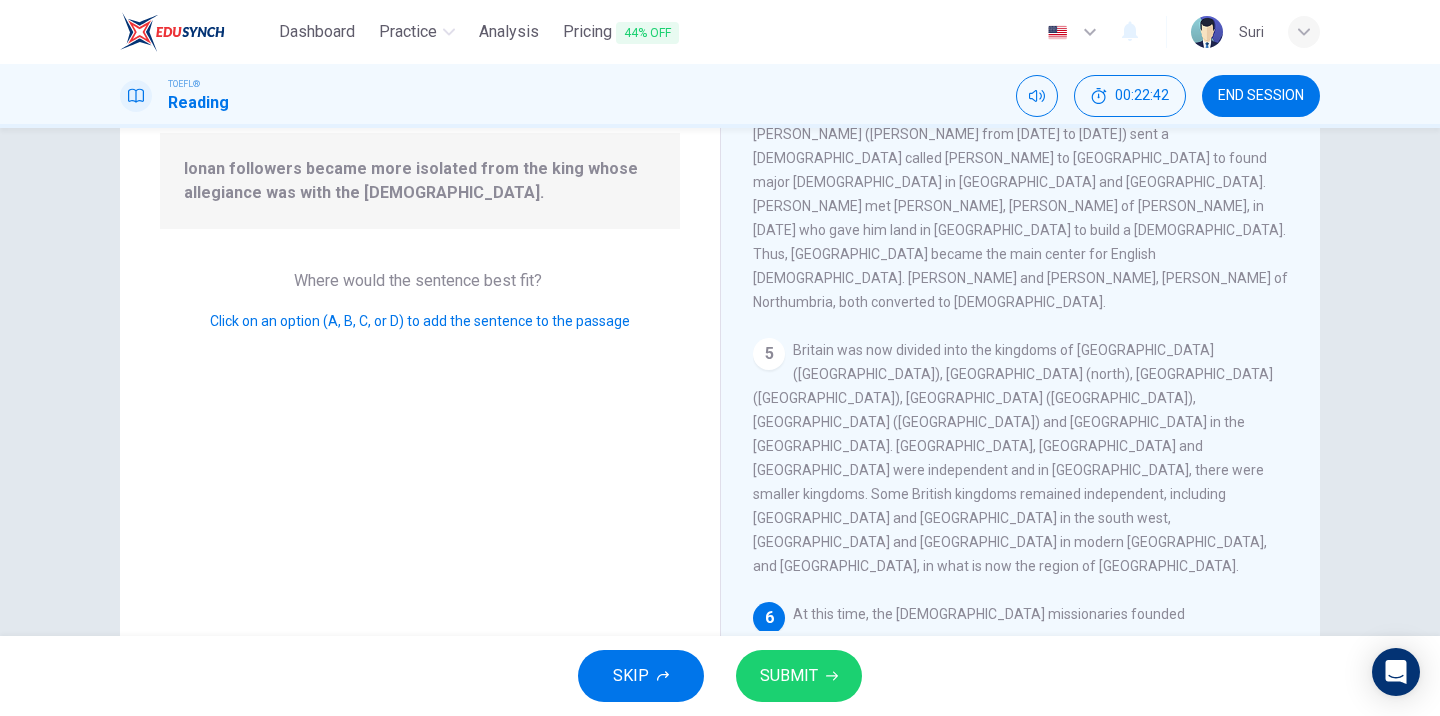 scroll, scrollTop: 198, scrollLeft: 0, axis: vertical 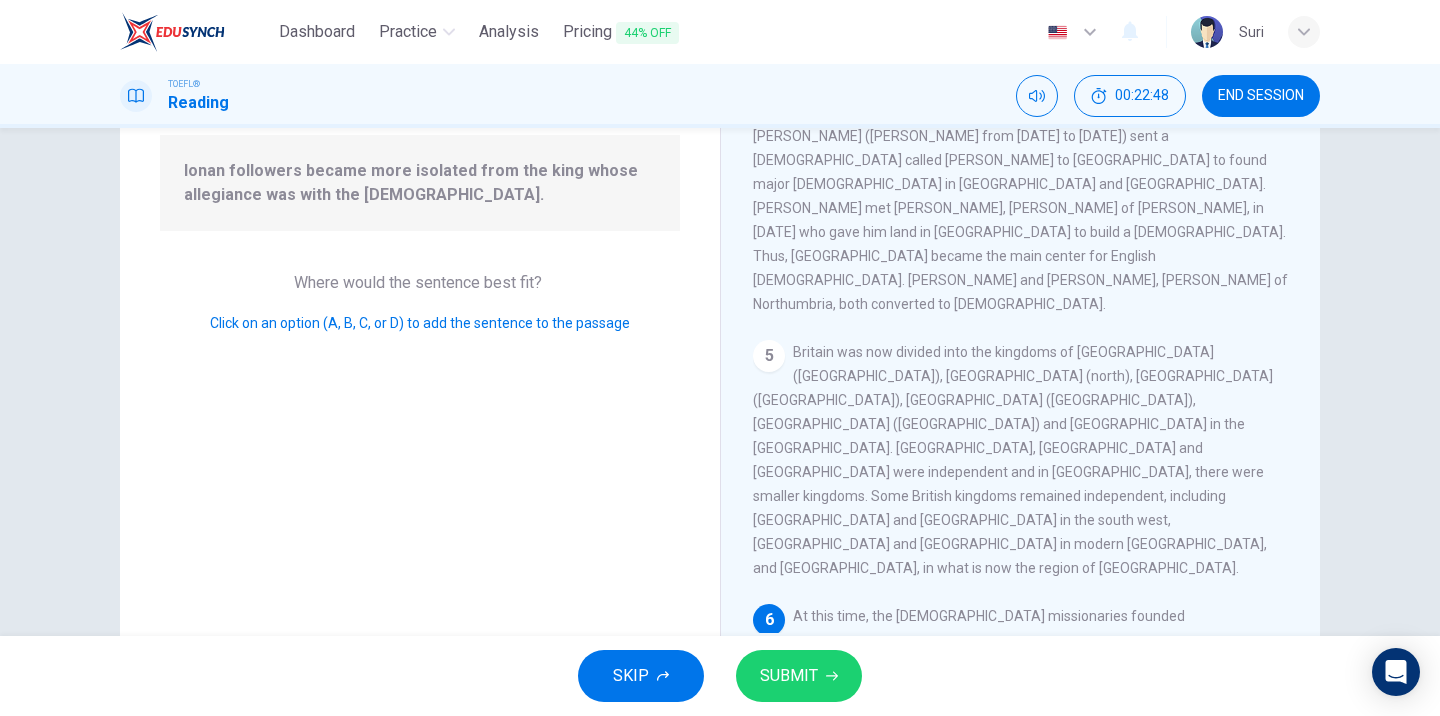 drag, startPoint x: 967, startPoint y: 251, endPoint x: 980, endPoint y: 378, distance: 127.66362 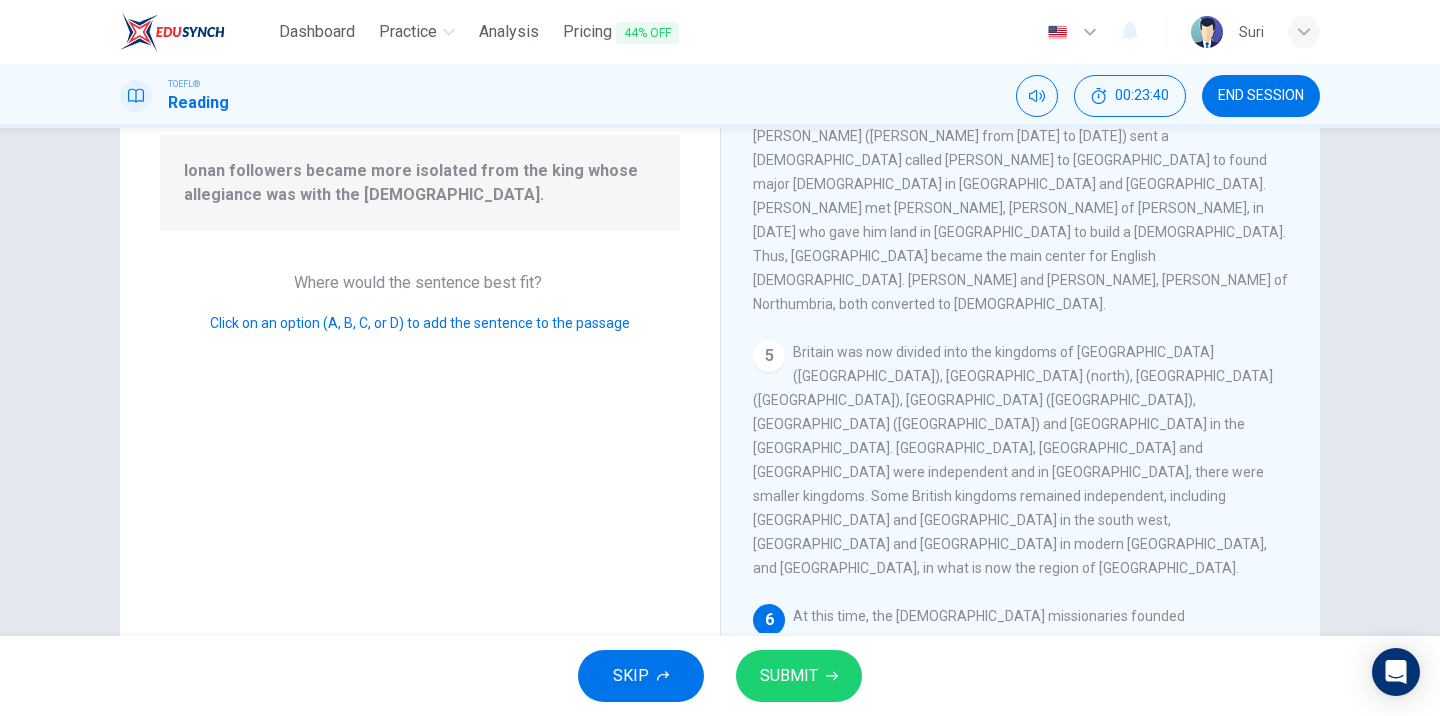 click at bounding box center [1028, 782] 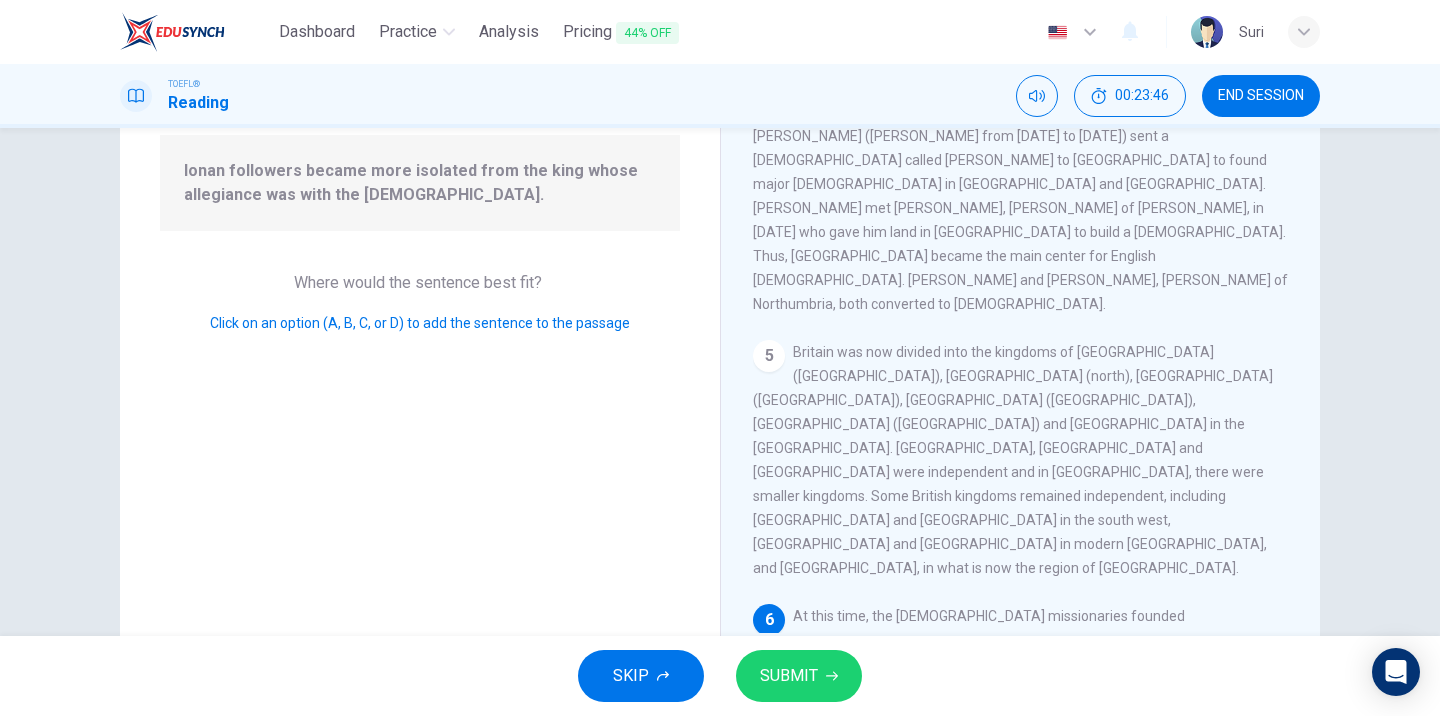click on "SUBMIT" at bounding box center [789, 676] 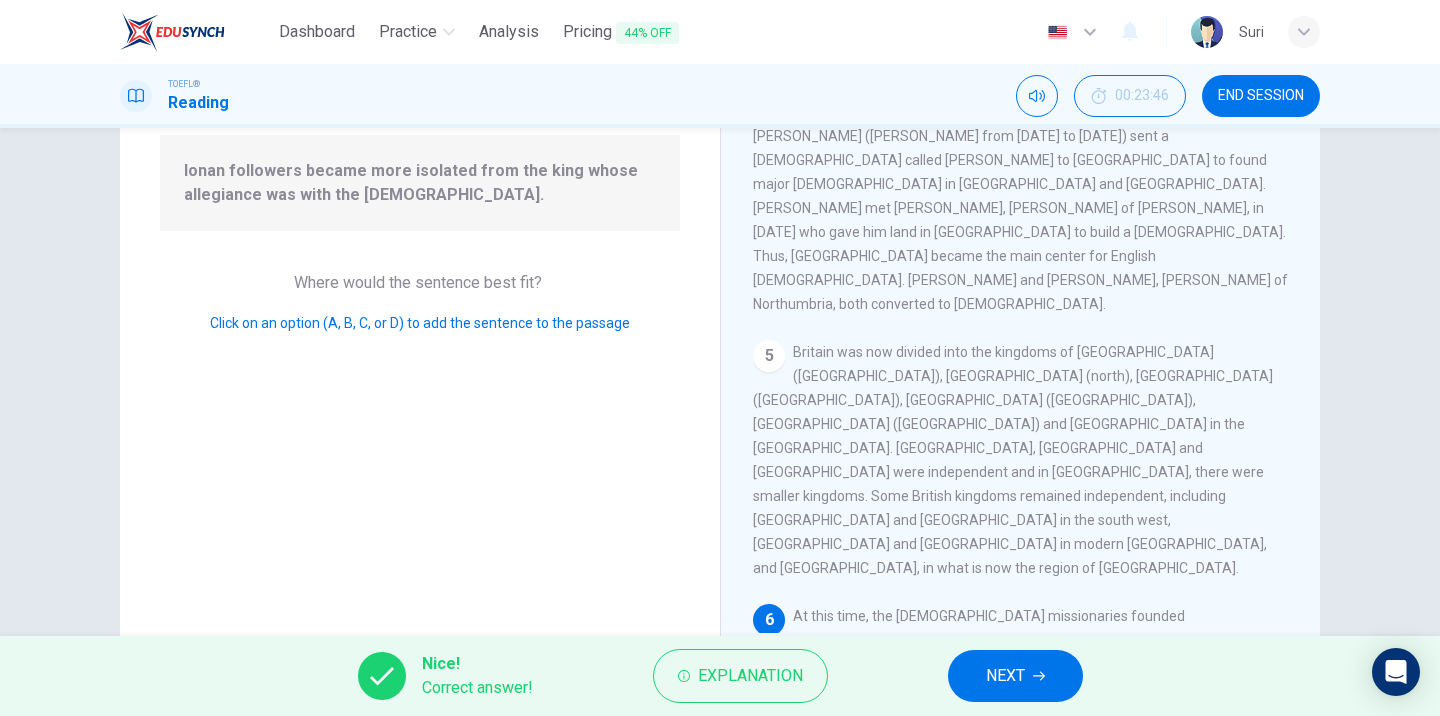 click on "NEXT" at bounding box center [1015, 676] 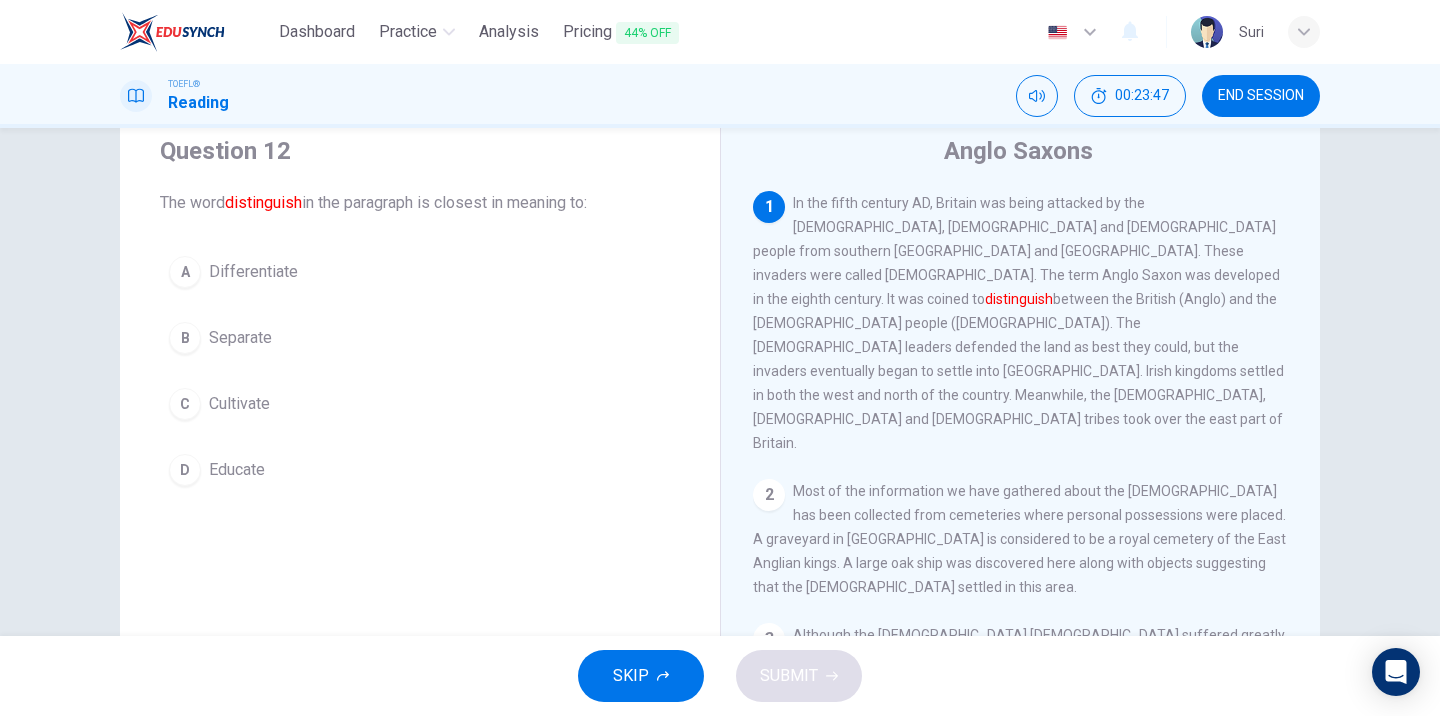 scroll, scrollTop: 56, scrollLeft: 0, axis: vertical 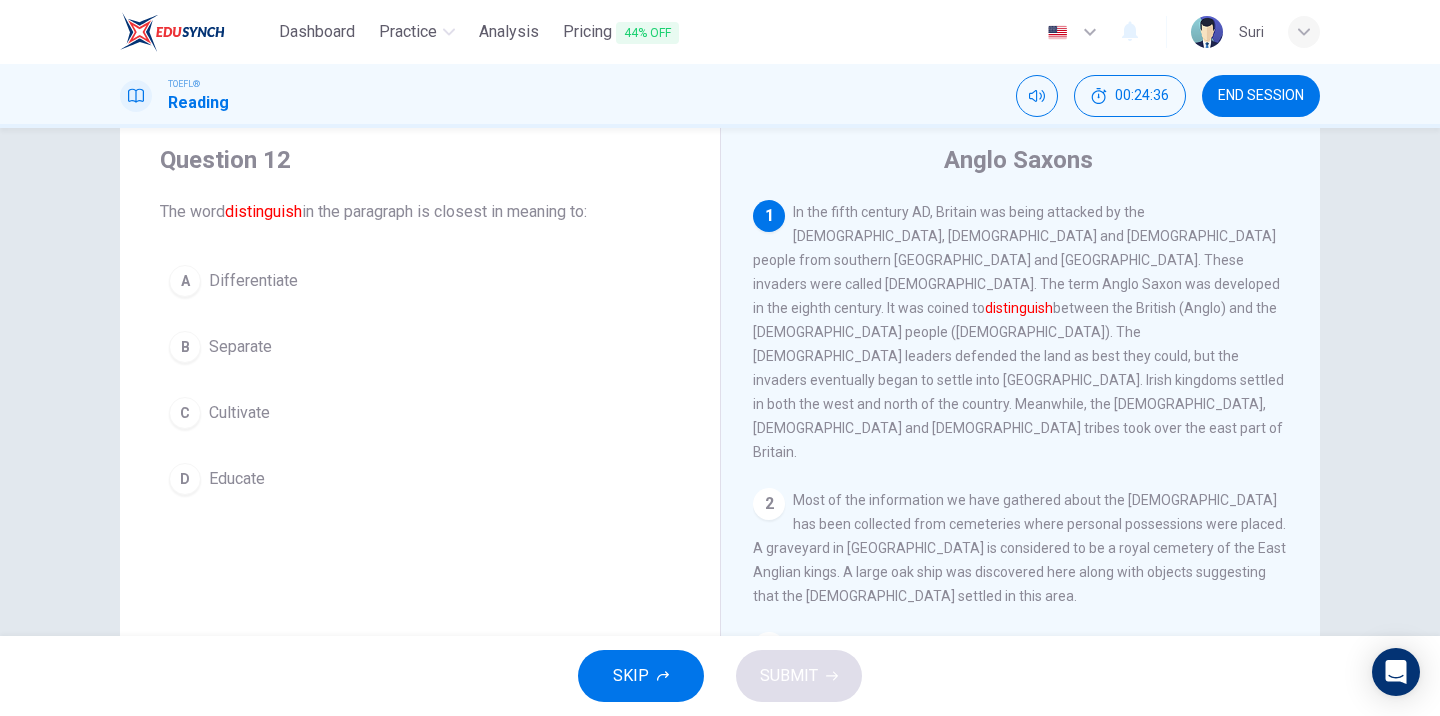 drag, startPoint x: 418, startPoint y: 217, endPoint x: 599, endPoint y: 222, distance: 181.06905 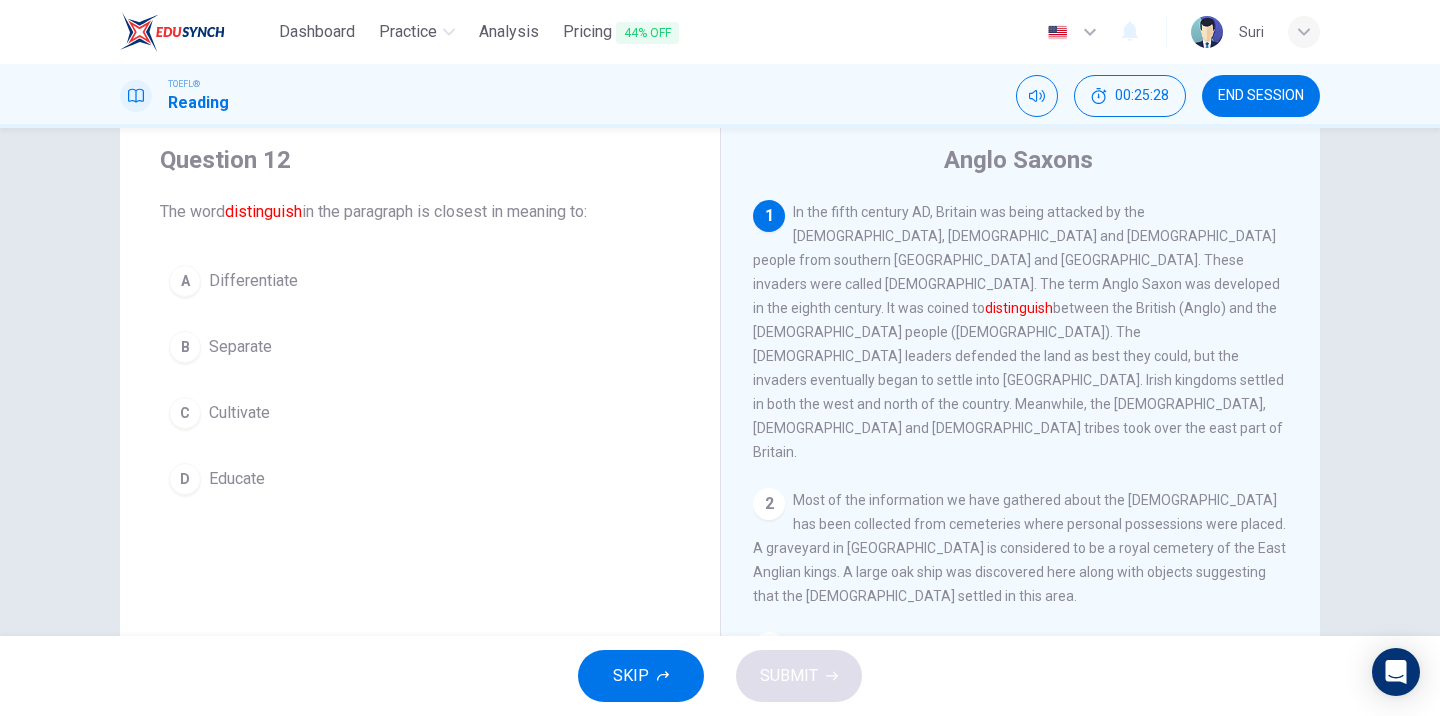 click on "Differentiate" at bounding box center [253, 281] 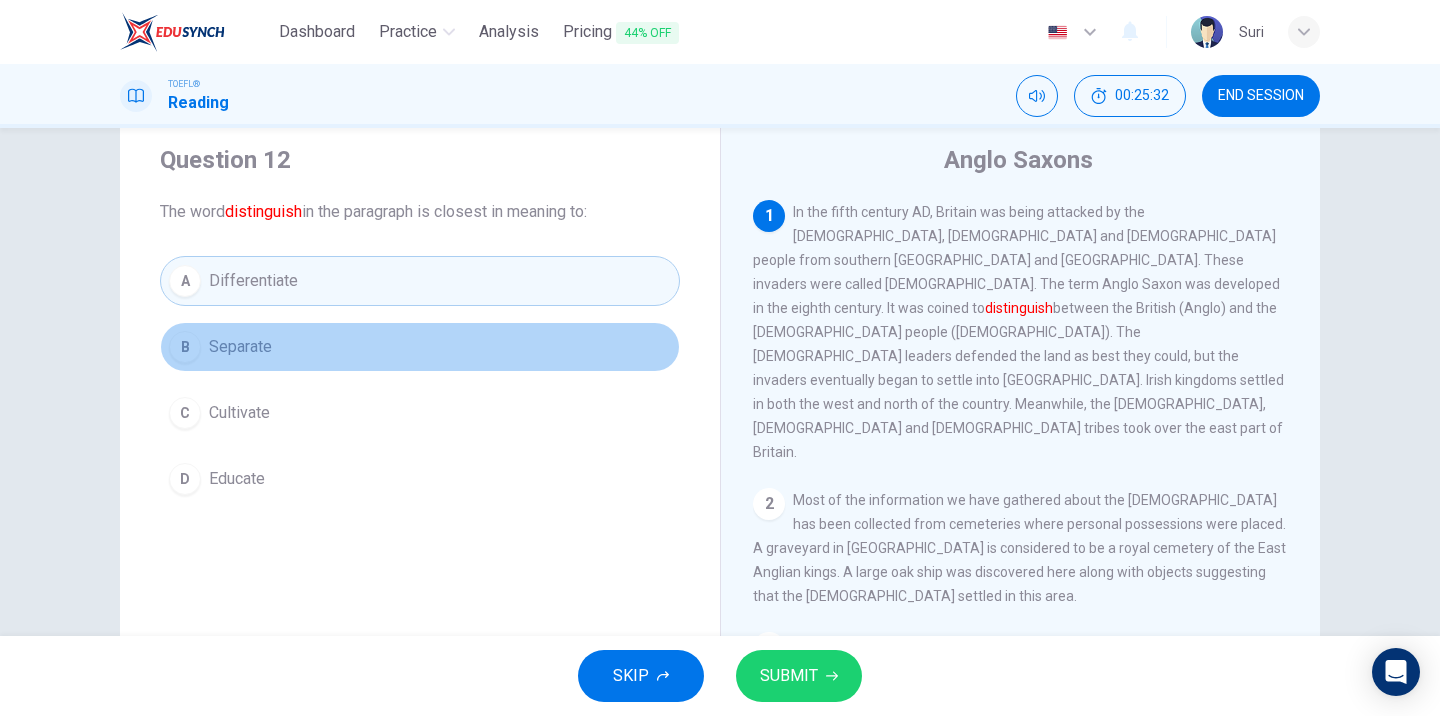 click on "Separate" at bounding box center [240, 347] 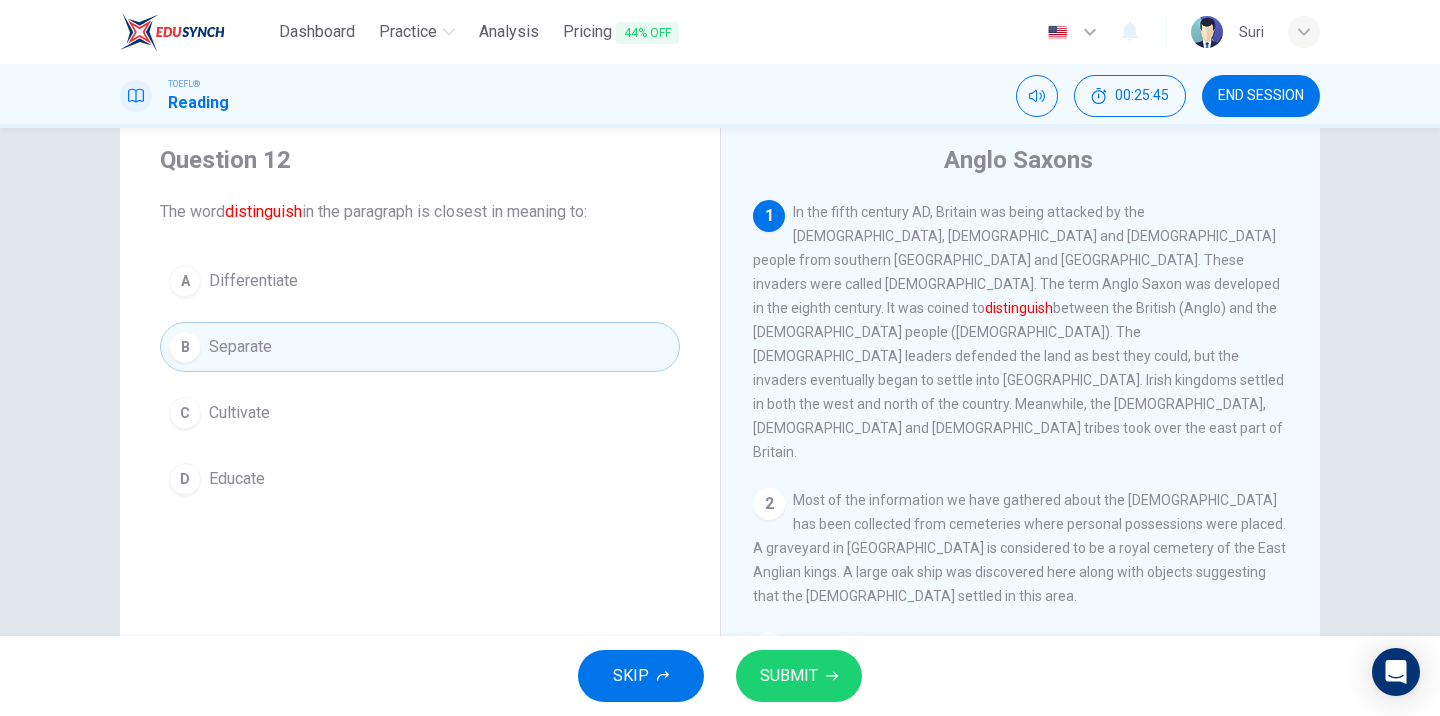 click on "SUBMIT" at bounding box center (789, 676) 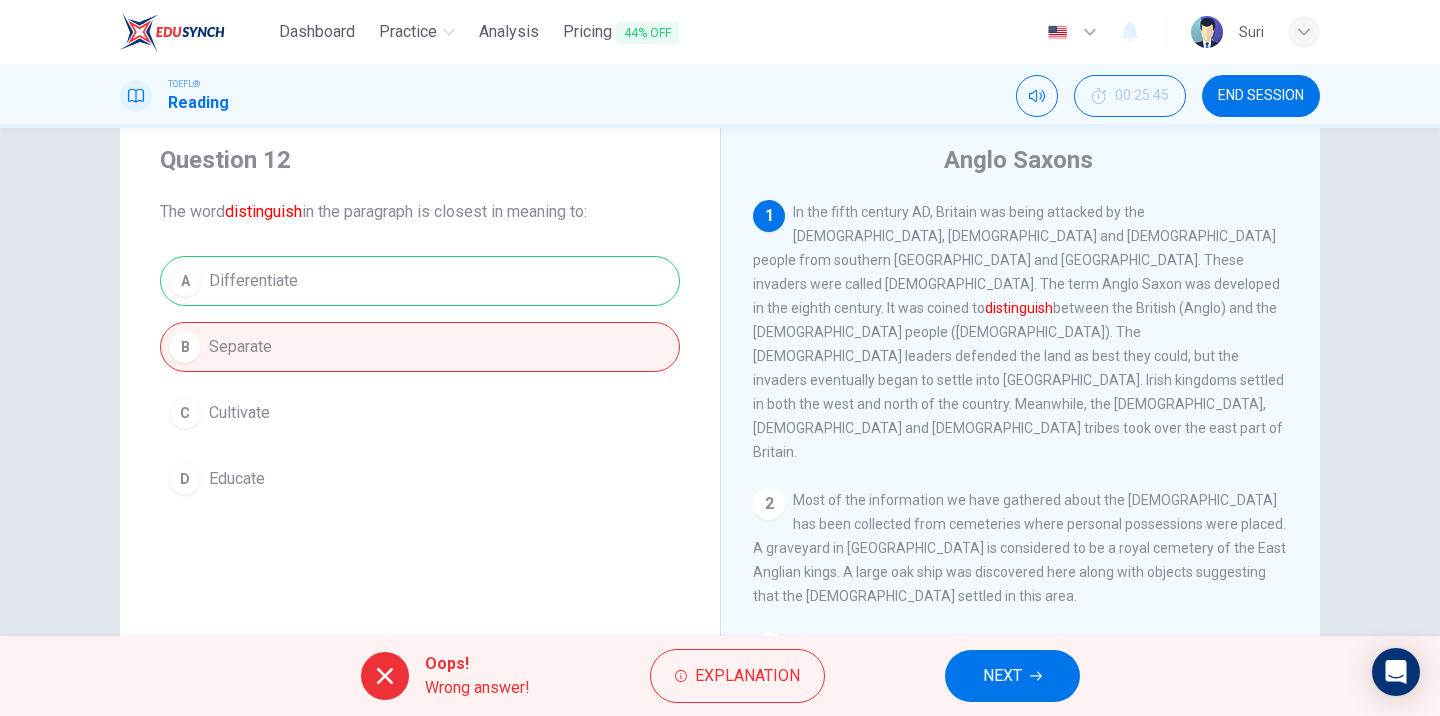 click on "A Differentiate B Separate C Cultivate D Educate" at bounding box center (420, 380) 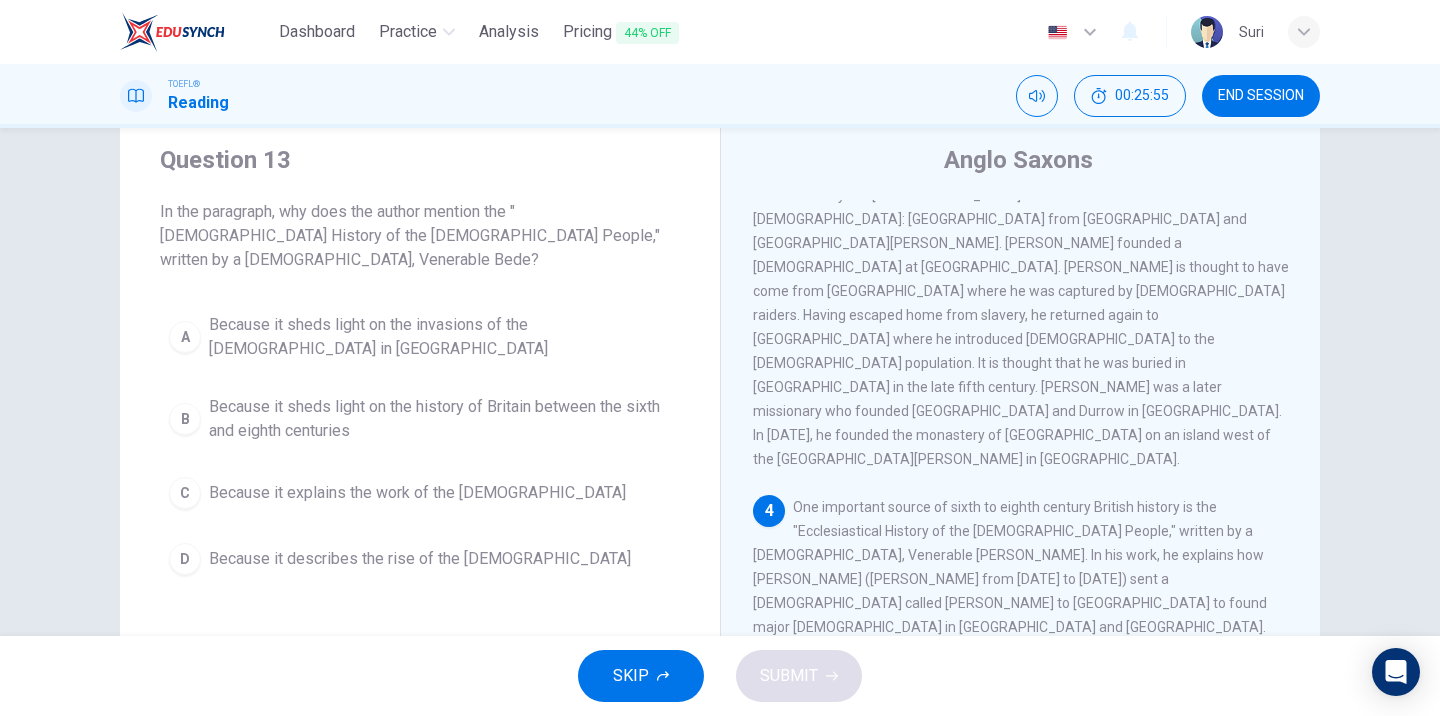 scroll, scrollTop: 500, scrollLeft: 0, axis: vertical 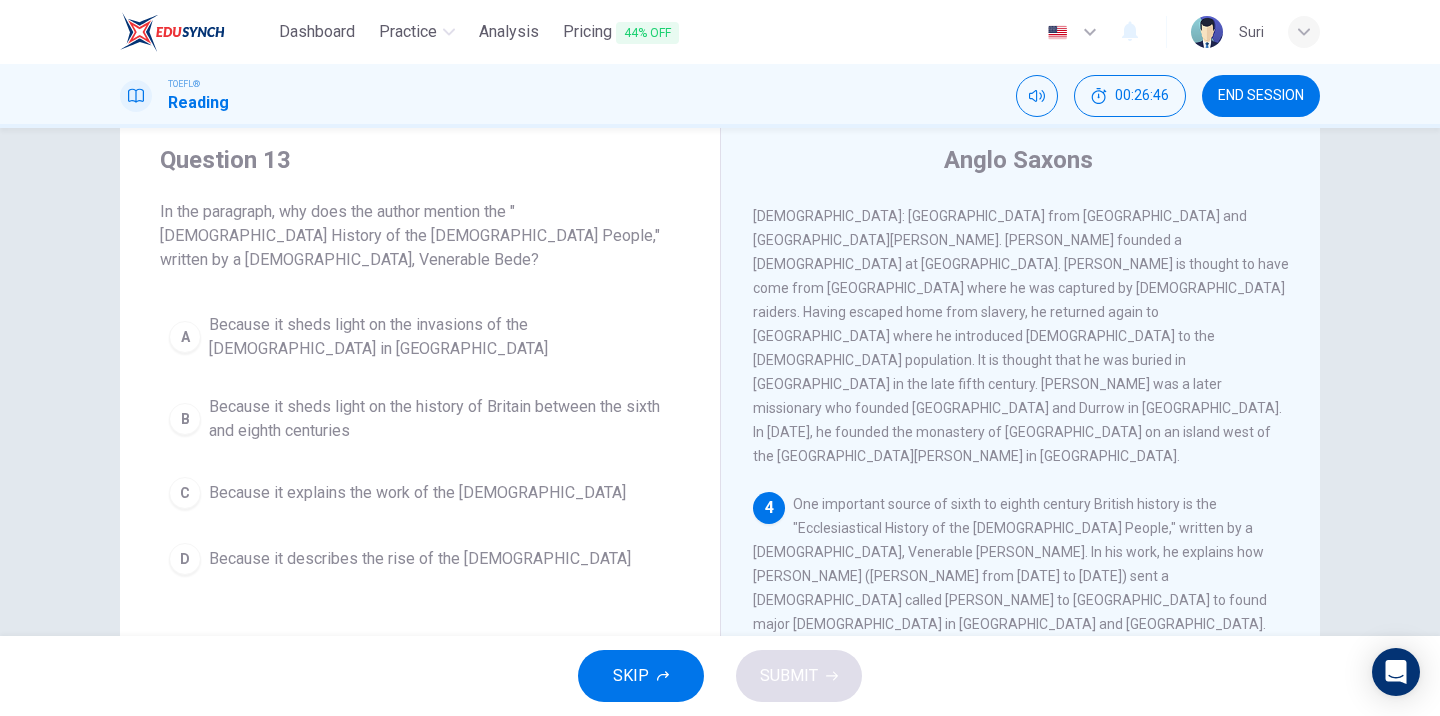 click on "Because it sheds light on the invasions of the [DEMOGRAPHIC_DATA] in [GEOGRAPHIC_DATA]" at bounding box center [440, 337] 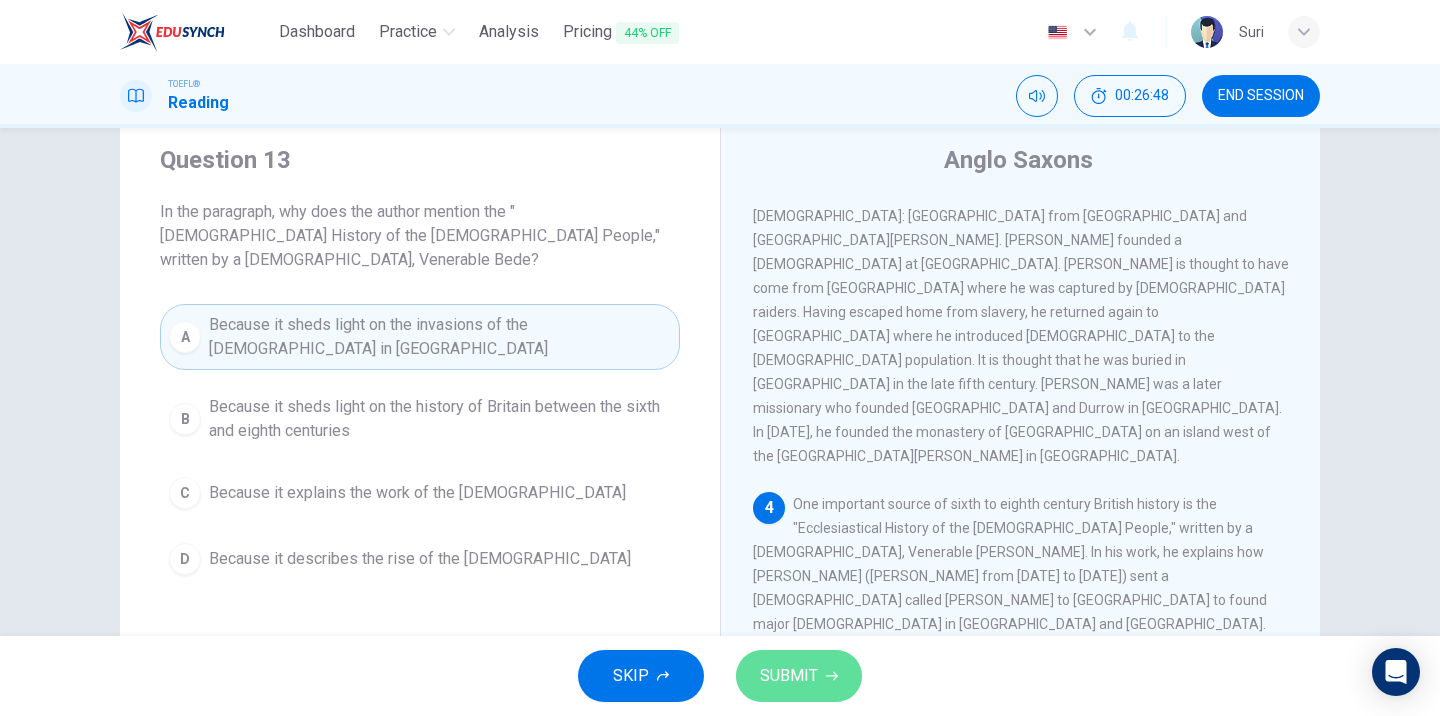 click on "SUBMIT" at bounding box center [789, 676] 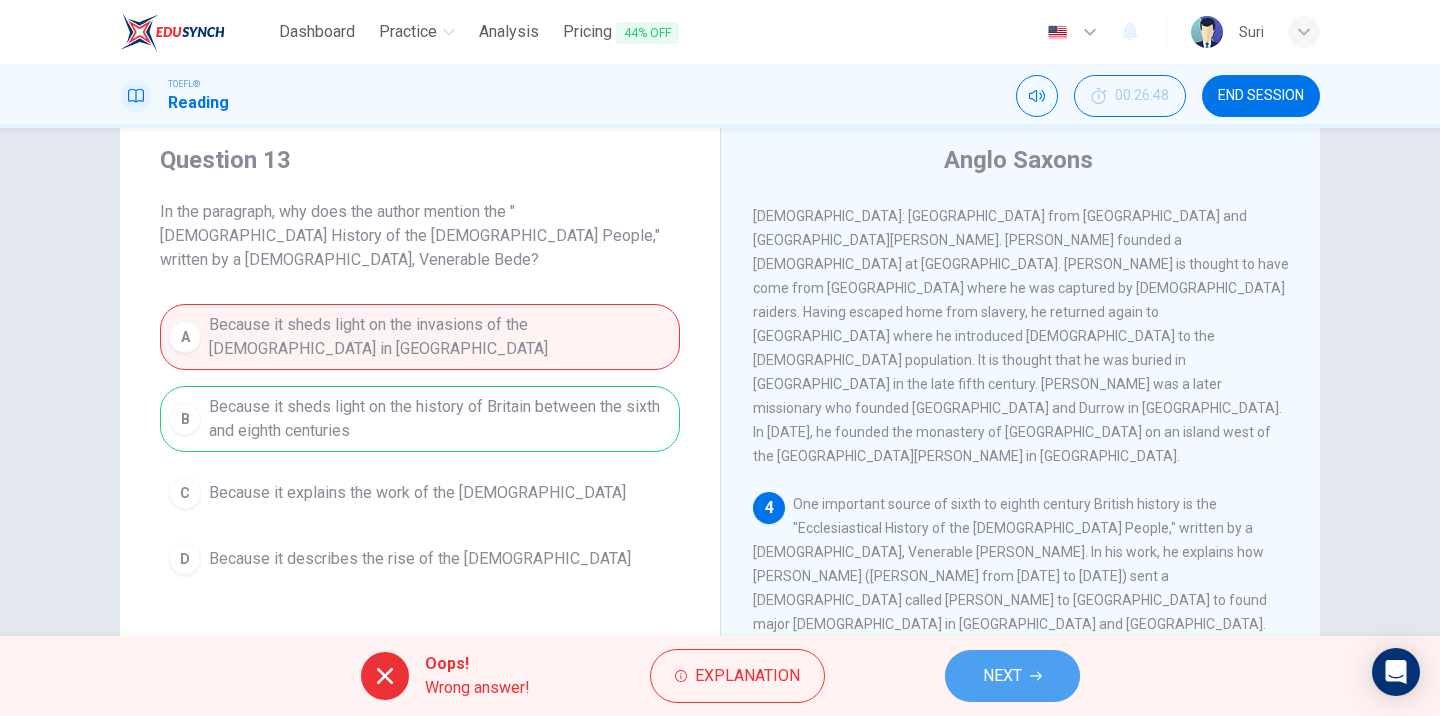 click 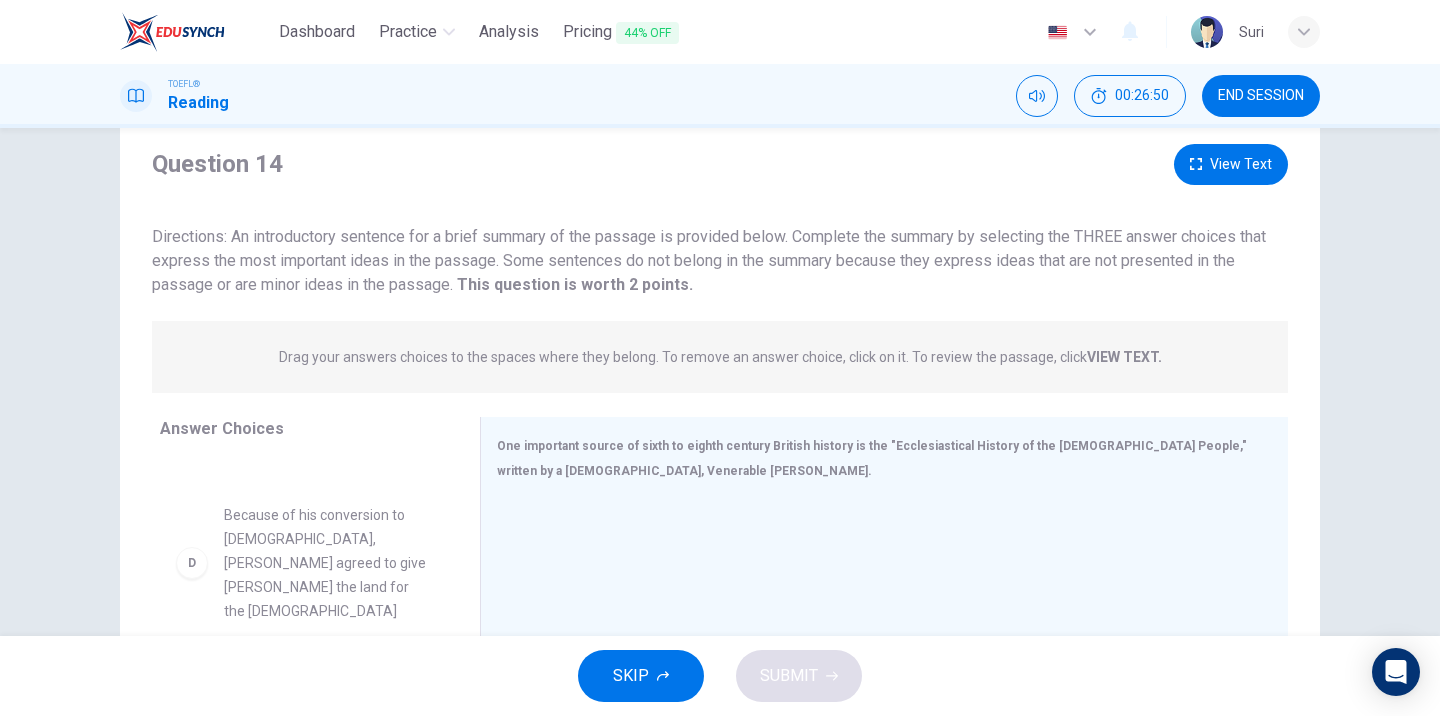 scroll, scrollTop: 444, scrollLeft: 0, axis: vertical 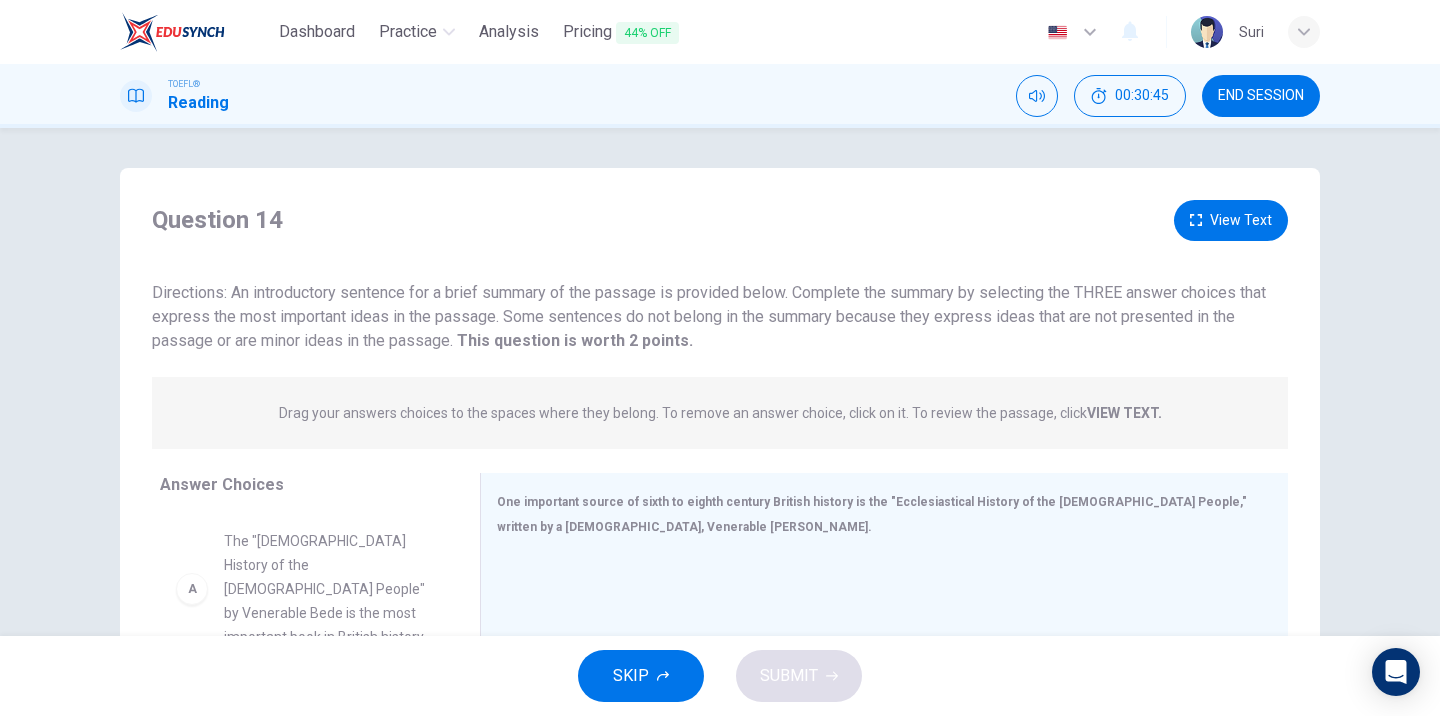 click on "Question 14 View Text Directions: An introductory sentence for a brief summary of the passage is provided below. Complete the summary by selecting the THREE answer choices that express the most important ideas in the passage. Some sentences do not belong in the summary because they express ideas that are not presented in the passage or are minor ideas in the passage.   This question is worth 2 points. This question is worth 2 points. Drag your answers choices to the spaces where they belong. To remove an answer choice, click on it. To review the passage, click   VIEW TEXT. Click on the answer choices below to select your answers. To remove an answer choice, go to the Answers tab and click on it. To review the passage, click the PASSAGE tab. A The "[DEMOGRAPHIC_DATA] History of the [DEMOGRAPHIC_DATA] People" by Venerable Bede is the most important book in British history B Bede's work sheds important light on British history between the sixth and eighth centuries C D E F Answer Choices A B C D E F" at bounding box center [720, 530] 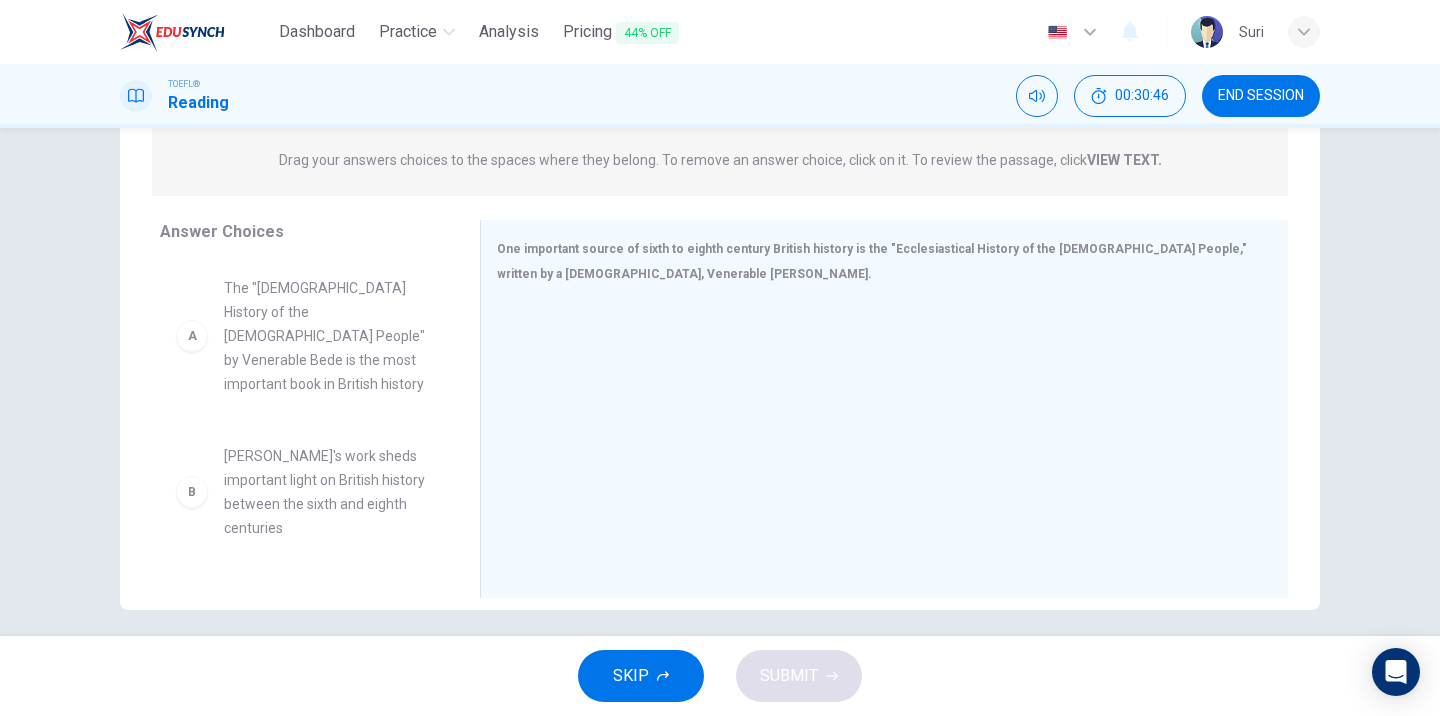 scroll, scrollTop: 251, scrollLeft: 0, axis: vertical 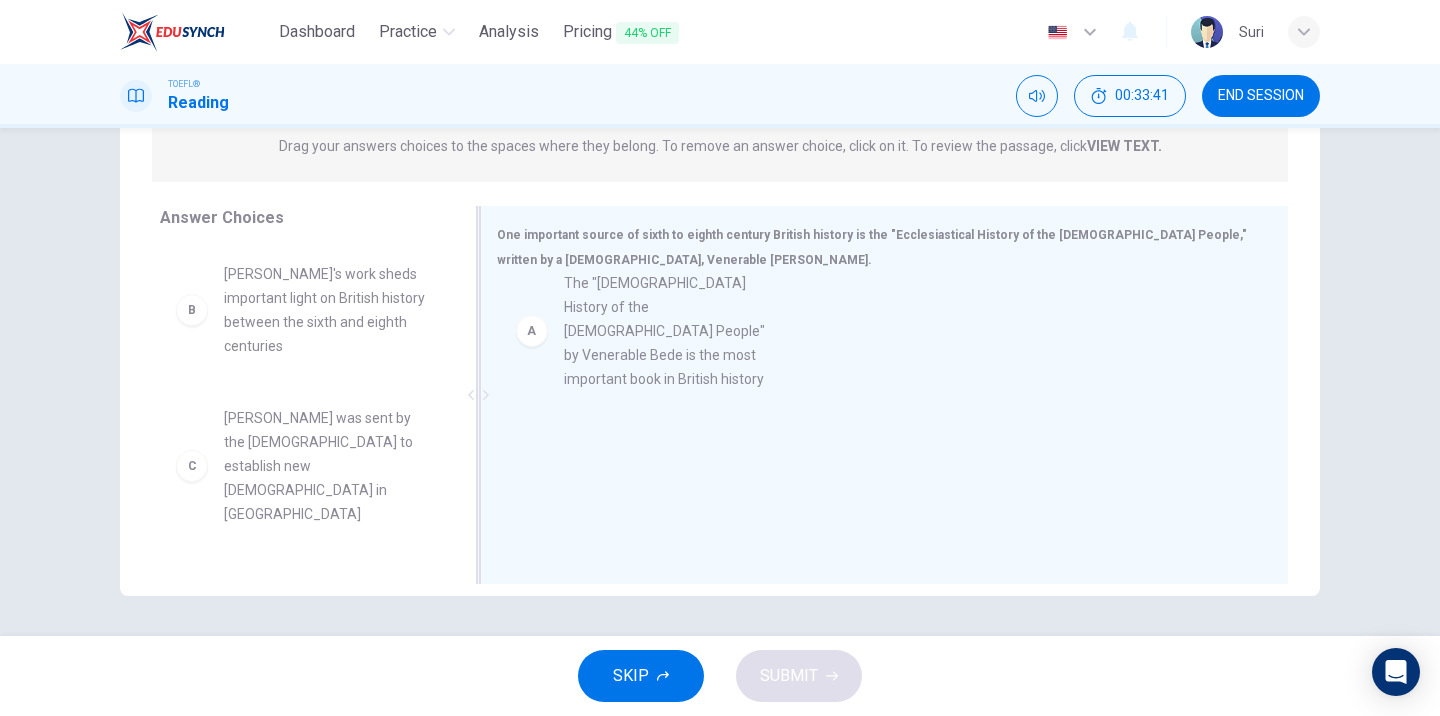 drag, startPoint x: 323, startPoint y: 317, endPoint x: 673, endPoint y: 328, distance: 350.17282 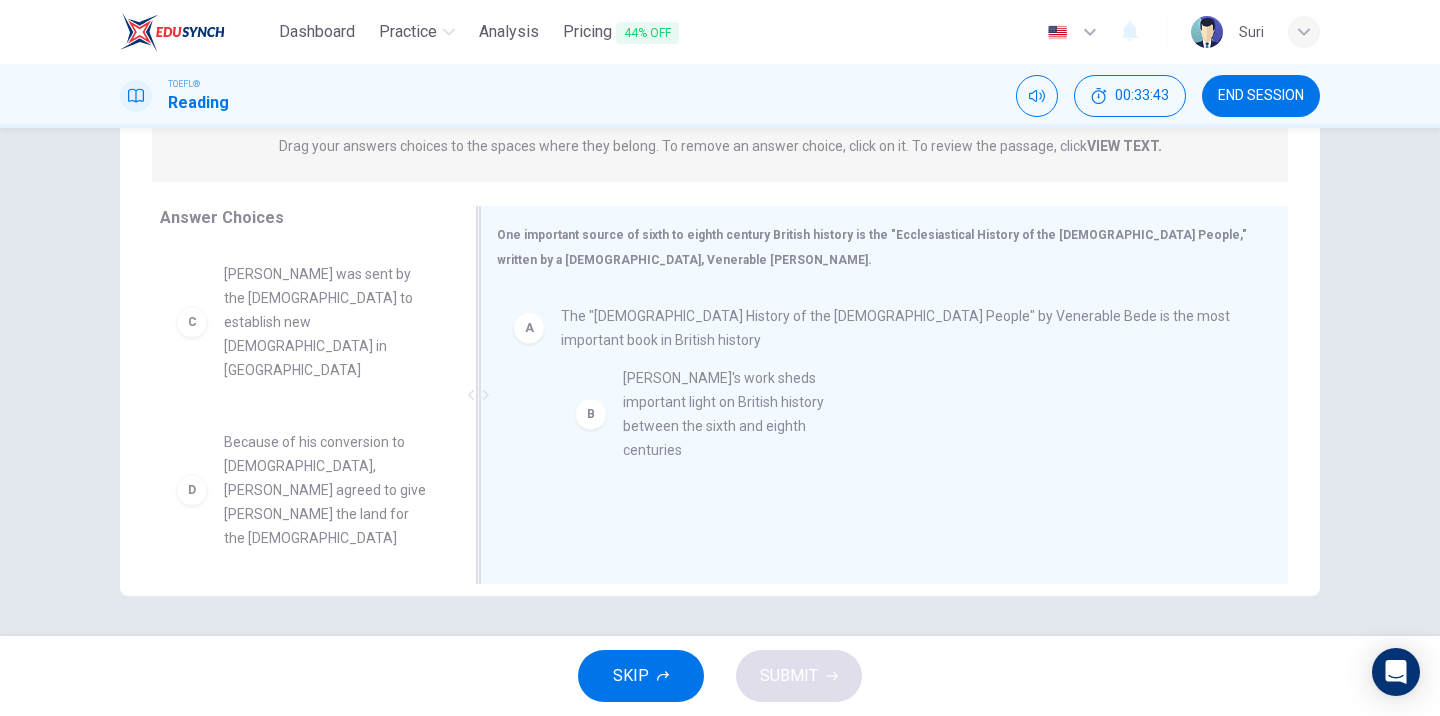 drag, startPoint x: 288, startPoint y: 303, endPoint x: 704, endPoint y: 411, distance: 429.79065 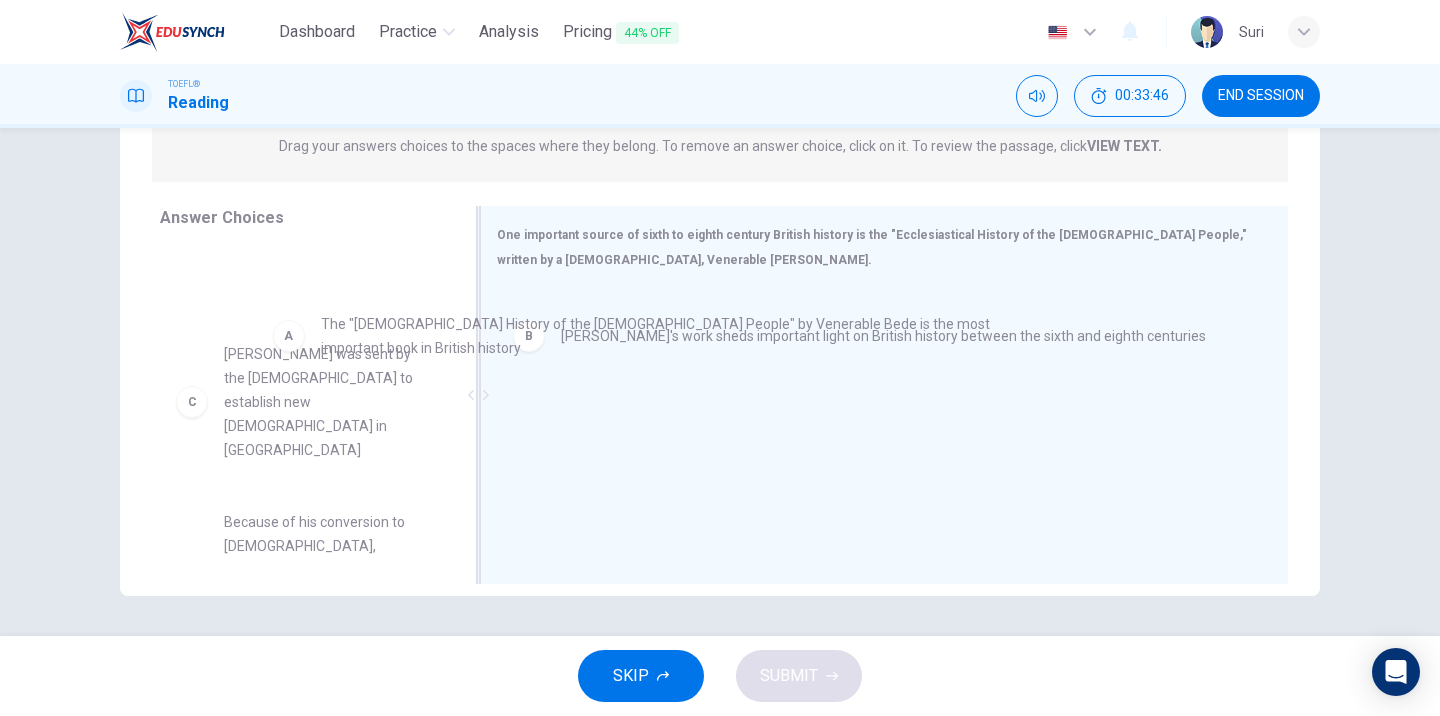 drag, startPoint x: 629, startPoint y: 323, endPoint x: 335, endPoint y: 333, distance: 294.17 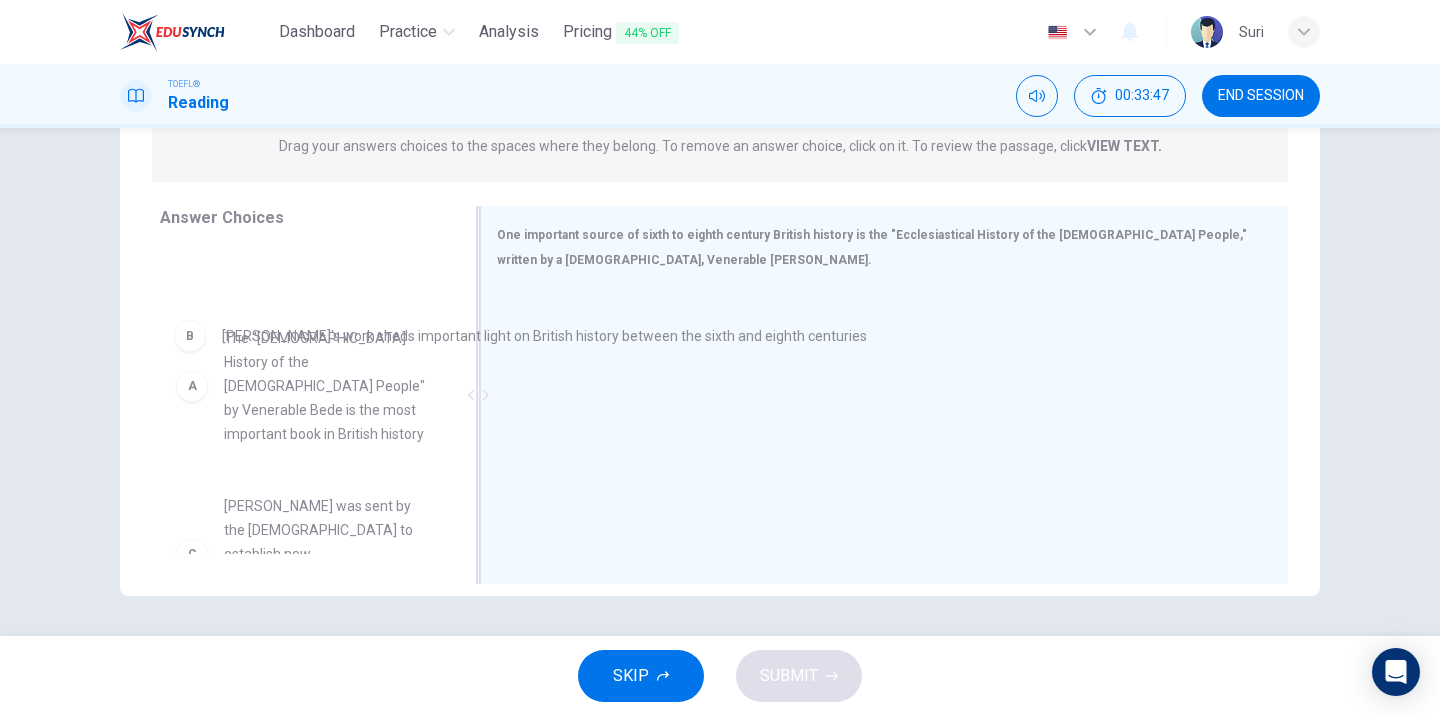 drag, startPoint x: 645, startPoint y: 337, endPoint x: 284, endPoint y: 355, distance: 361.4485 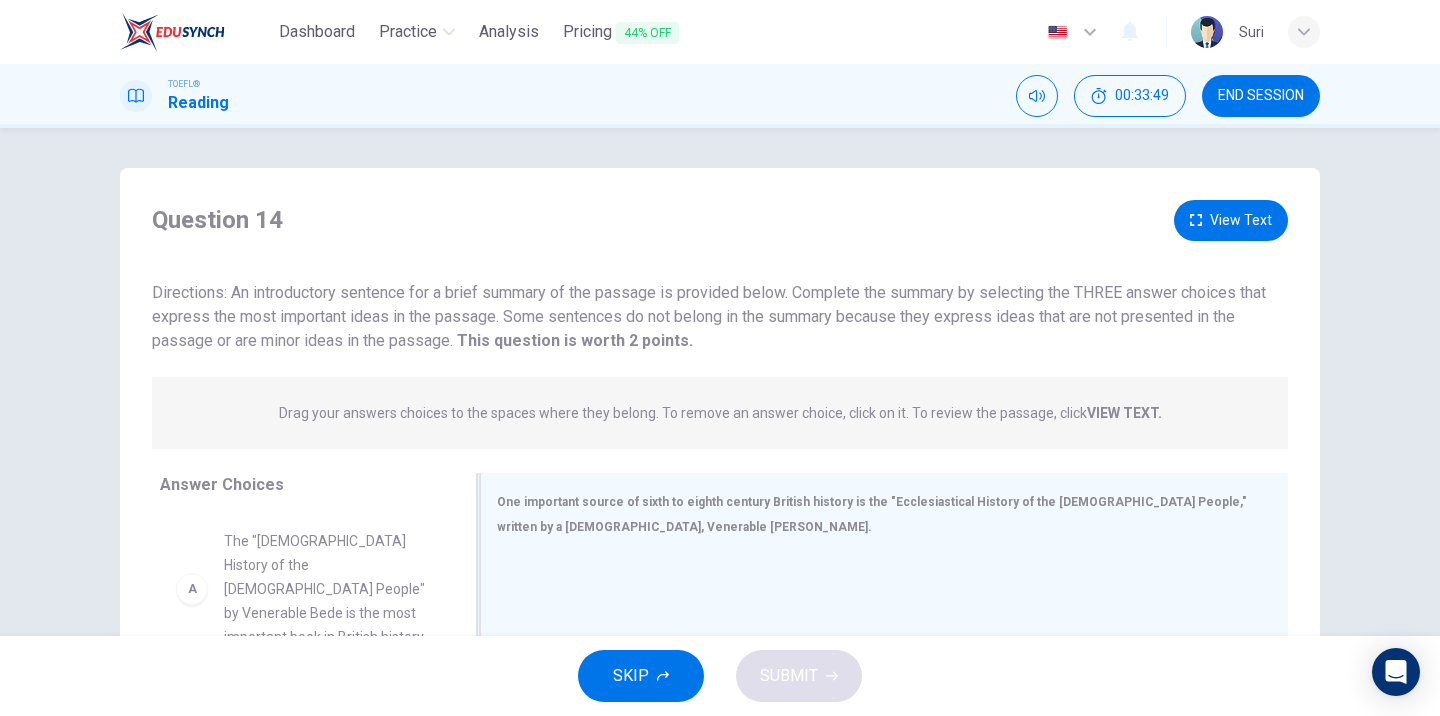 scroll, scrollTop: 0, scrollLeft: 0, axis: both 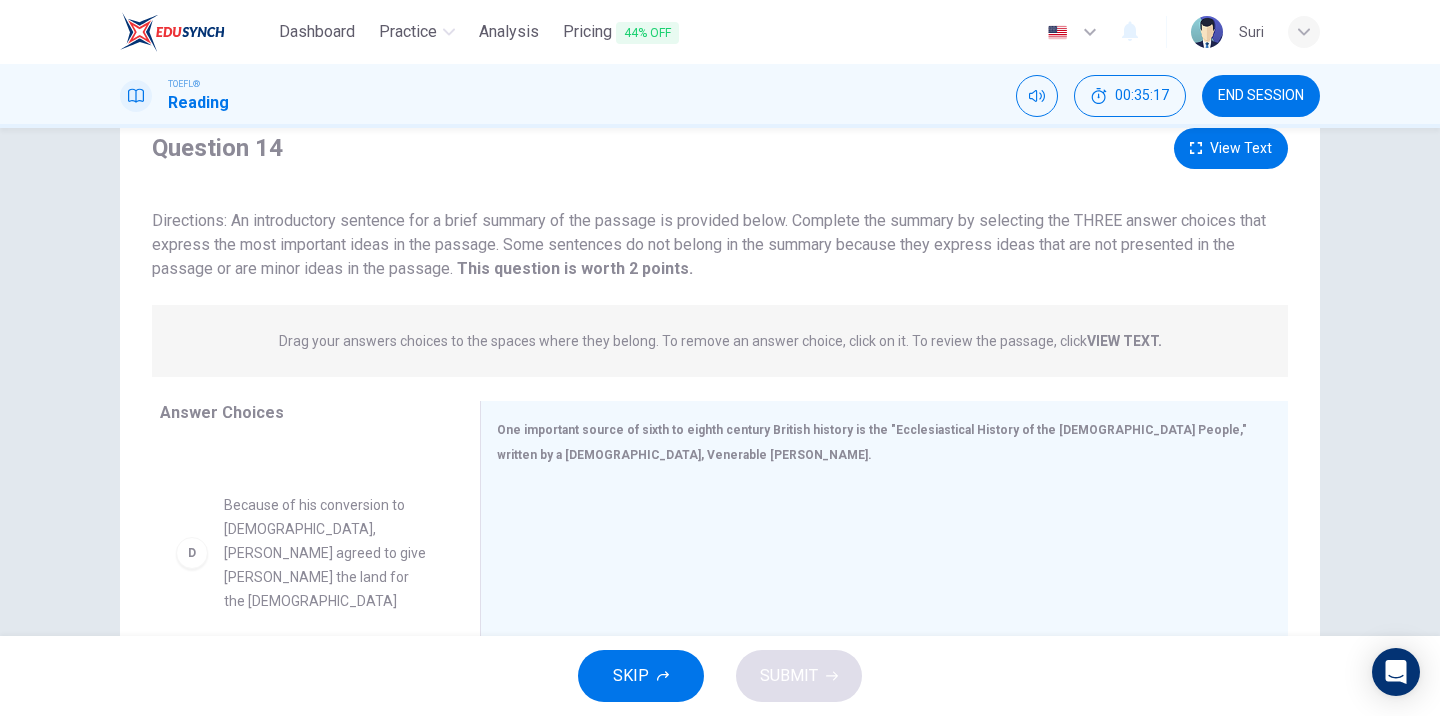 drag, startPoint x: 508, startPoint y: 212, endPoint x: 640, endPoint y: 263, distance: 141.50972 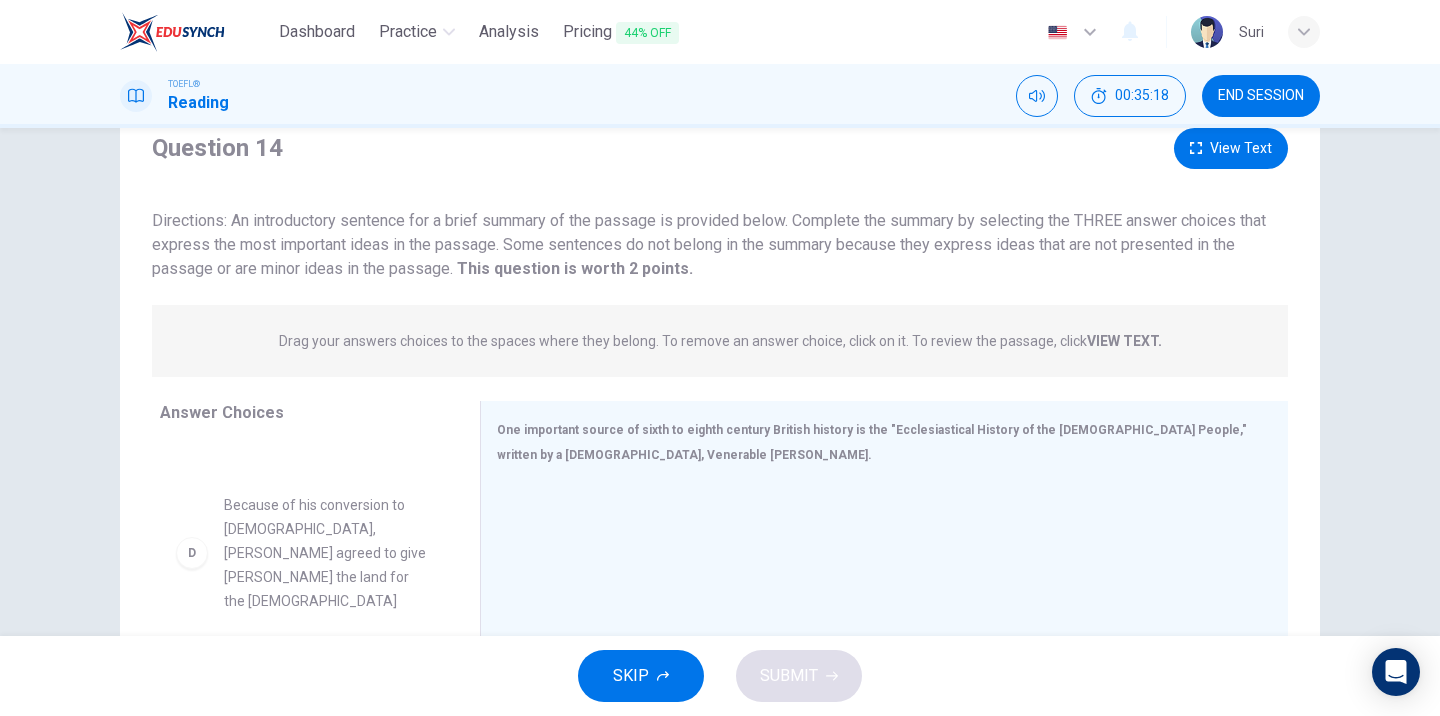 drag, startPoint x: 1021, startPoint y: 334, endPoint x: 1149, endPoint y: 333, distance: 128.0039 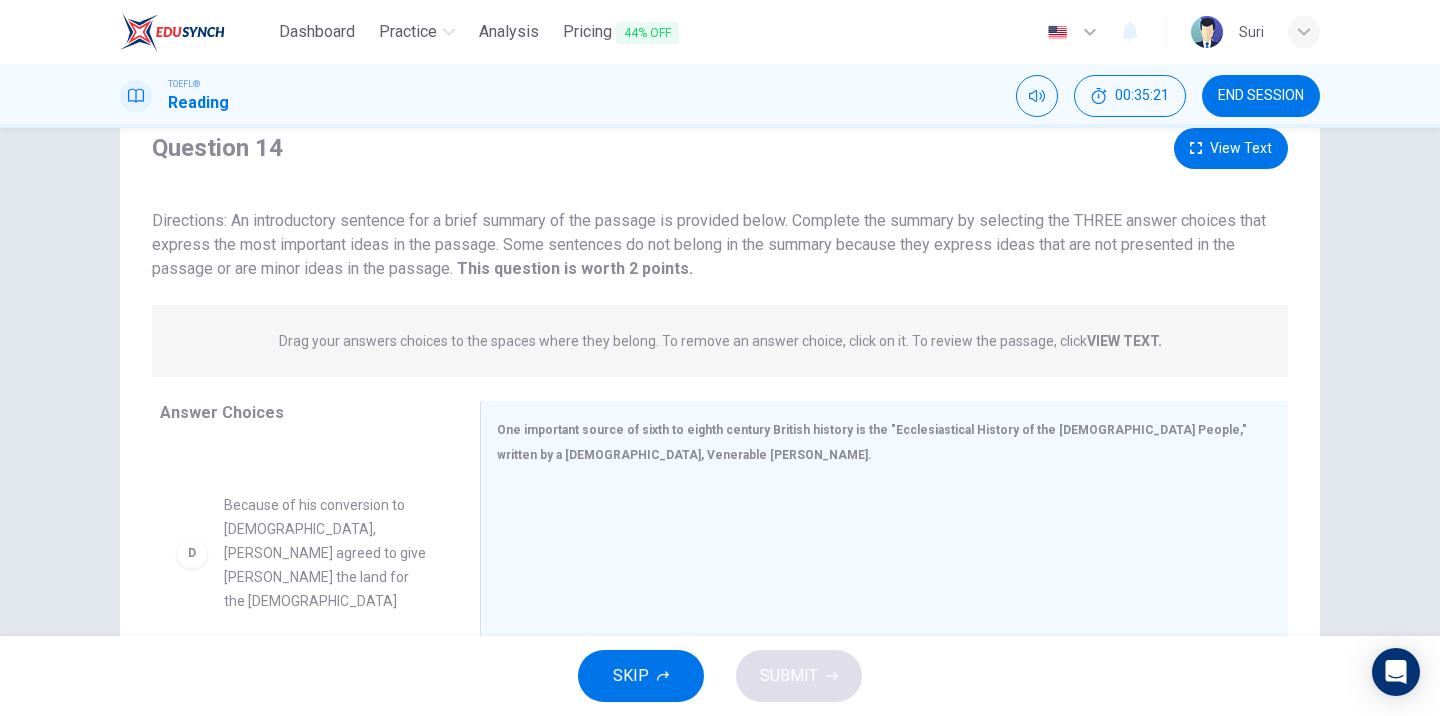 click on "VIEW TEXT." at bounding box center [1124, 341] 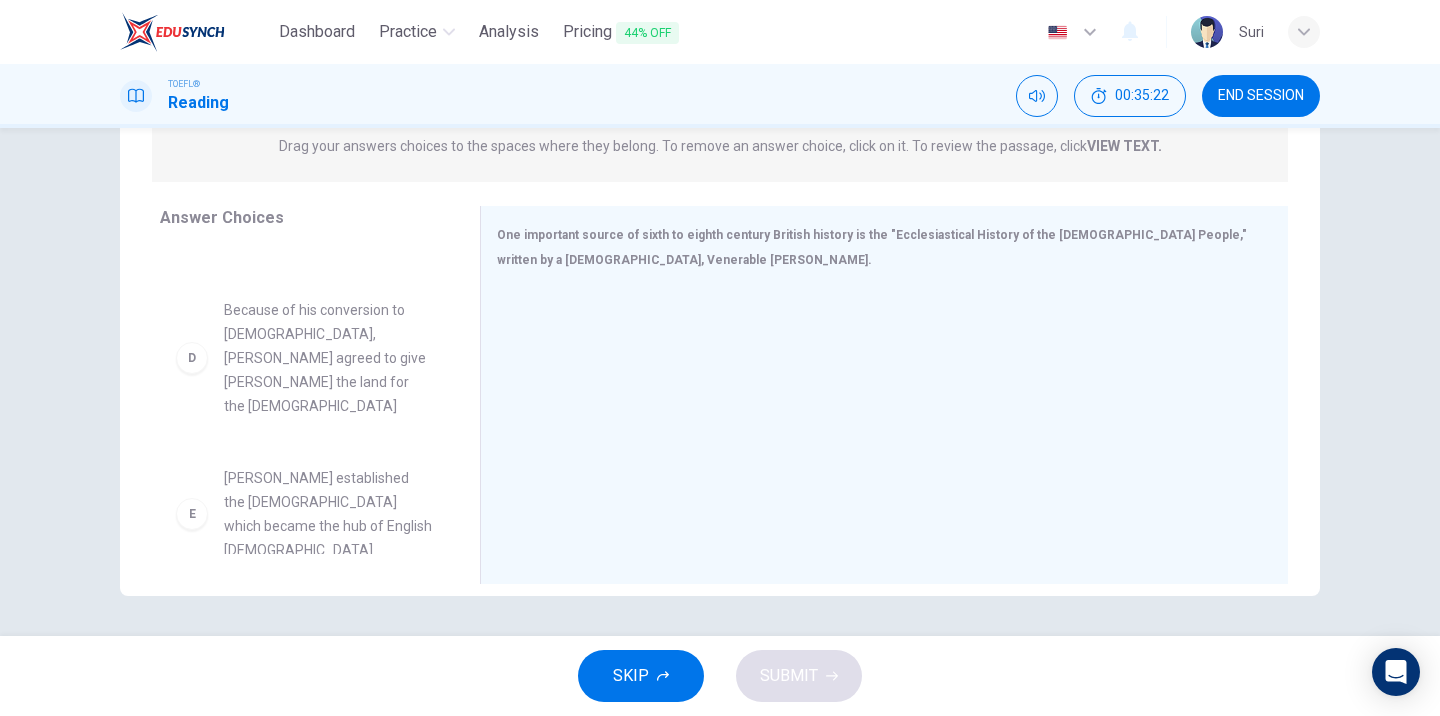 scroll, scrollTop: 267, scrollLeft: 0, axis: vertical 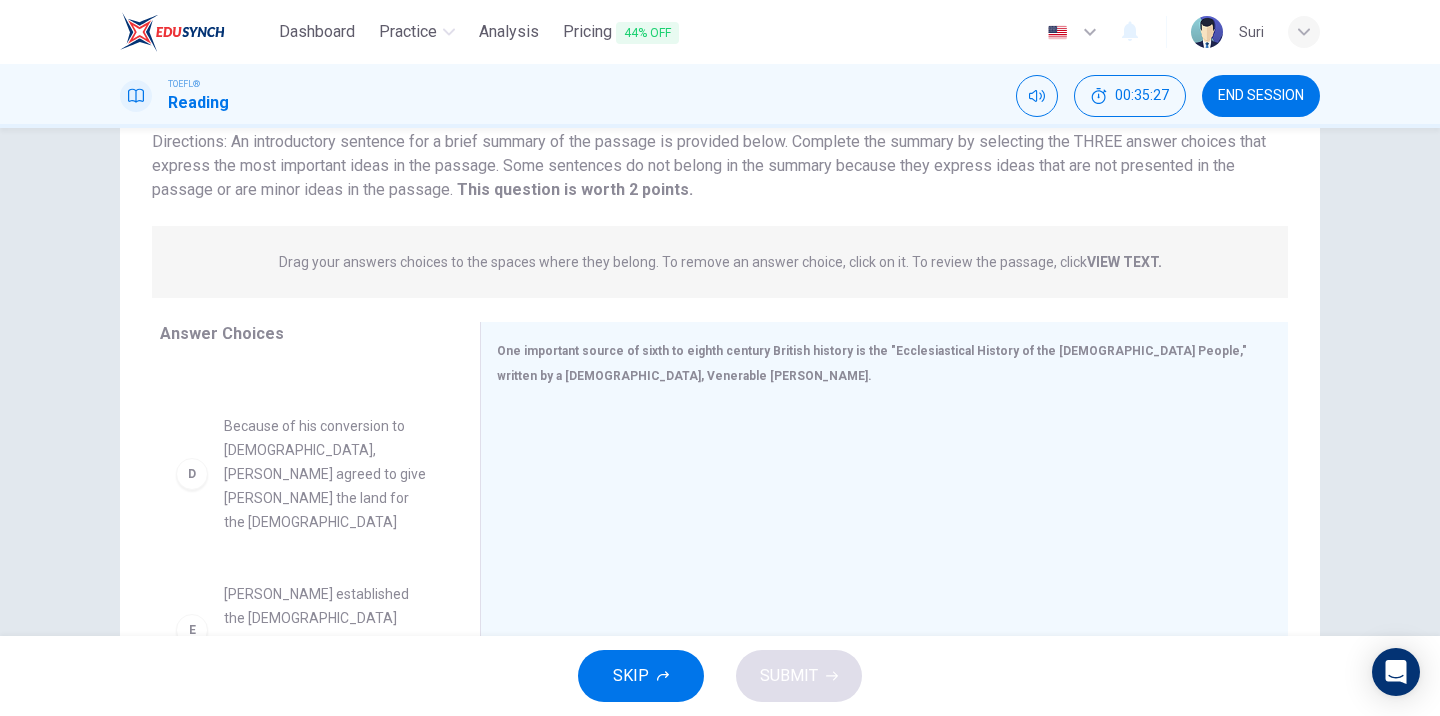 drag, startPoint x: 729, startPoint y: 265, endPoint x: 842, endPoint y: 258, distance: 113.216606 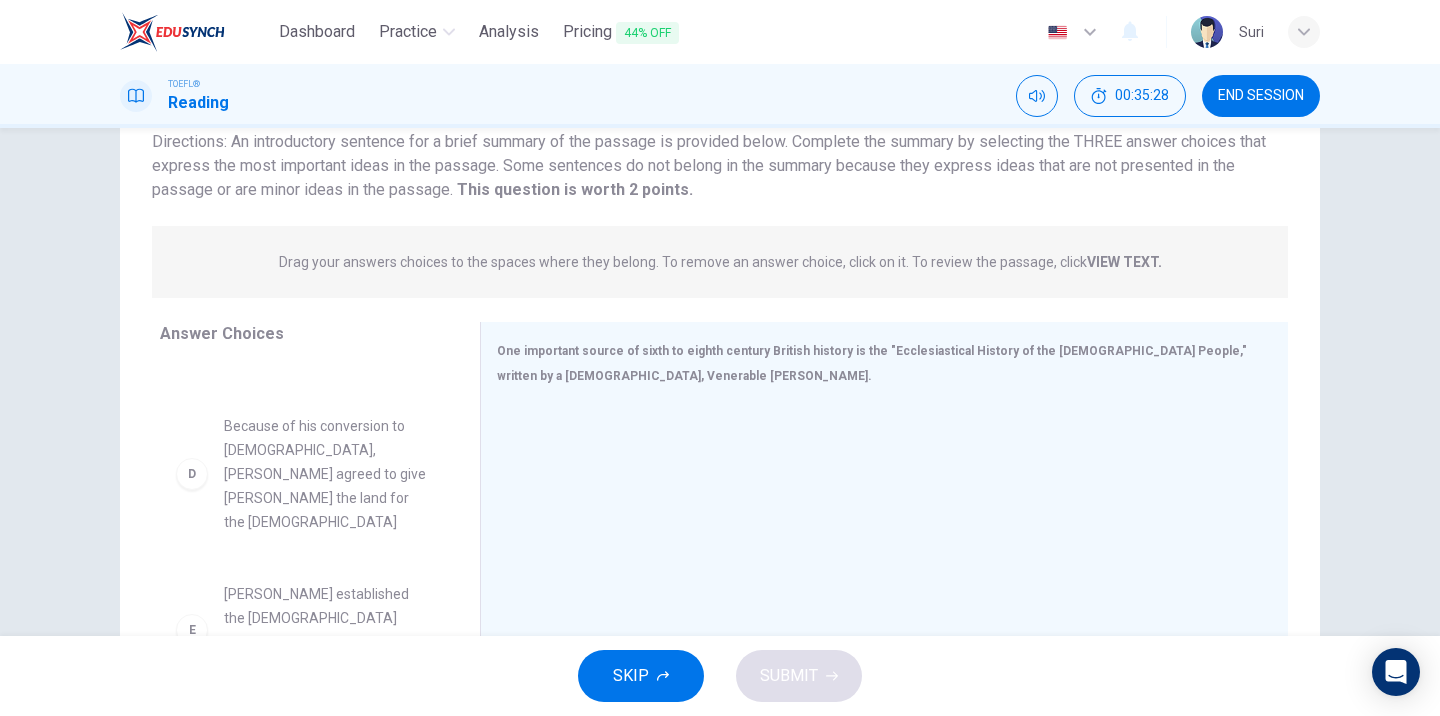 scroll, scrollTop: 0, scrollLeft: 0, axis: both 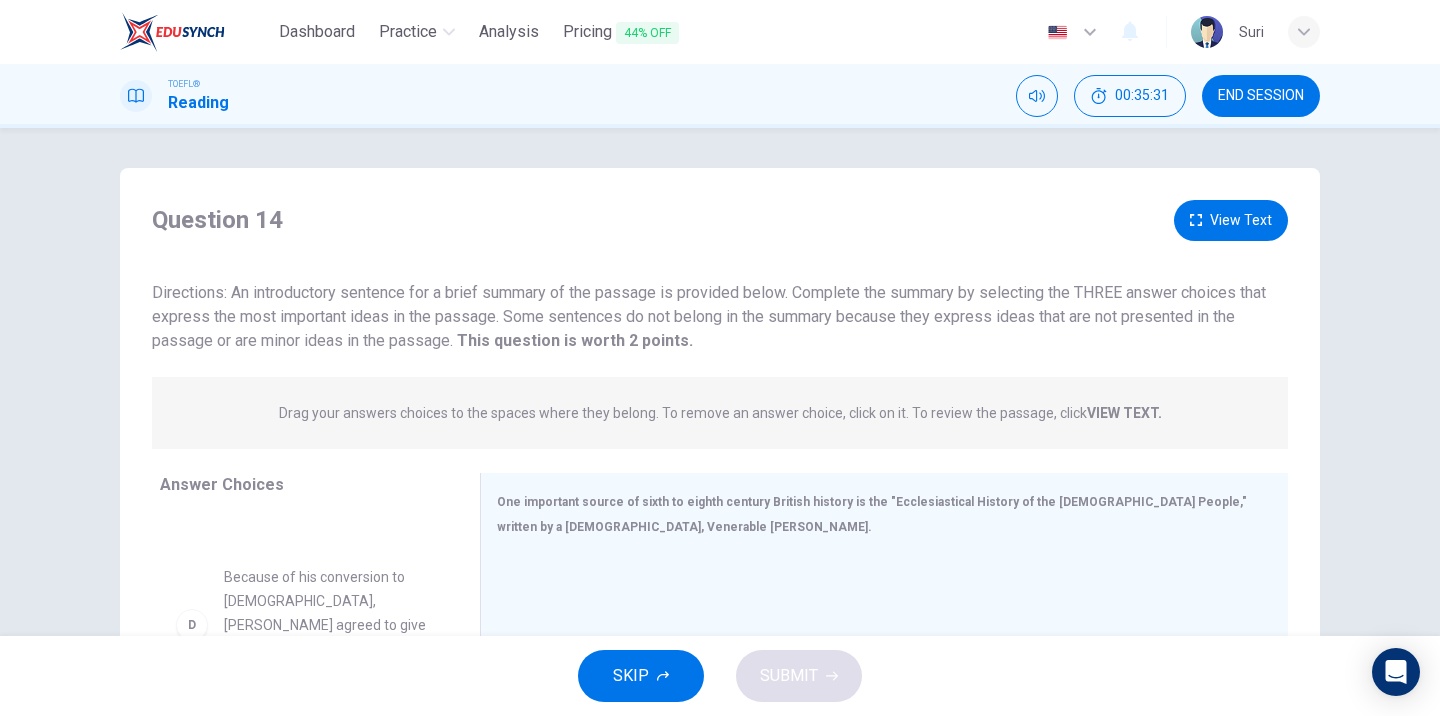 click on "View Text" at bounding box center (1231, 220) 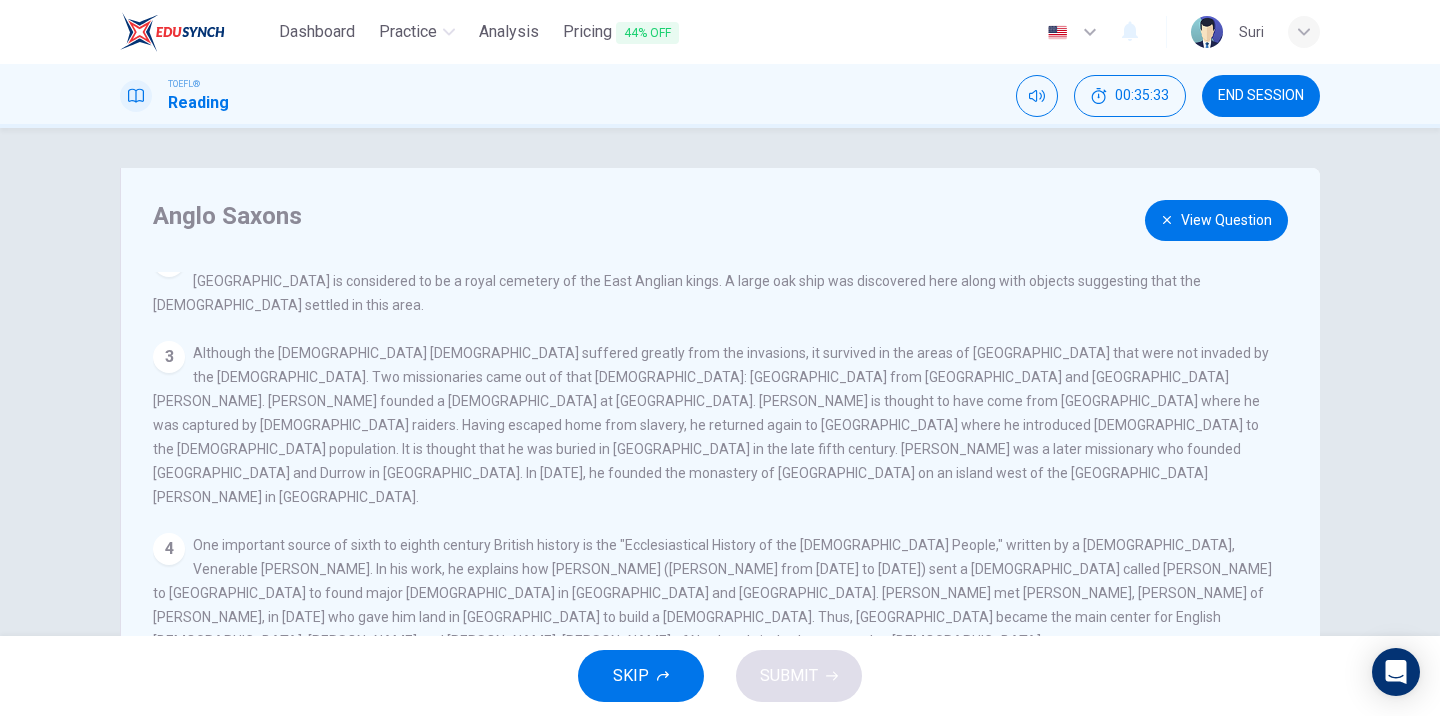 scroll, scrollTop: 169, scrollLeft: 0, axis: vertical 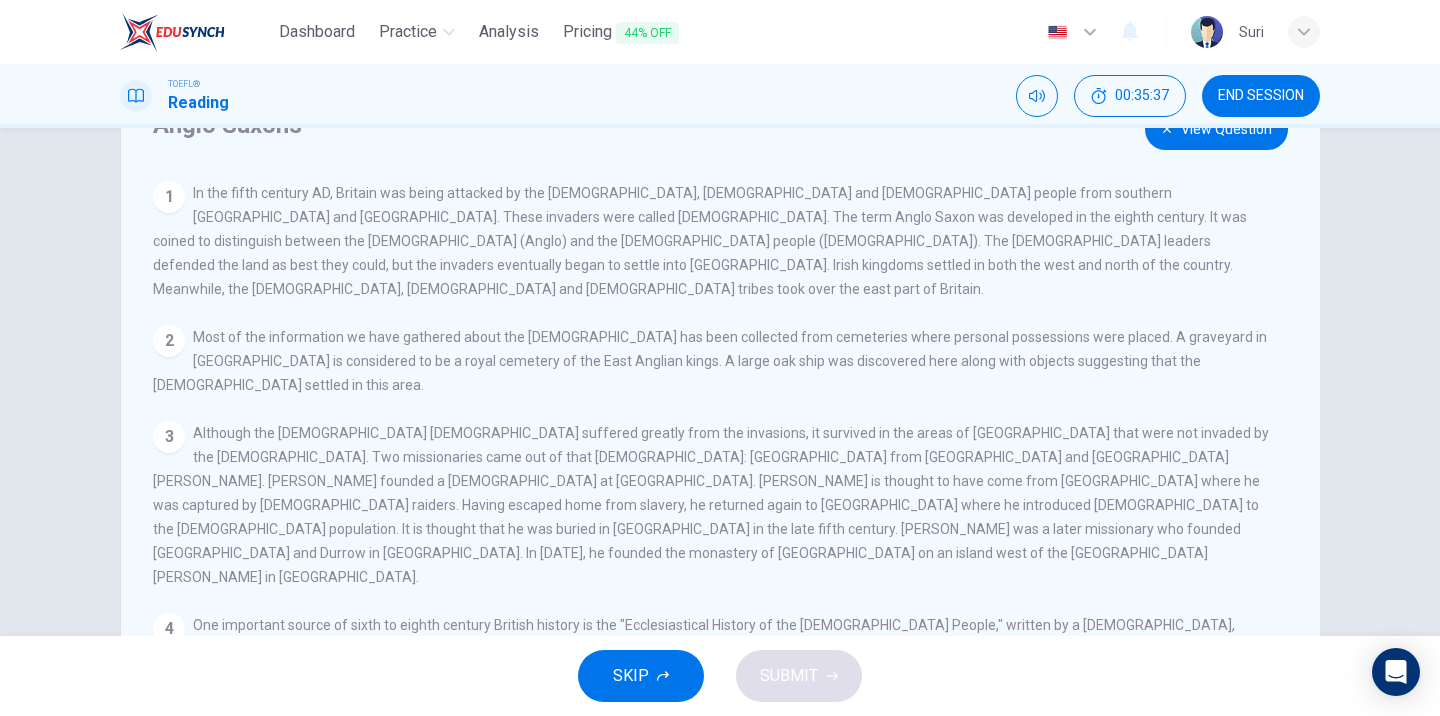 click on "View Question" at bounding box center [1216, 129] 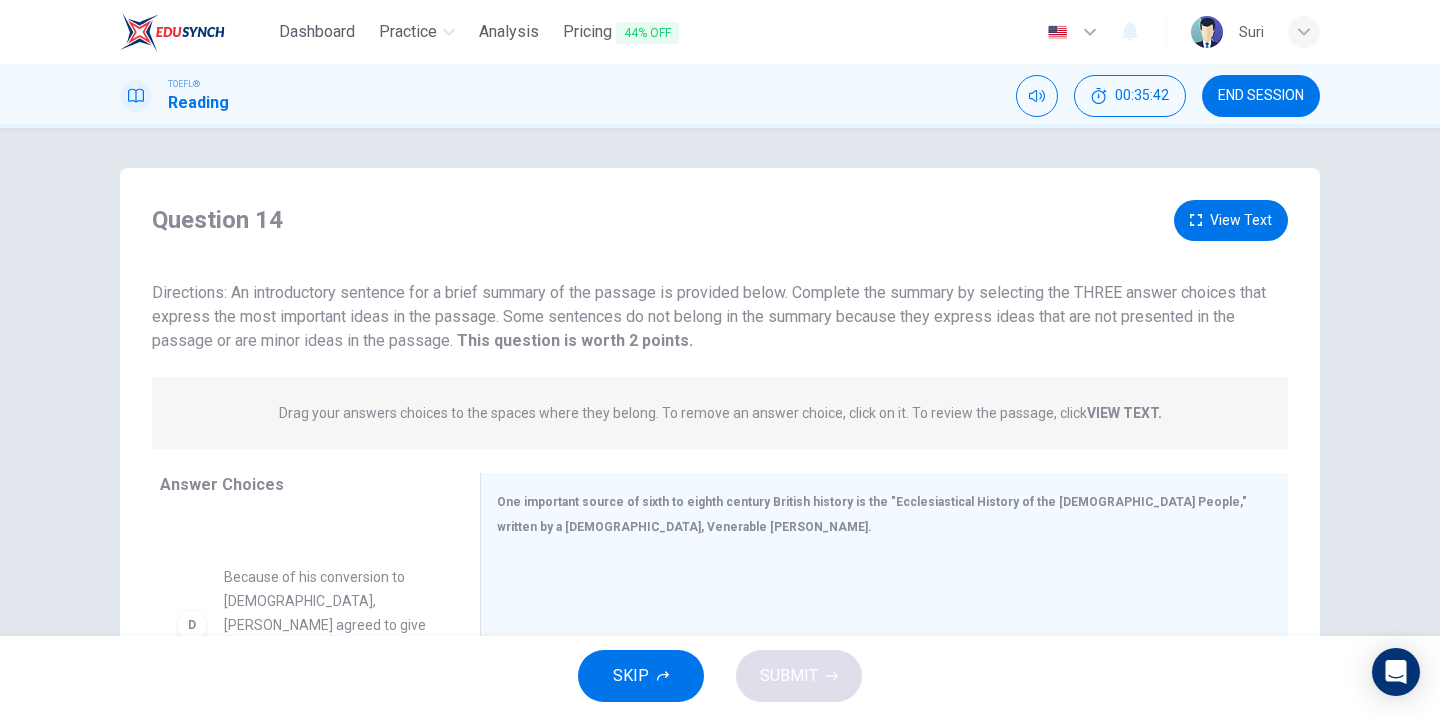 scroll, scrollTop: 0, scrollLeft: 0, axis: both 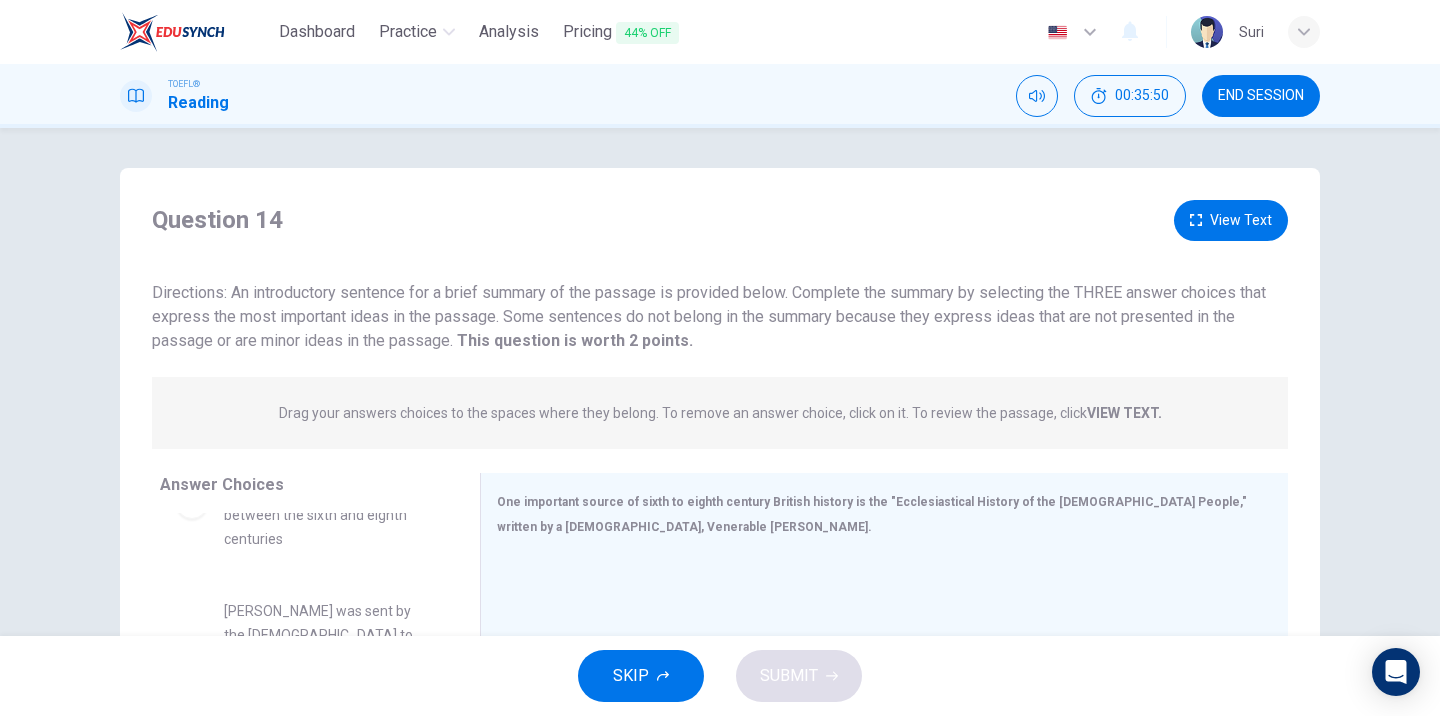 click on "View Text" at bounding box center (1231, 220) 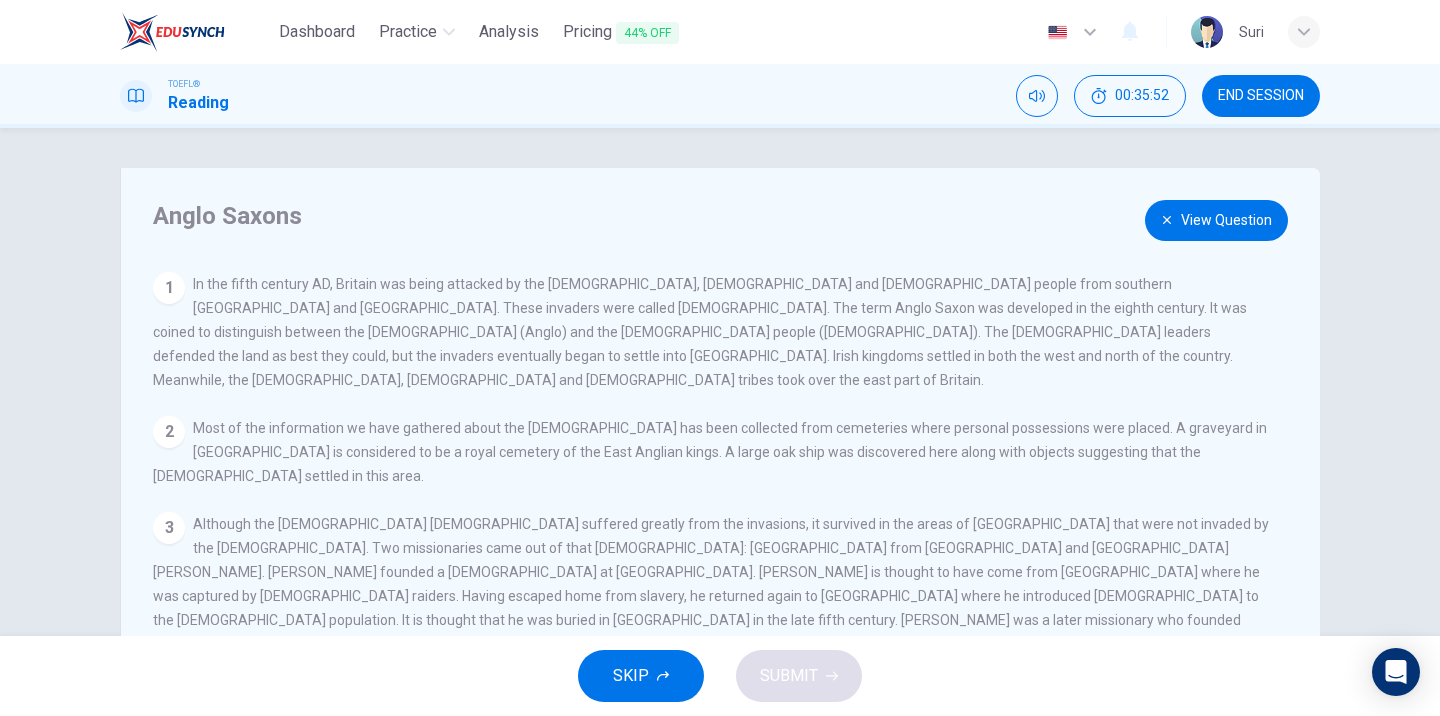 drag, startPoint x: 407, startPoint y: 279, endPoint x: 432, endPoint y: 331, distance: 57.697487 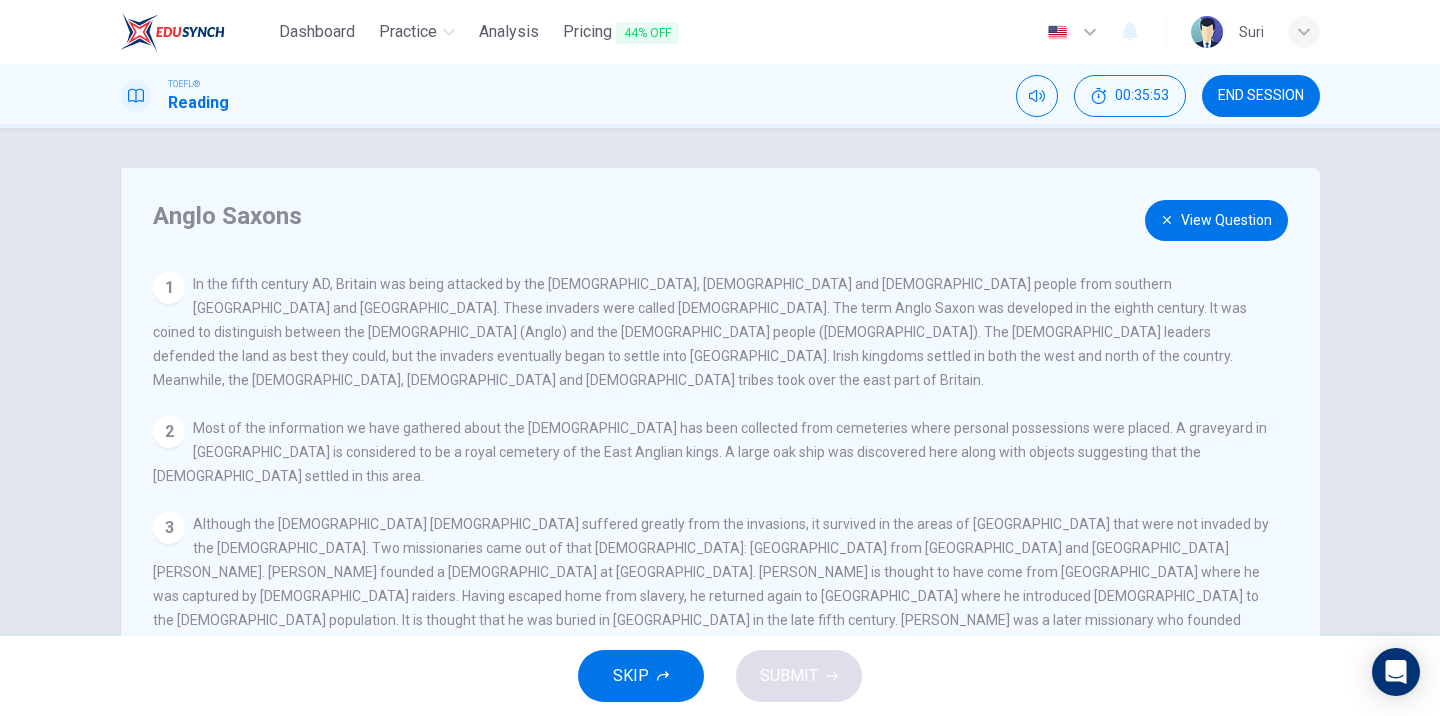 click on "Most of the information we have gathered about the [DEMOGRAPHIC_DATA] has been collected from cemeteries where personal possessions were placed. A graveyard in [GEOGRAPHIC_DATA] is considered to be a royal cemetery of the East Anglian kings. A large oak ship was discovered here along with objects suggesting that the [DEMOGRAPHIC_DATA] settled in this area." at bounding box center [710, 452] 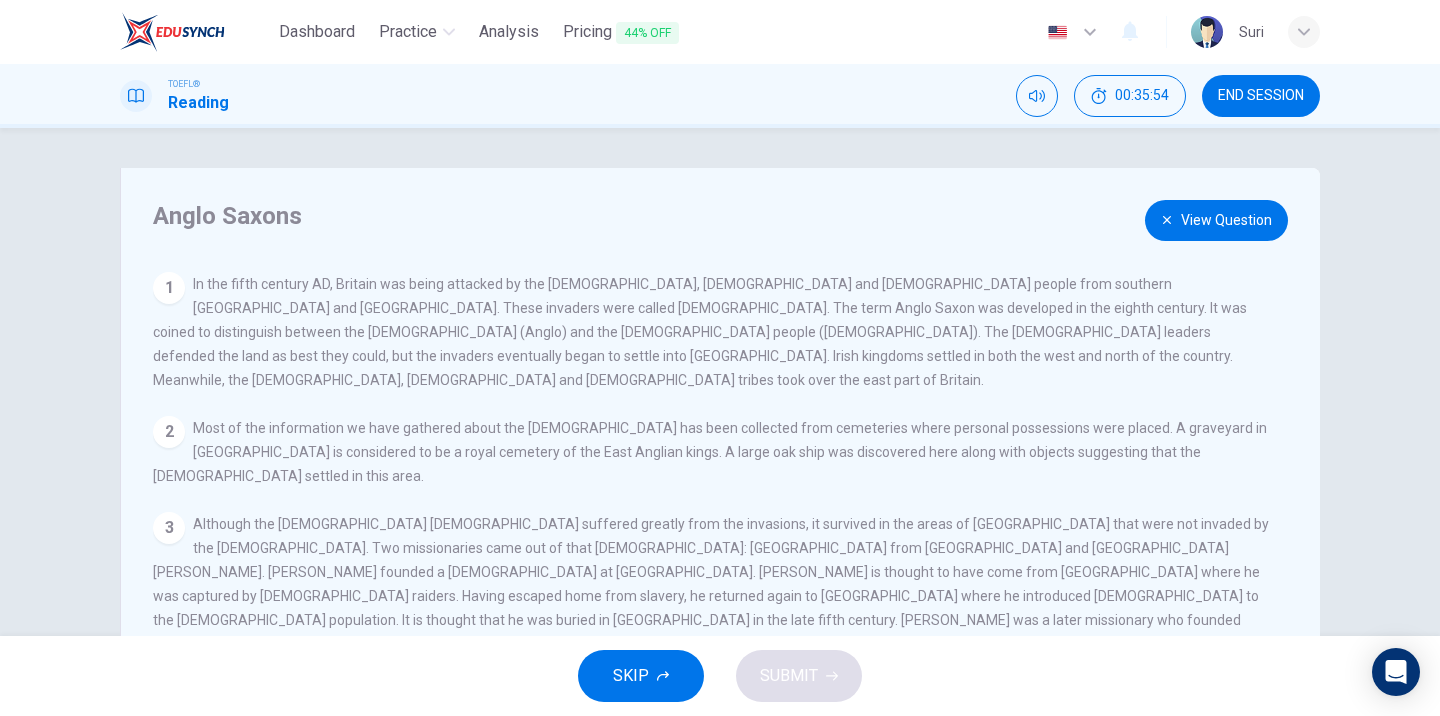 click on "Most of the information we have gathered about the [DEMOGRAPHIC_DATA] has been collected from cemeteries where personal possessions were placed. A graveyard in [GEOGRAPHIC_DATA] is considered to be a royal cemetery of the East Anglian kings. A large oak ship was discovered here along with objects suggesting that the [DEMOGRAPHIC_DATA] settled in this area." at bounding box center [710, 452] 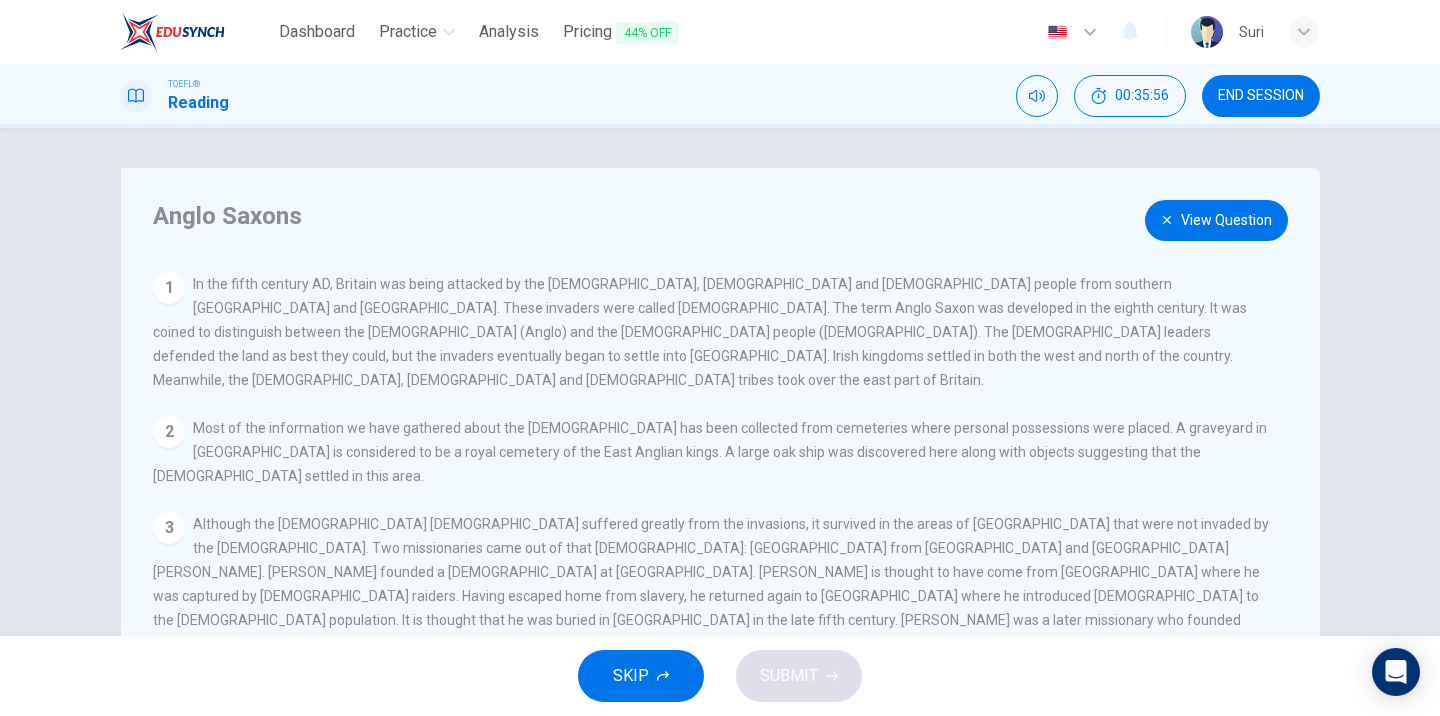 click on "3 Although the [DEMOGRAPHIC_DATA] [DEMOGRAPHIC_DATA] suffered greatly from the invasions, it survived in the areas of [GEOGRAPHIC_DATA] that were not invaded by the [DEMOGRAPHIC_DATA]. Two missionaries came out of that [DEMOGRAPHIC_DATA]: [GEOGRAPHIC_DATA] from [GEOGRAPHIC_DATA] and [GEOGRAPHIC_DATA][PERSON_NAME]. [PERSON_NAME] founded a [DEMOGRAPHIC_DATA] at [GEOGRAPHIC_DATA]. [PERSON_NAME] is thought to have come from [GEOGRAPHIC_DATA] where he was captured by [DEMOGRAPHIC_DATA] raiders. Having escaped home from slavery, he returned again to [GEOGRAPHIC_DATA] where he introduced [DEMOGRAPHIC_DATA] to the [DEMOGRAPHIC_DATA] population. It is thought that he was buried in [GEOGRAPHIC_DATA] in the late fifth century. [PERSON_NAME] was a later missionary who founded [GEOGRAPHIC_DATA] and Durrow in [GEOGRAPHIC_DATA]. In [DATE], he founded the monastery of [GEOGRAPHIC_DATA] on an island west of the [GEOGRAPHIC_DATA][PERSON_NAME] in [GEOGRAPHIC_DATA]." at bounding box center (713, 596) 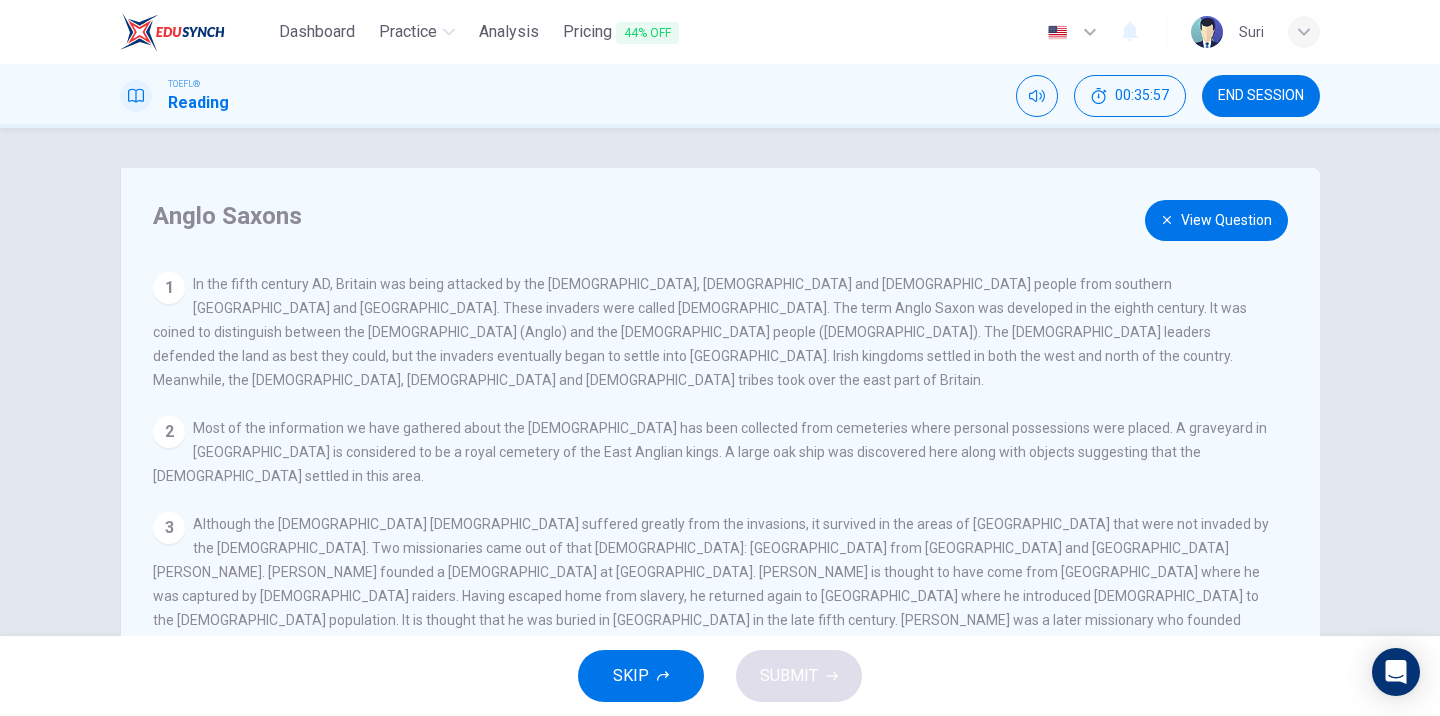click on "Although the [DEMOGRAPHIC_DATA] [DEMOGRAPHIC_DATA] suffered greatly from the invasions, it survived in the areas of [GEOGRAPHIC_DATA] that were not invaded by the [DEMOGRAPHIC_DATA]. Two missionaries came out of that [DEMOGRAPHIC_DATA]: [GEOGRAPHIC_DATA] from [GEOGRAPHIC_DATA] and [GEOGRAPHIC_DATA][PERSON_NAME]. [PERSON_NAME] founded a [DEMOGRAPHIC_DATA] at [GEOGRAPHIC_DATA]. [PERSON_NAME] is thought to have come from [GEOGRAPHIC_DATA] where he was captured by [DEMOGRAPHIC_DATA] raiders. Having escaped home from slavery, he returned again to [GEOGRAPHIC_DATA] where he introduced [DEMOGRAPHIC_DATA] to the [DEMOGRAPHIC_DATA] population. It is thought that he was buried in [GEOGRAPHIC_DATA] in the late fifth century. [PERSON_NAME] was a later missionary who founded [GEOGRAPHIC_DATA] and Durrow in [GEOGRAPHIC_DATA]. In [DATE], he founded the monastery of [GEOGRAPHIC_DATA] on an island west of the [GEOGRAPHIC_DATA][PERSON_NAME] in [GEOGRAPHIC_DATA]." at bounding box center (711, 596) 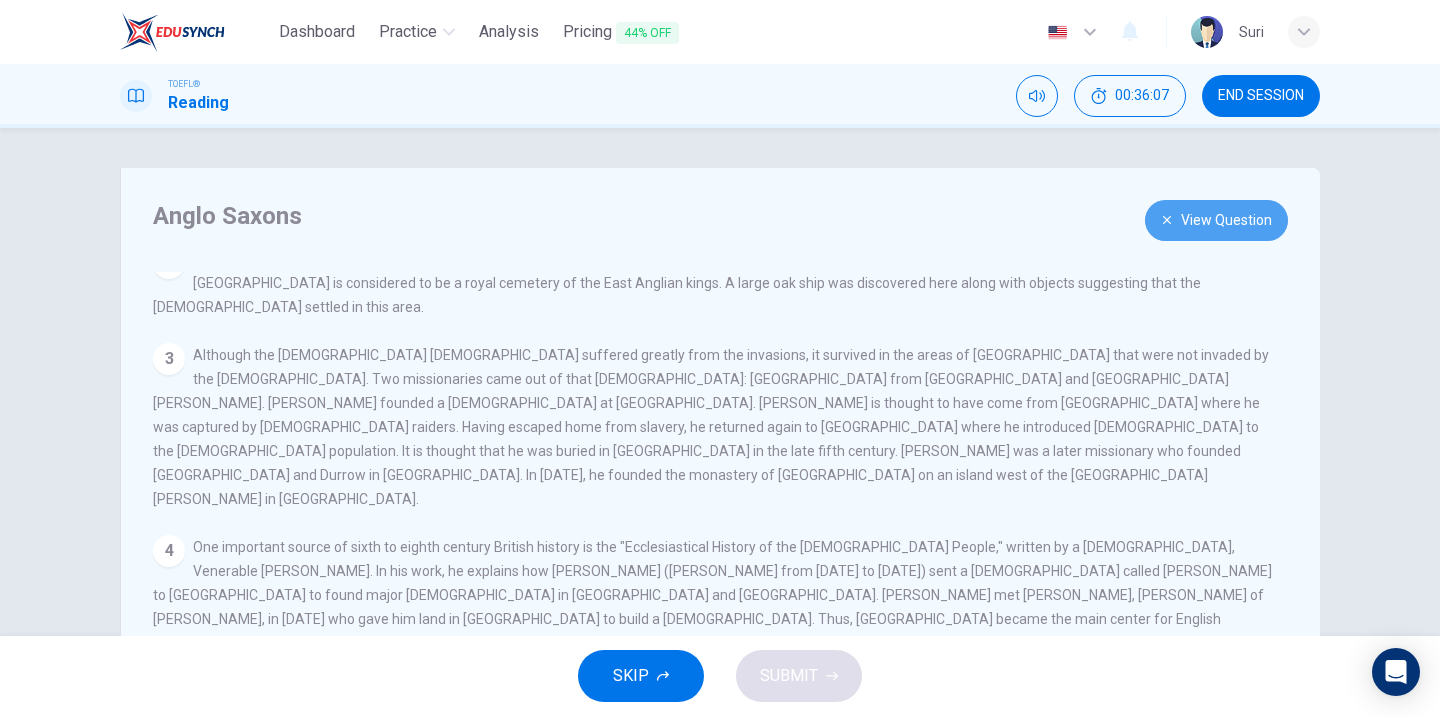 click on "View Question" at bounding box center (1216, 220) 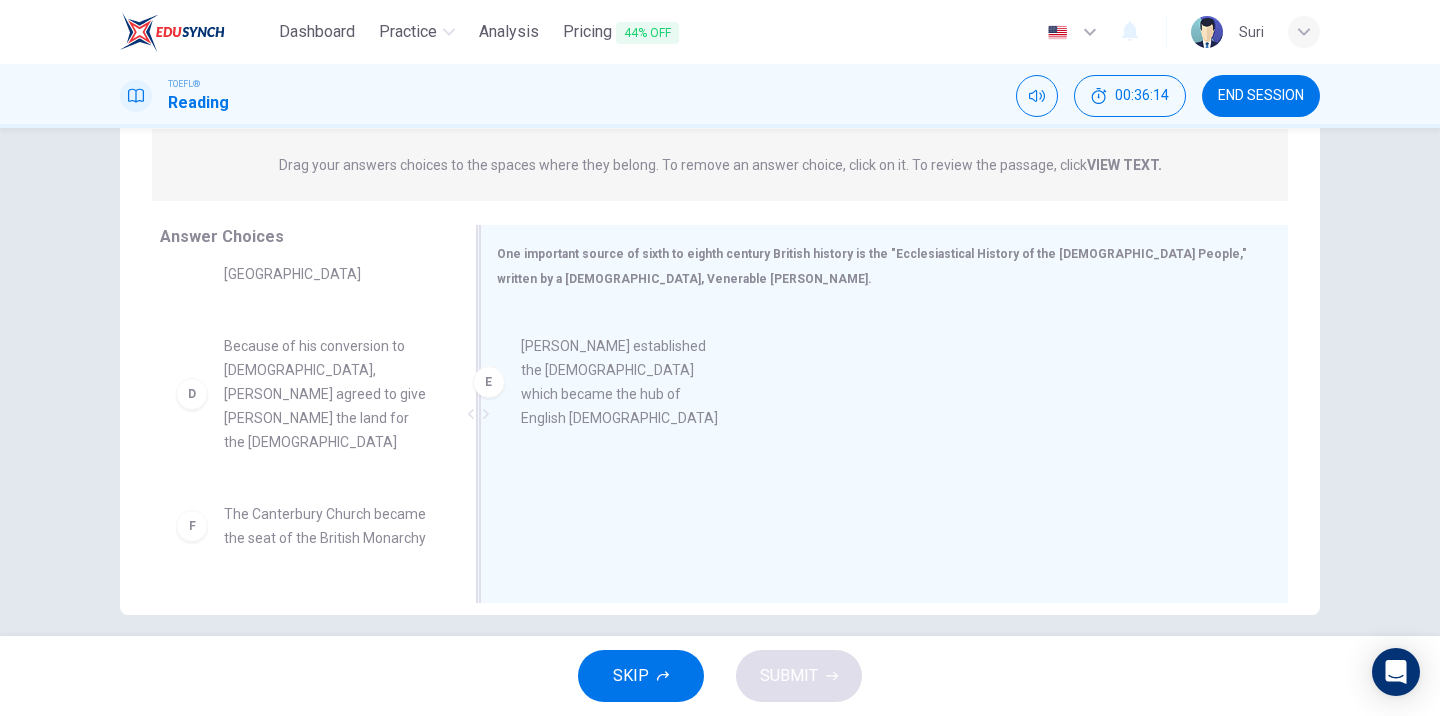 drag, startPoint x: 312, startPoint y: 434, endPoint x: 616, endPoint y: 386, distance: 307.76614 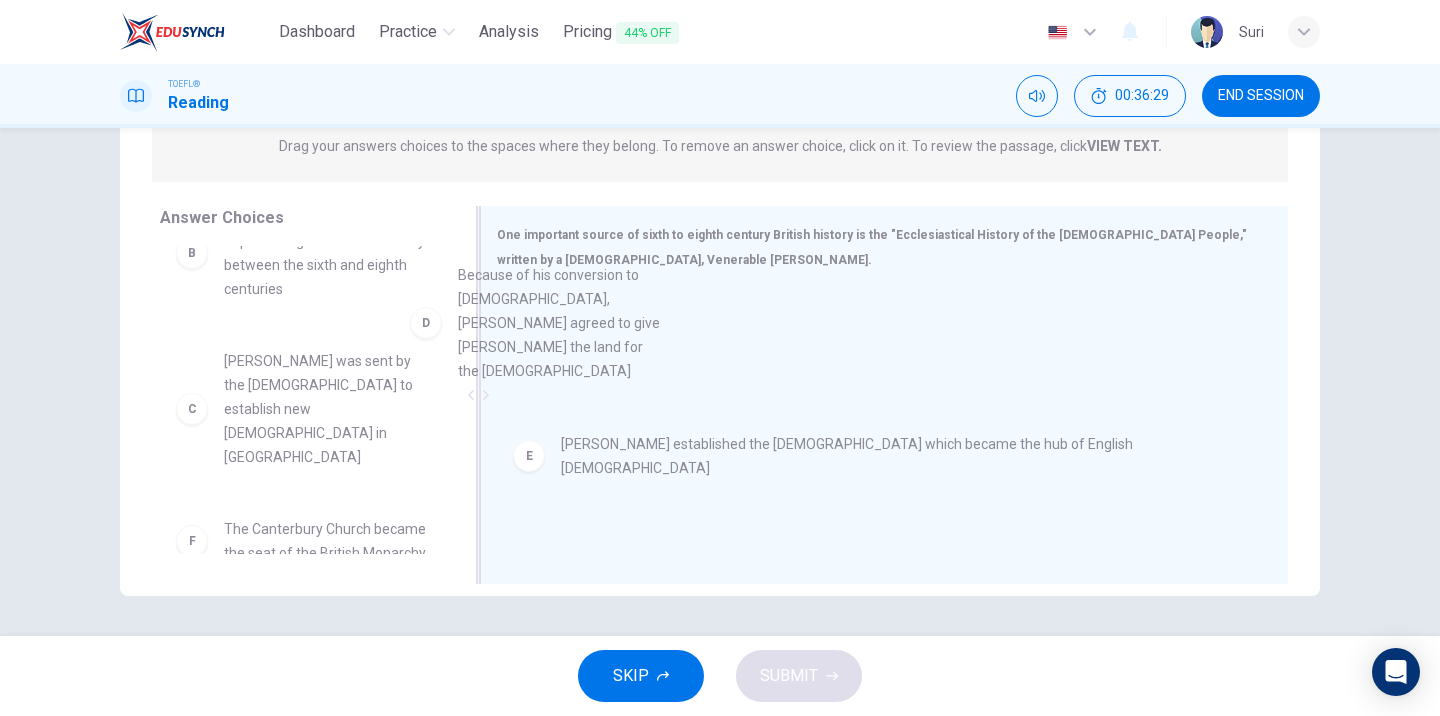 drag, startPoint x: 318, startPoint y: 472, endPoint x: 565, endPoint y: 308, distance: 296.48776 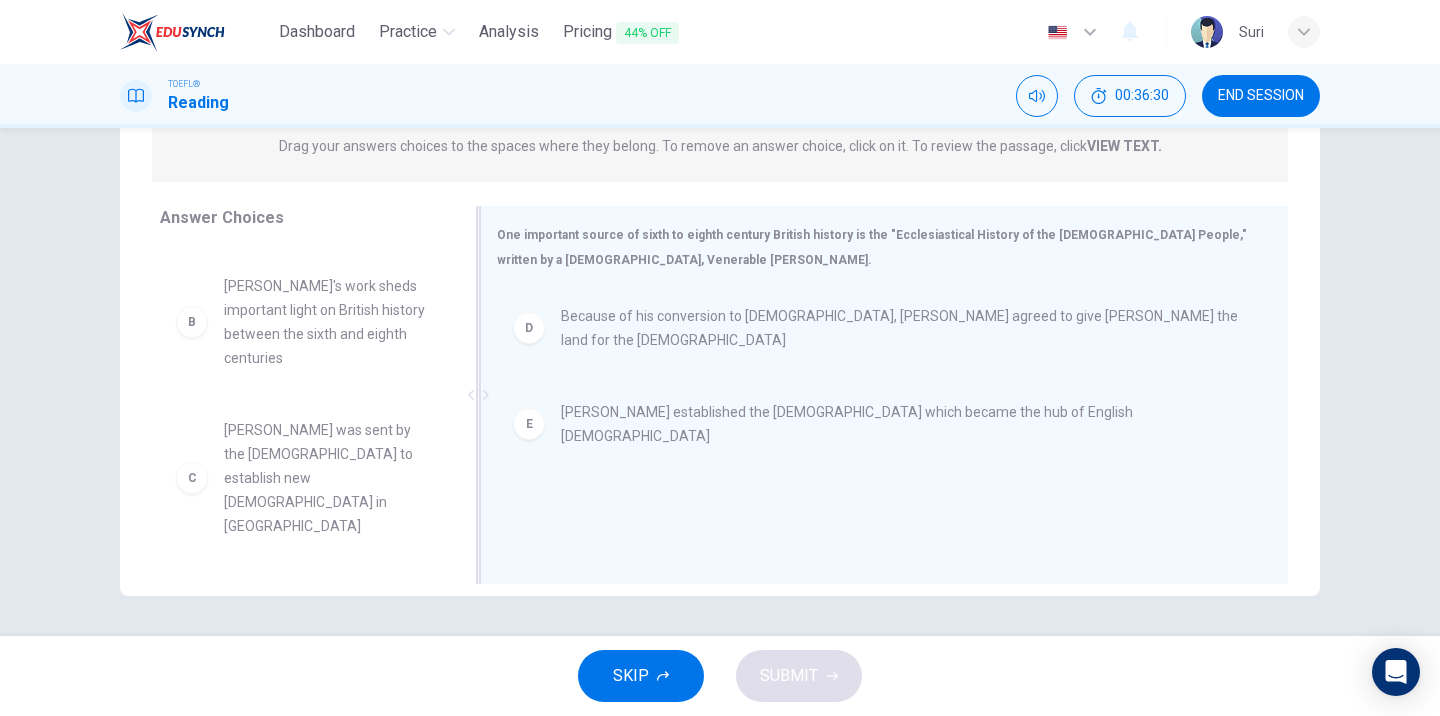 scroll, scrollTop: 156, scrollLeft: 0, axis: vertical 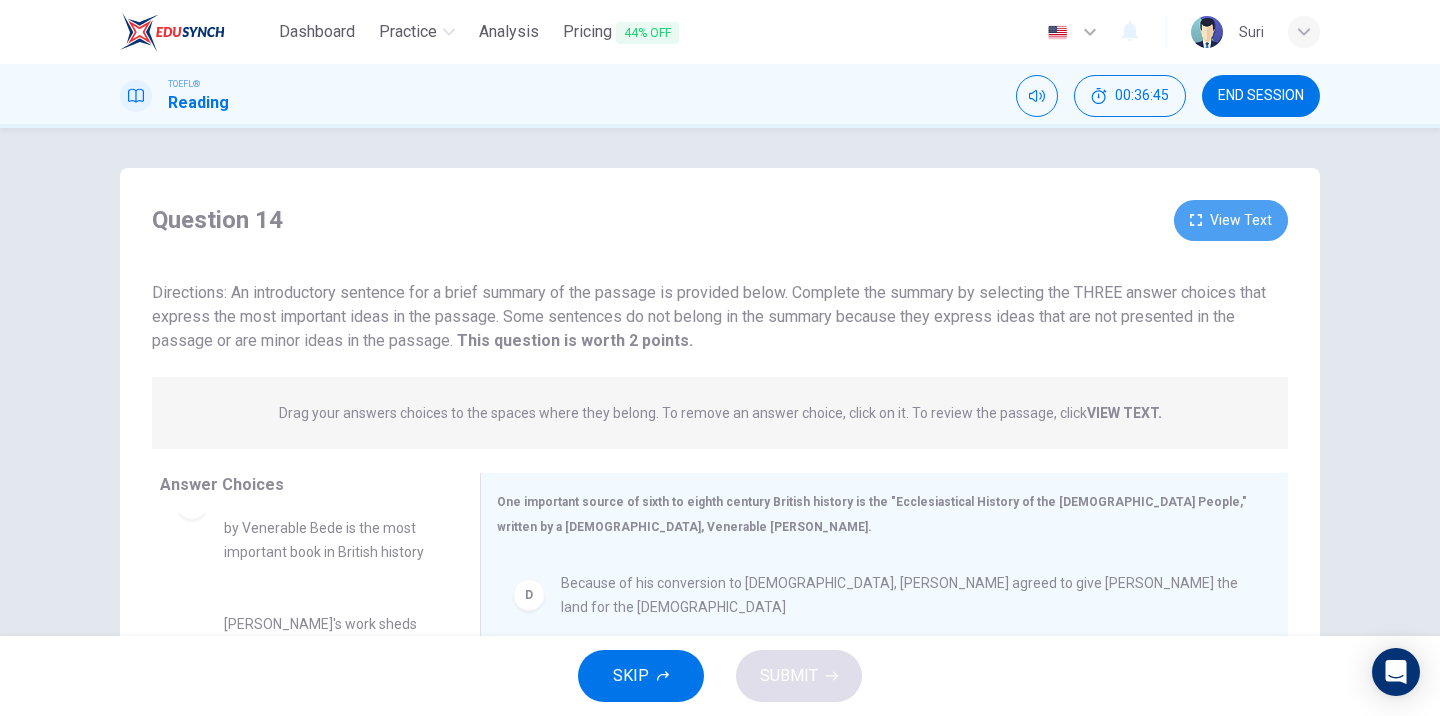 click on "View Text" at bounding box center [1231, 220] 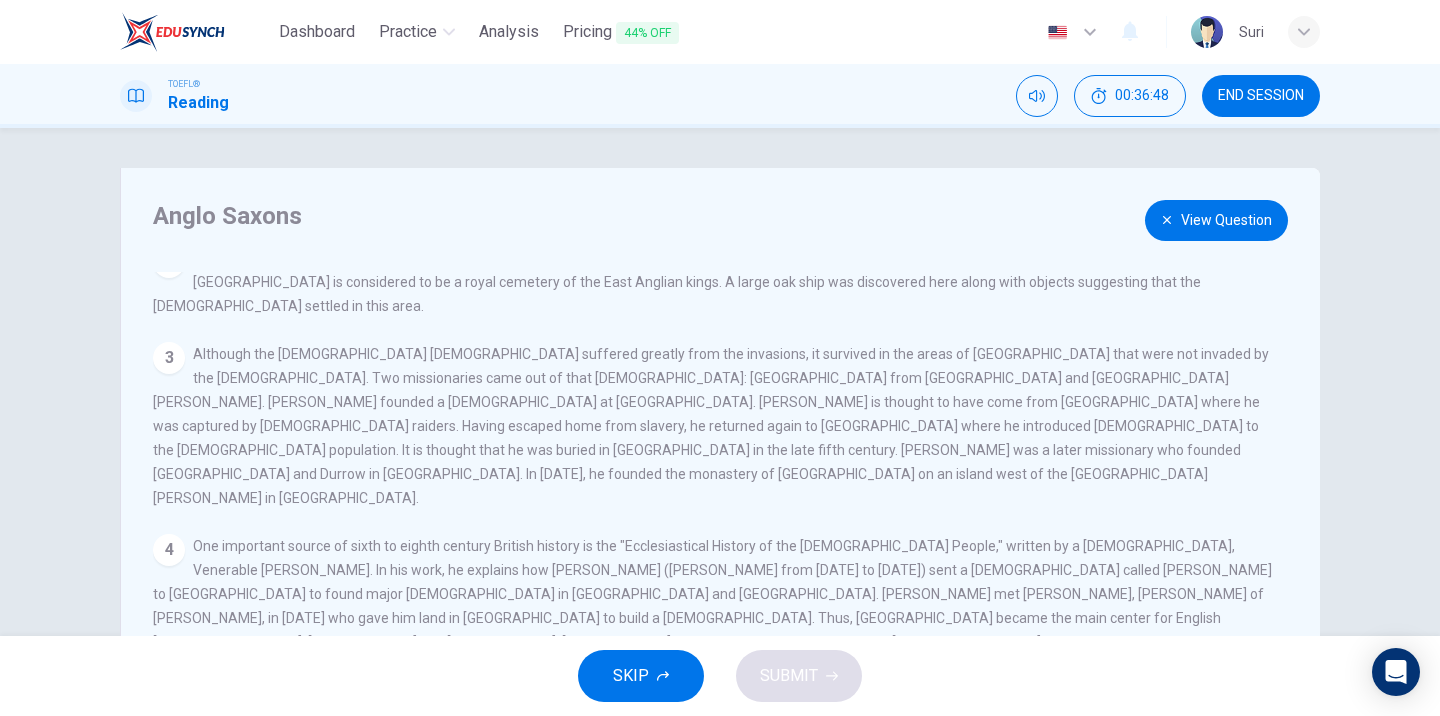 scroll, scrollTop: 169, scrollLeft: 0, axis: vertical 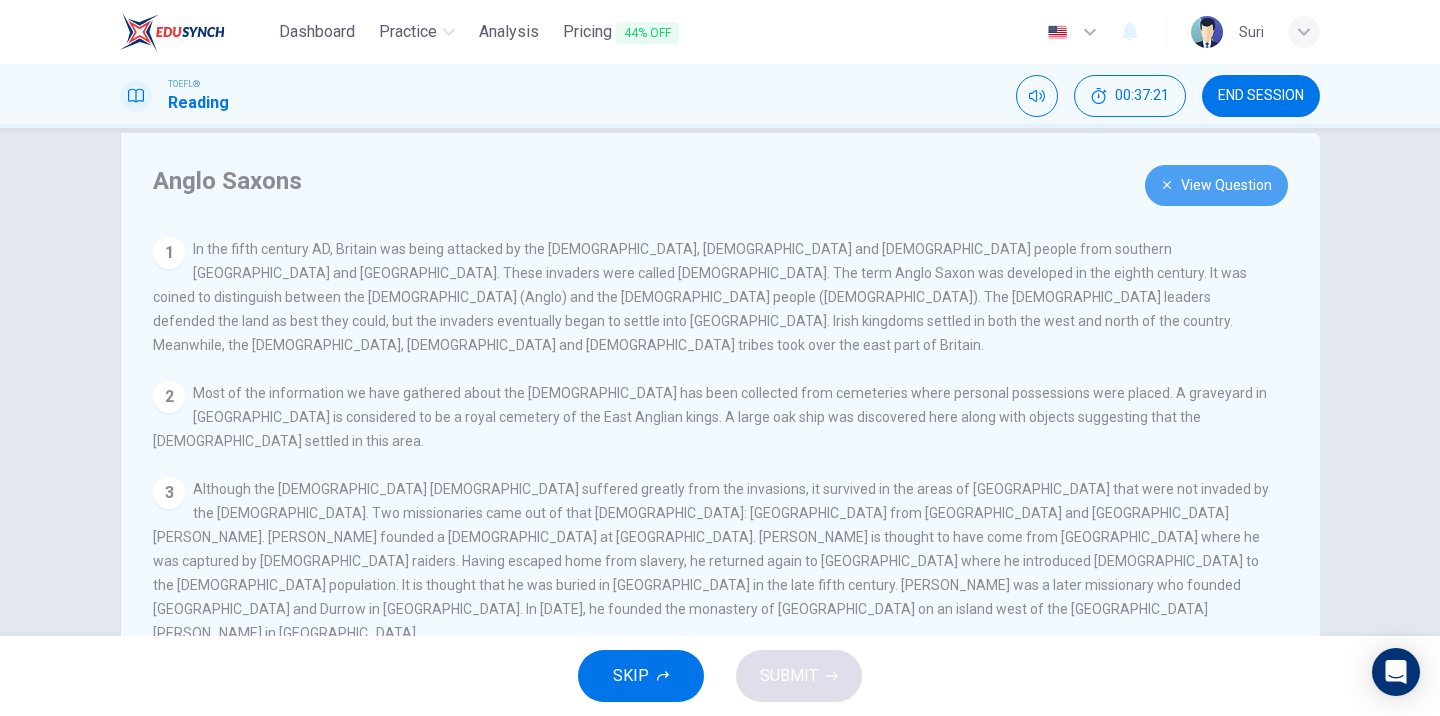drag, startPoint x: 1220, startPoint y: 192, endPoint x: 1052, endPoint y: 199, distance: 168.14577 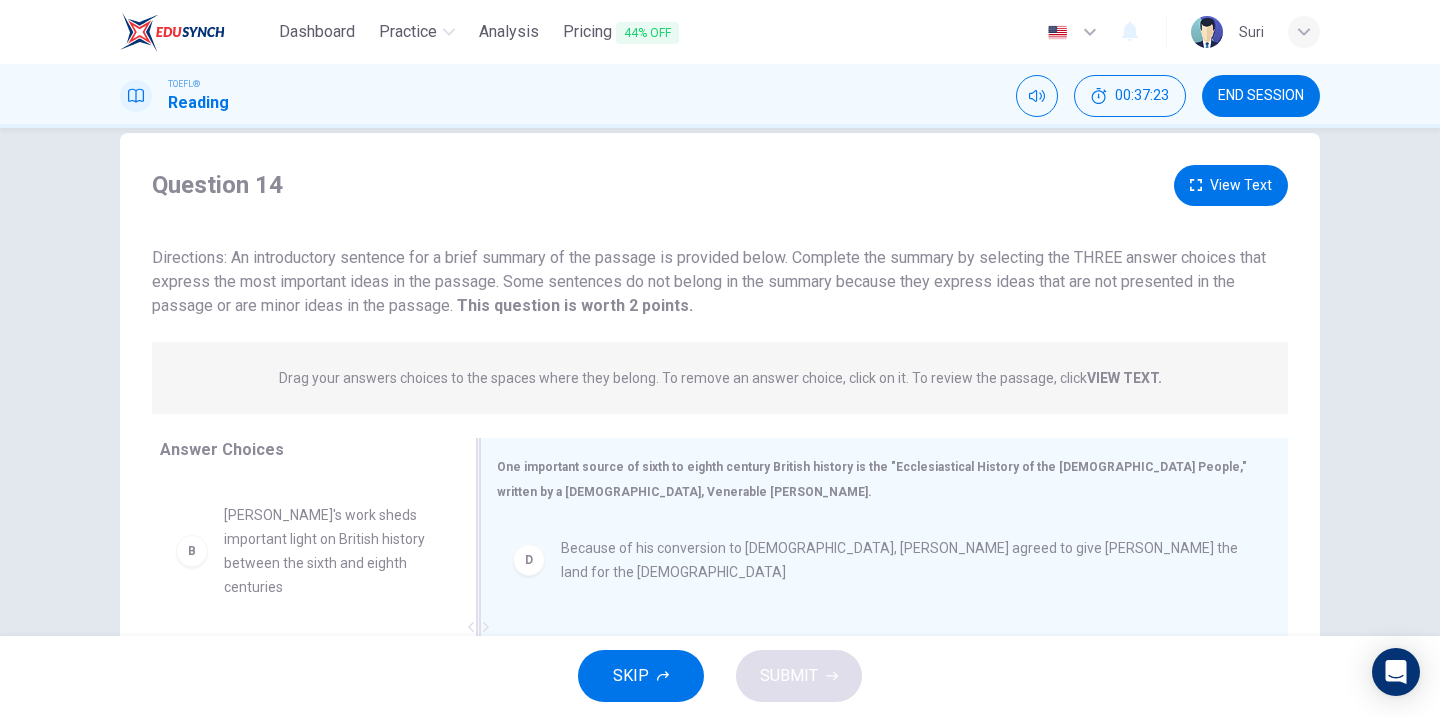 scroll, scrollTop: 156, scrollLeft: 0, axis: vertical 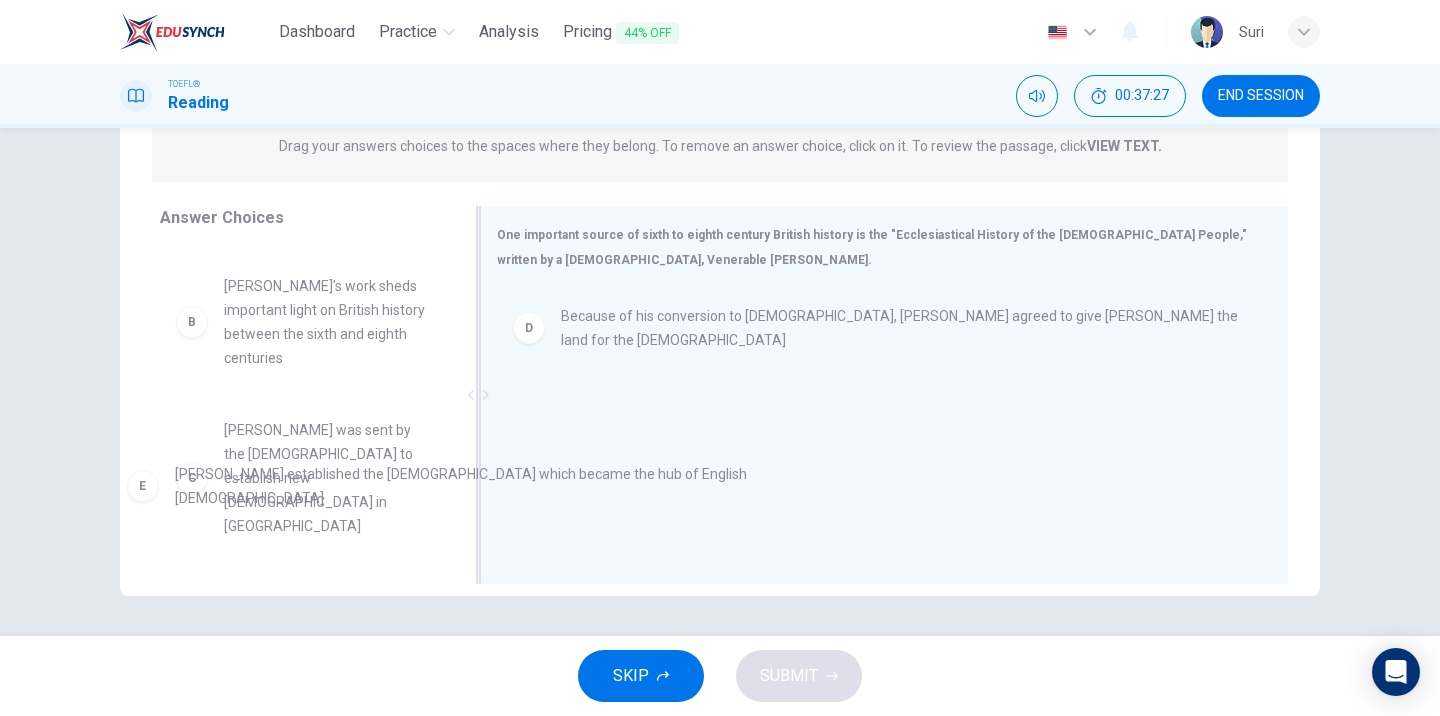 drag, startPoint x: 659, startPoint y: 400, endPoint x: 244, endPoint y: 485, distance: 423.6154 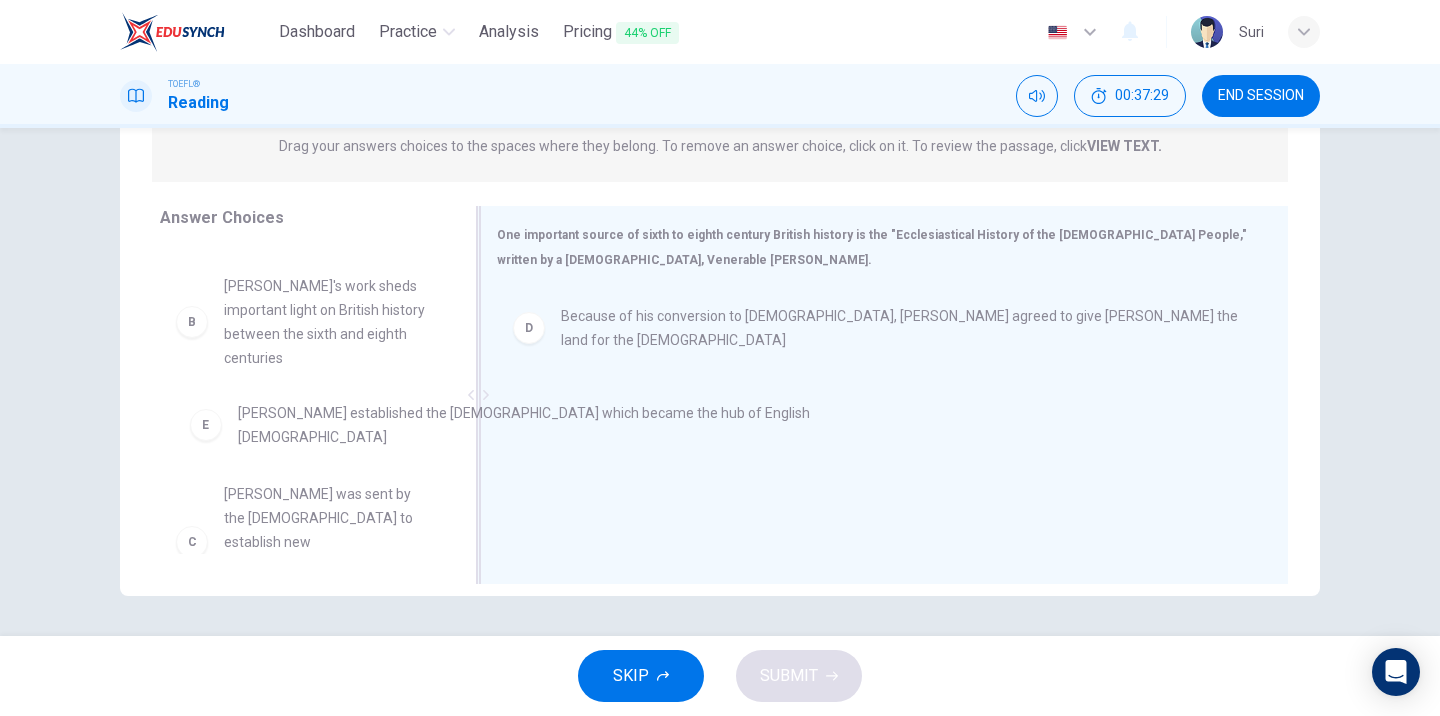 drag, startPoint x: 601, startPoint y: 406, endPoint x: 270, endPoint y: 427, distance: 331.6655 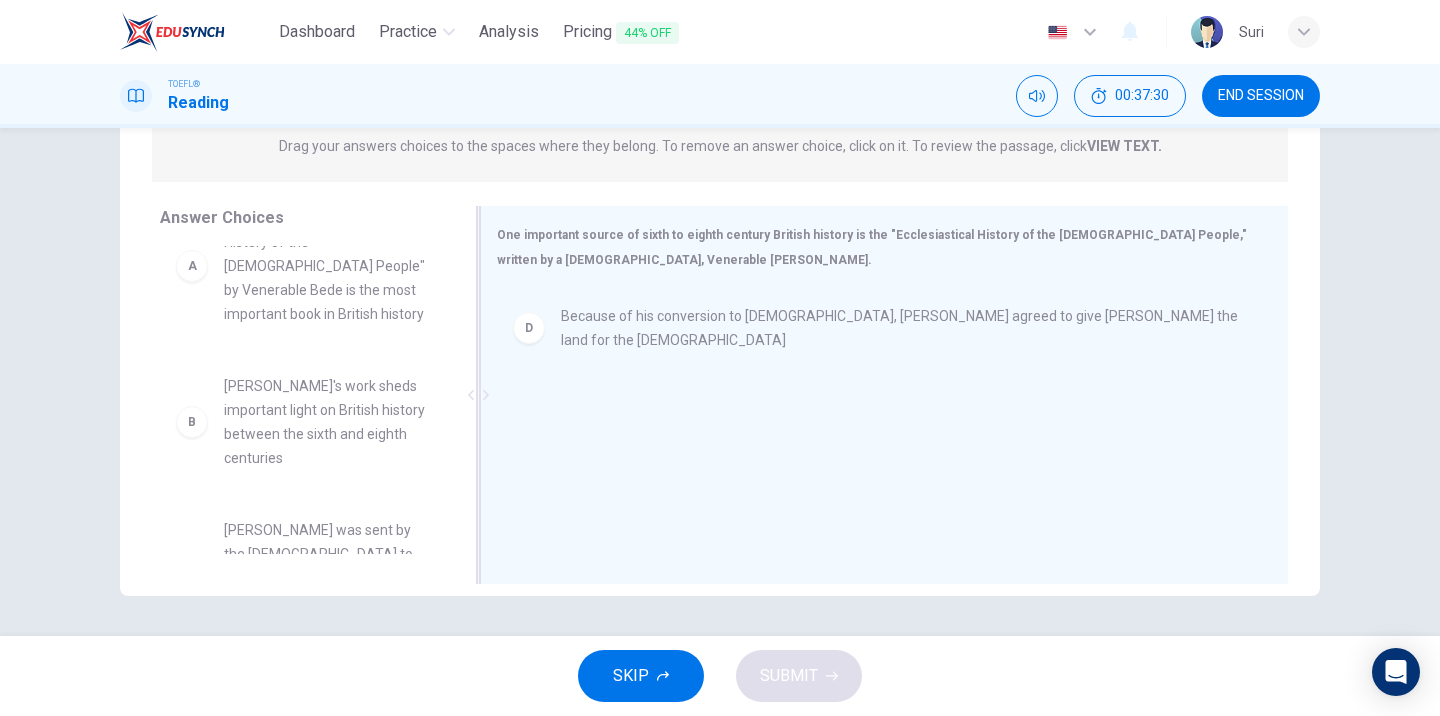 scroll, scrollTop: 49, scrollLeft: 0, axis: vertical 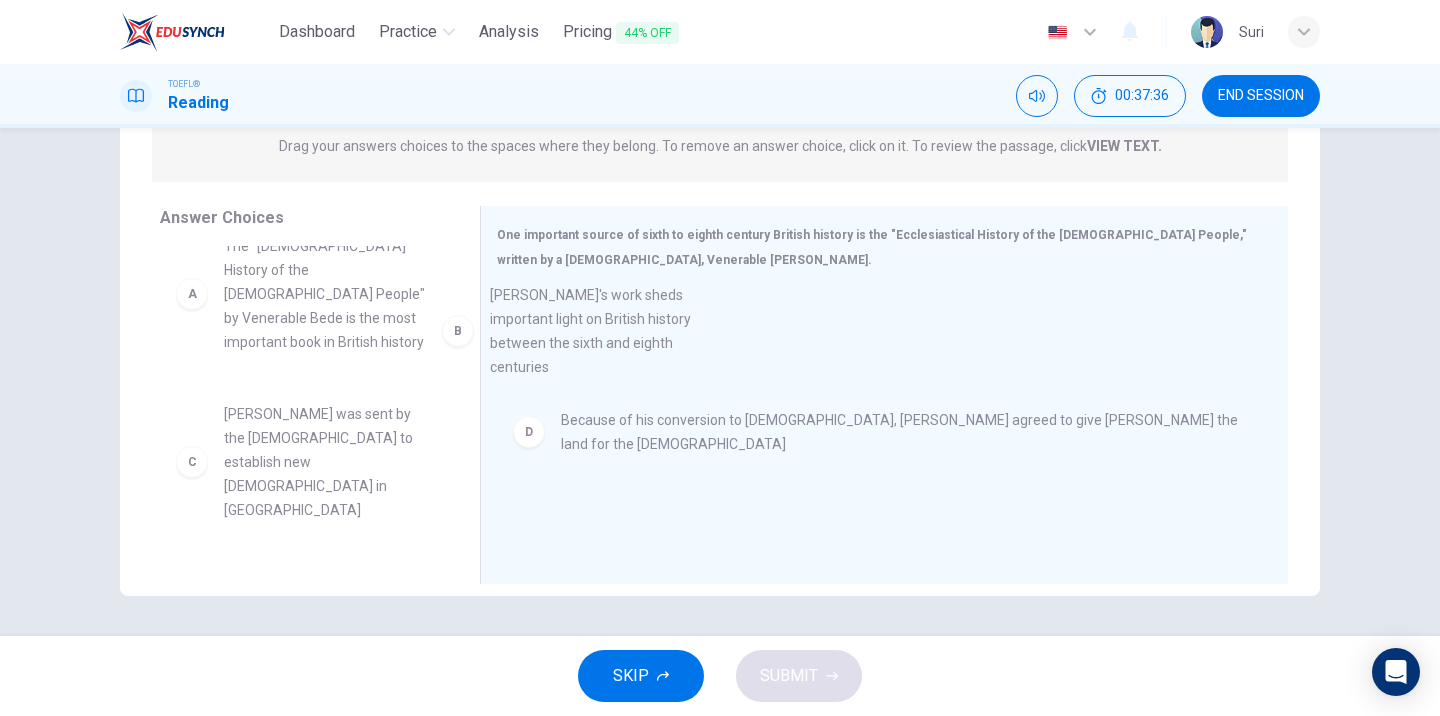 drag, startPoint x: 363, startPoint y: 409, endPoint x: 636, endPoint y: 330, distance: 284.20062 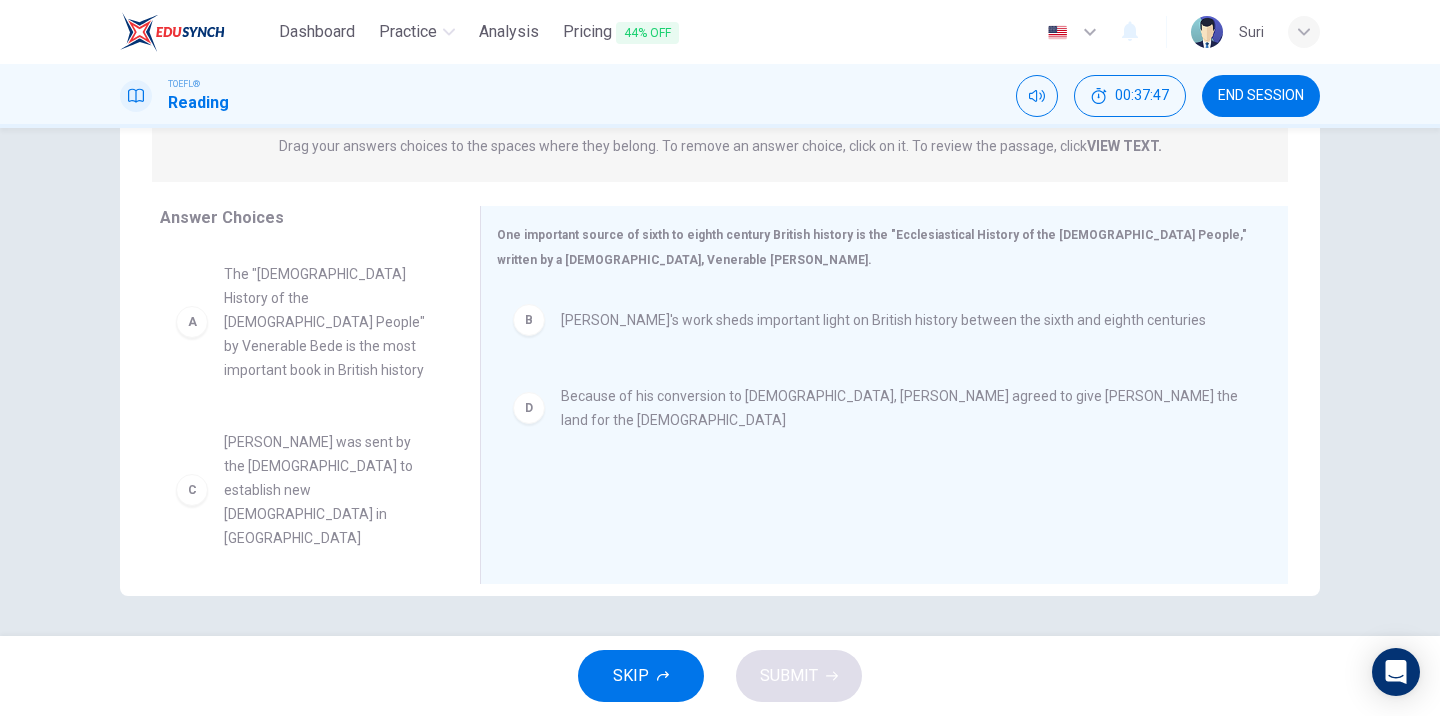 scroll, scrollTop: 0, scrollLeft: 0, axis: both 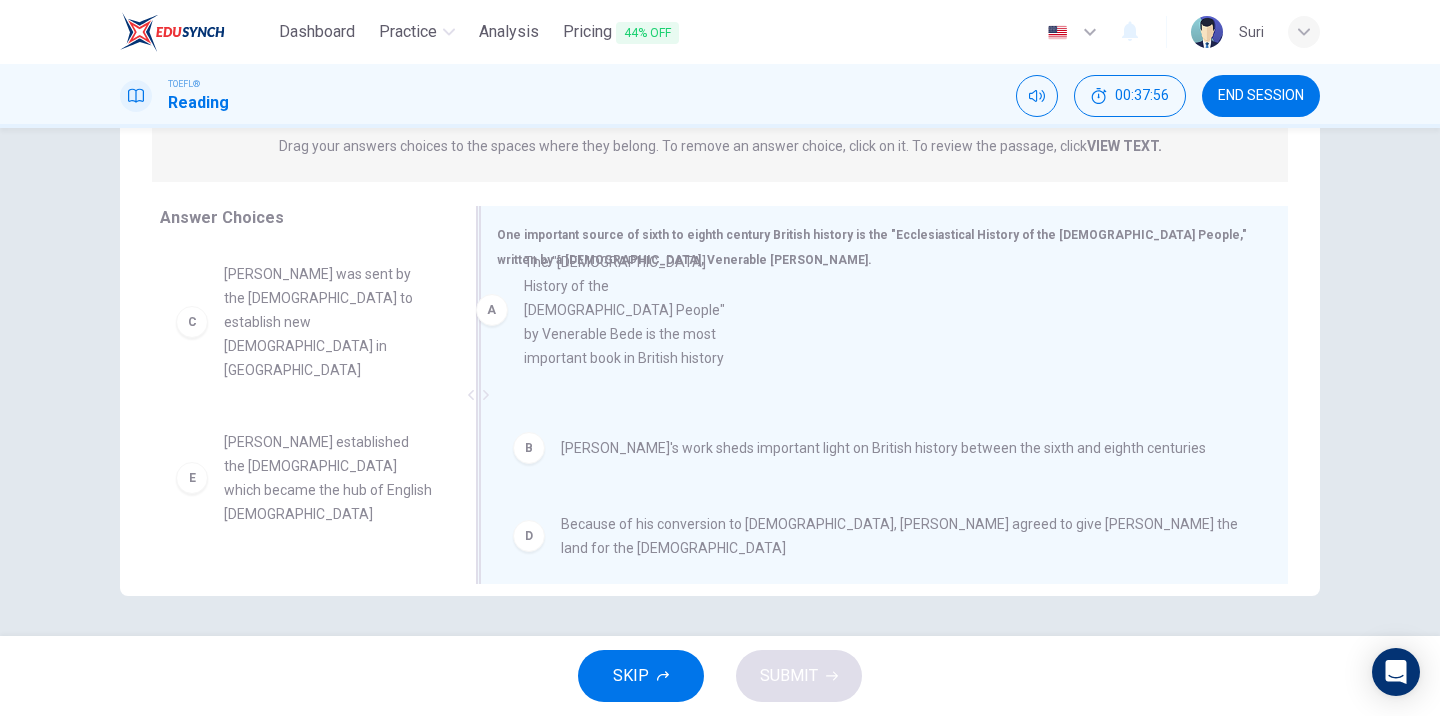 drag, startPoint x: 357, startPoint y: 330, endPoint x: 669, endPoint y: 314, distance: 312.40997 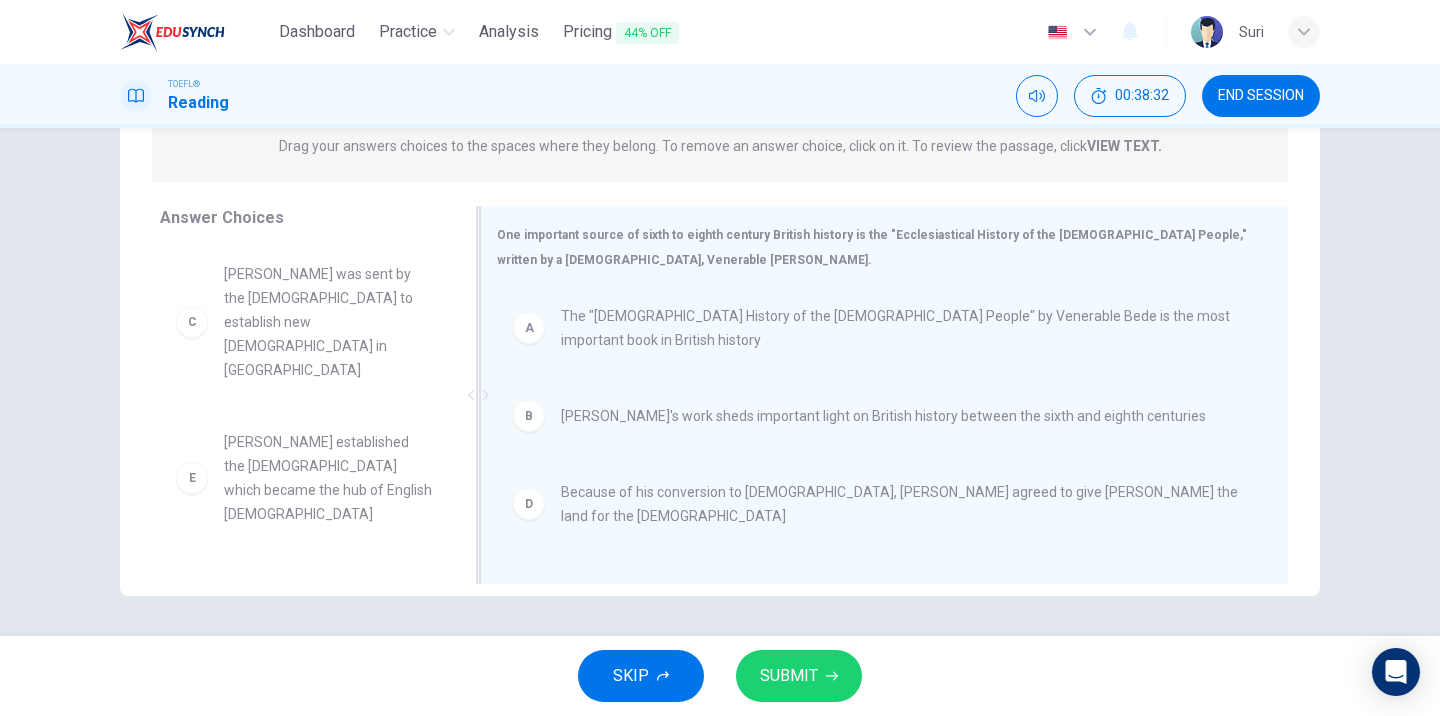 scroll, scrollTop: 1, scrollLeft: 0, axis: vertical 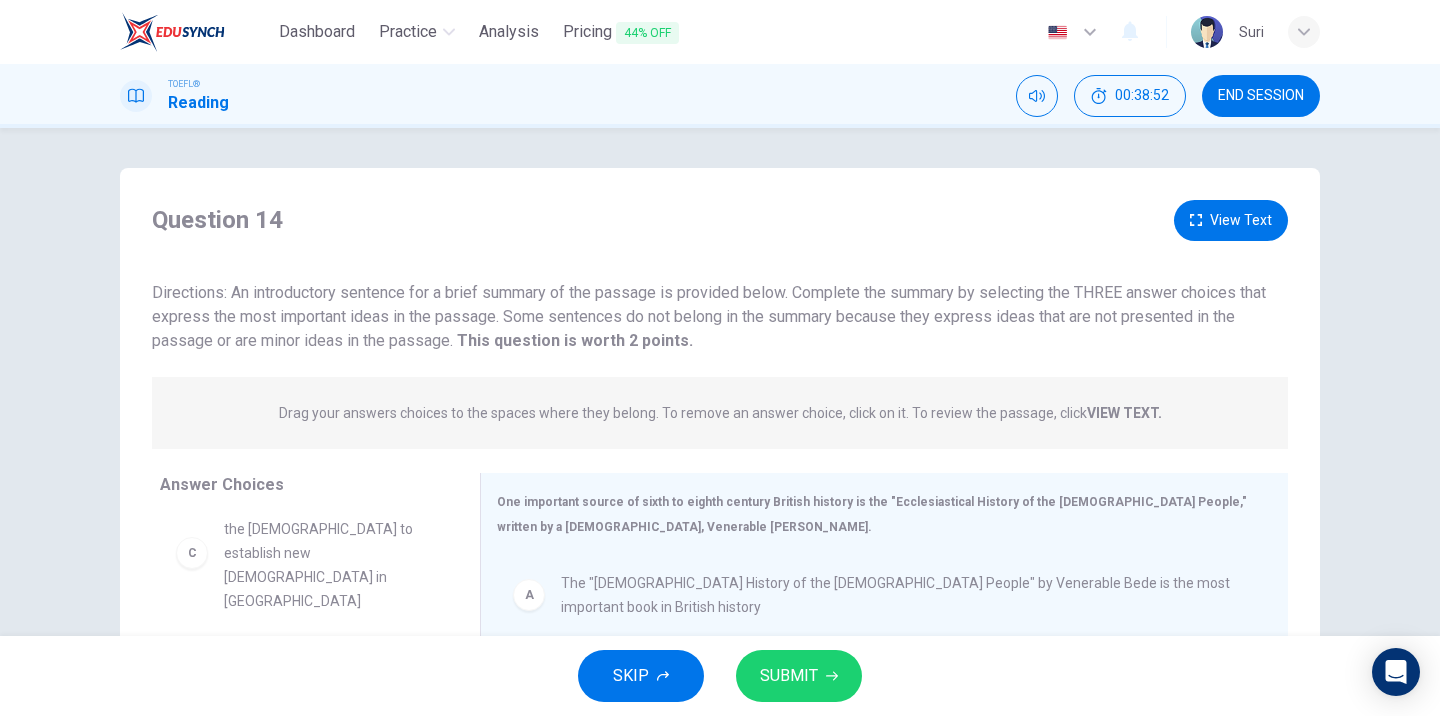 click on "View Text" at bounding box center (1231, 220) 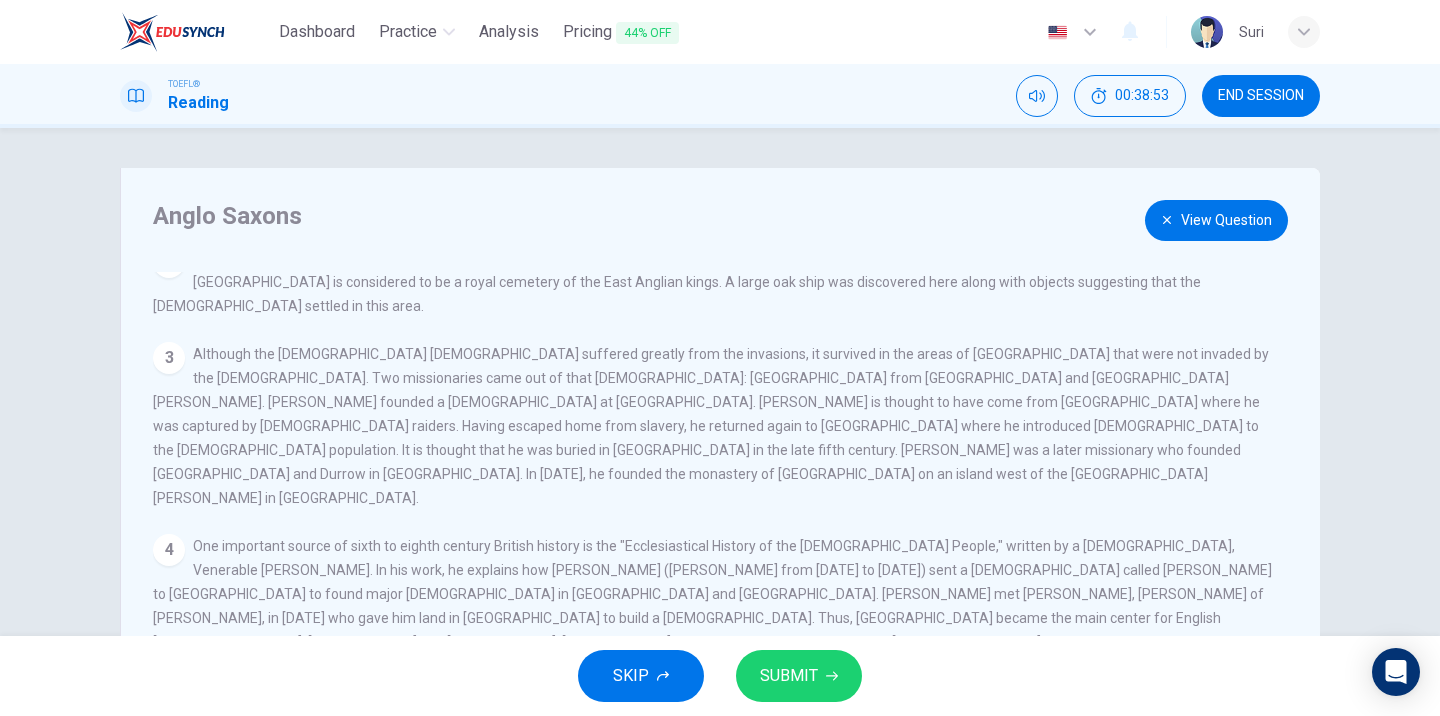 scroll, scrollTop: 169, scrollLeft: 0, axis: vertical 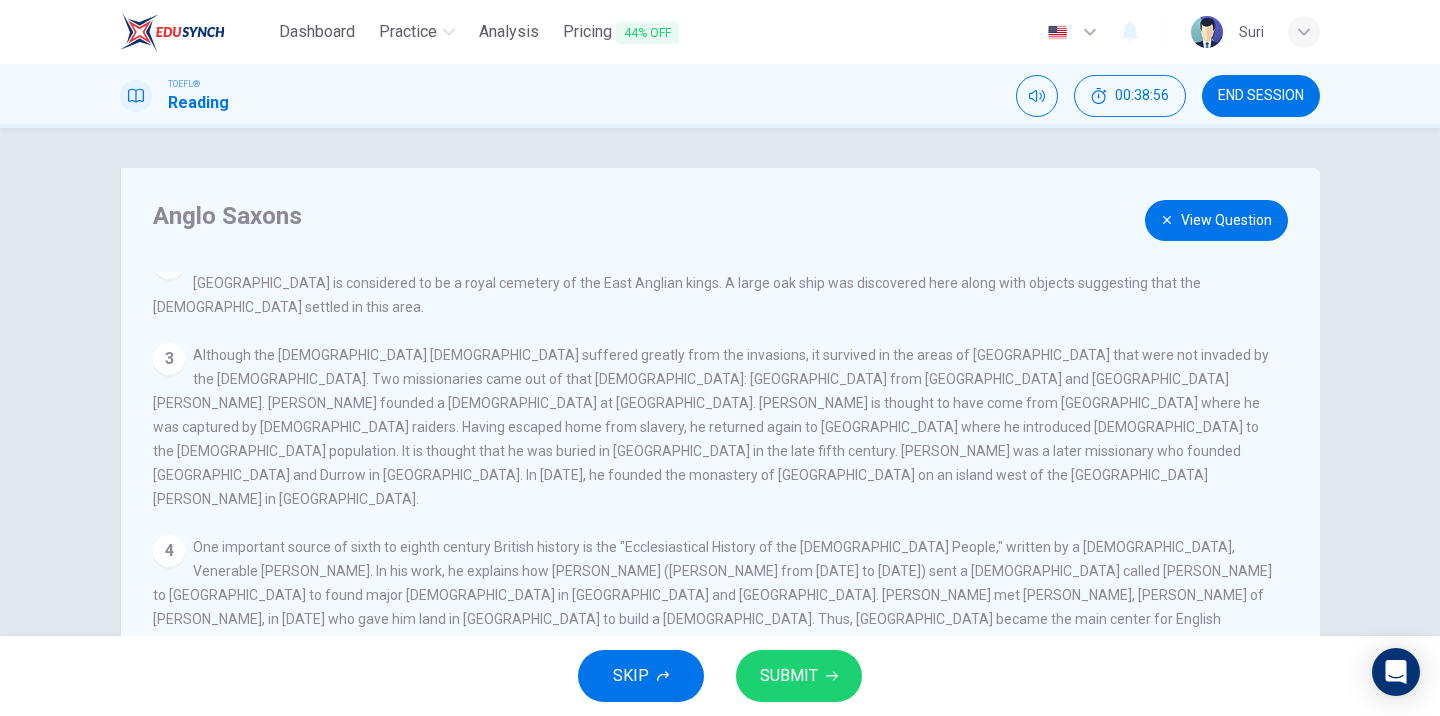 drag, startPoint x: 1045, startPoint y: 498, endPoint x: 1115, endPoint y: 500, distance: 70.028564 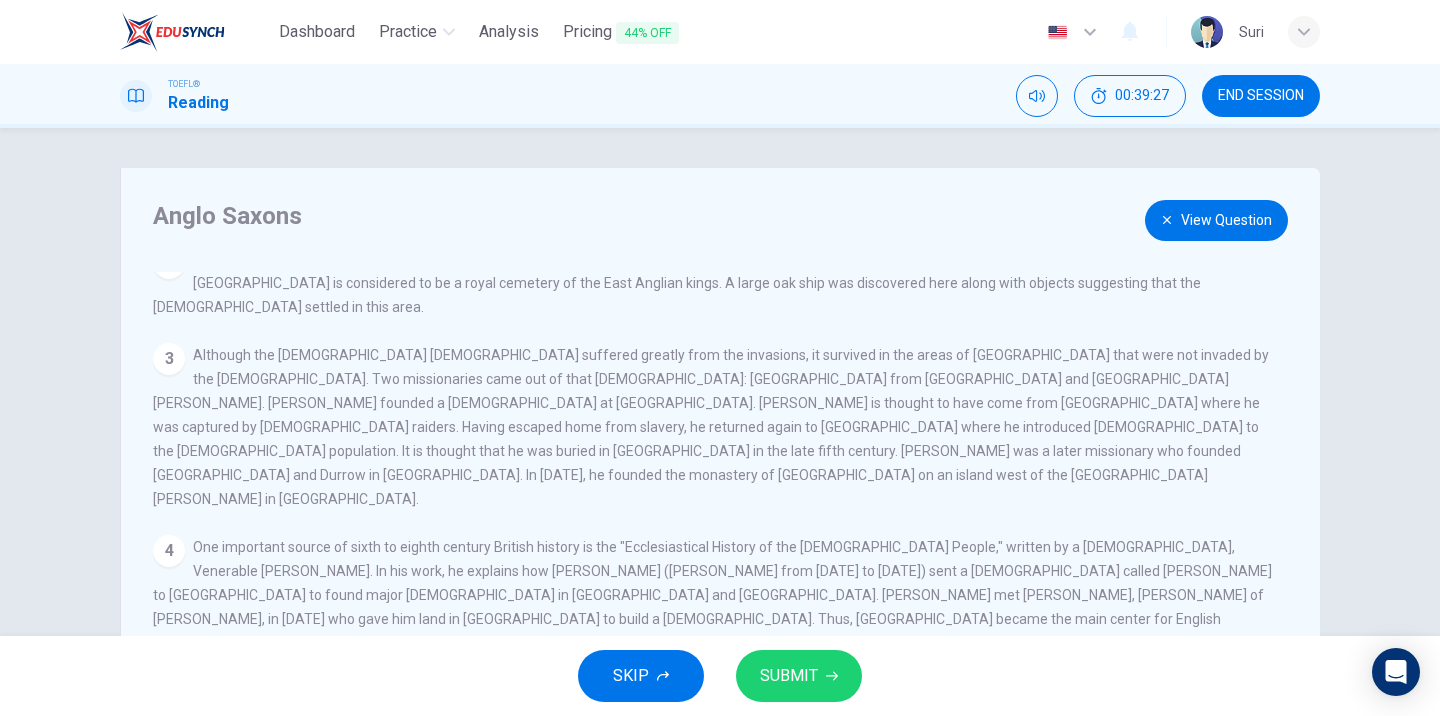 click 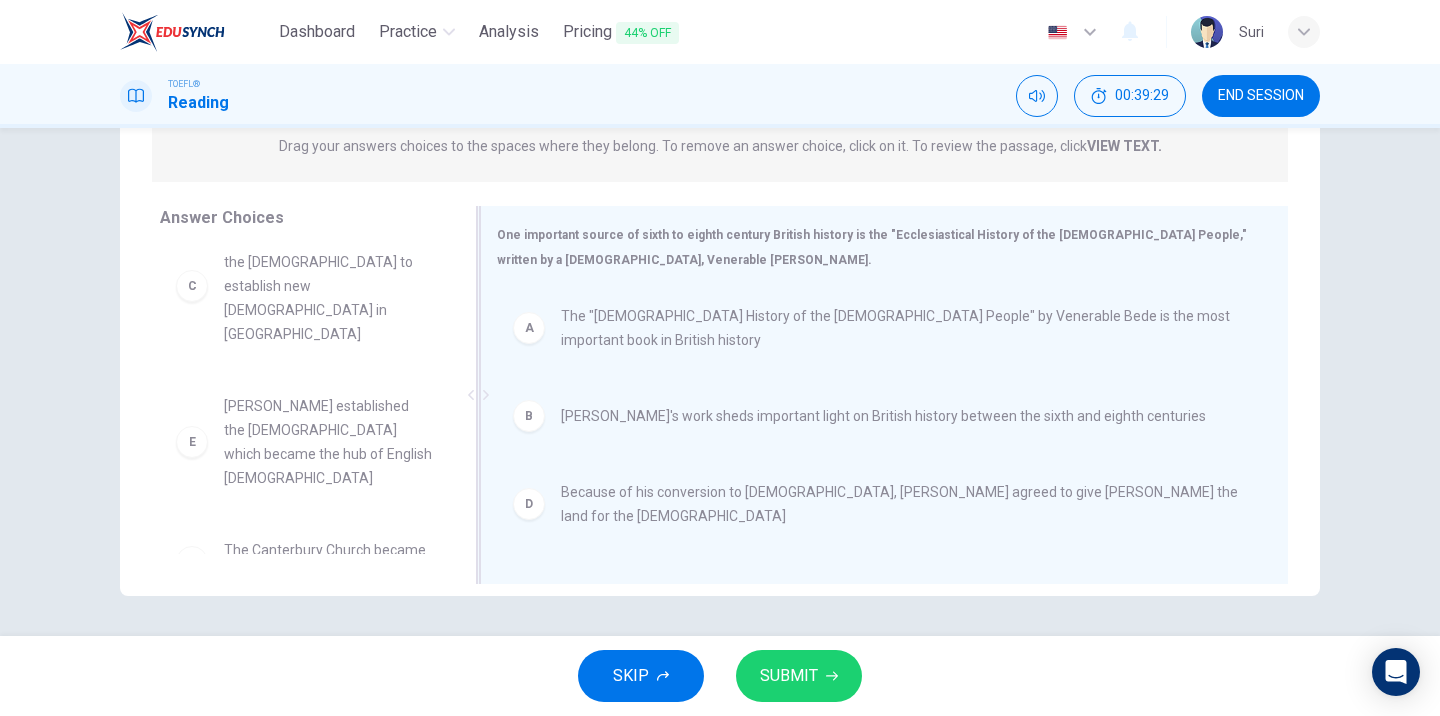scroll, scrollTop: 267, scrollLeft: 0, axis: vertical 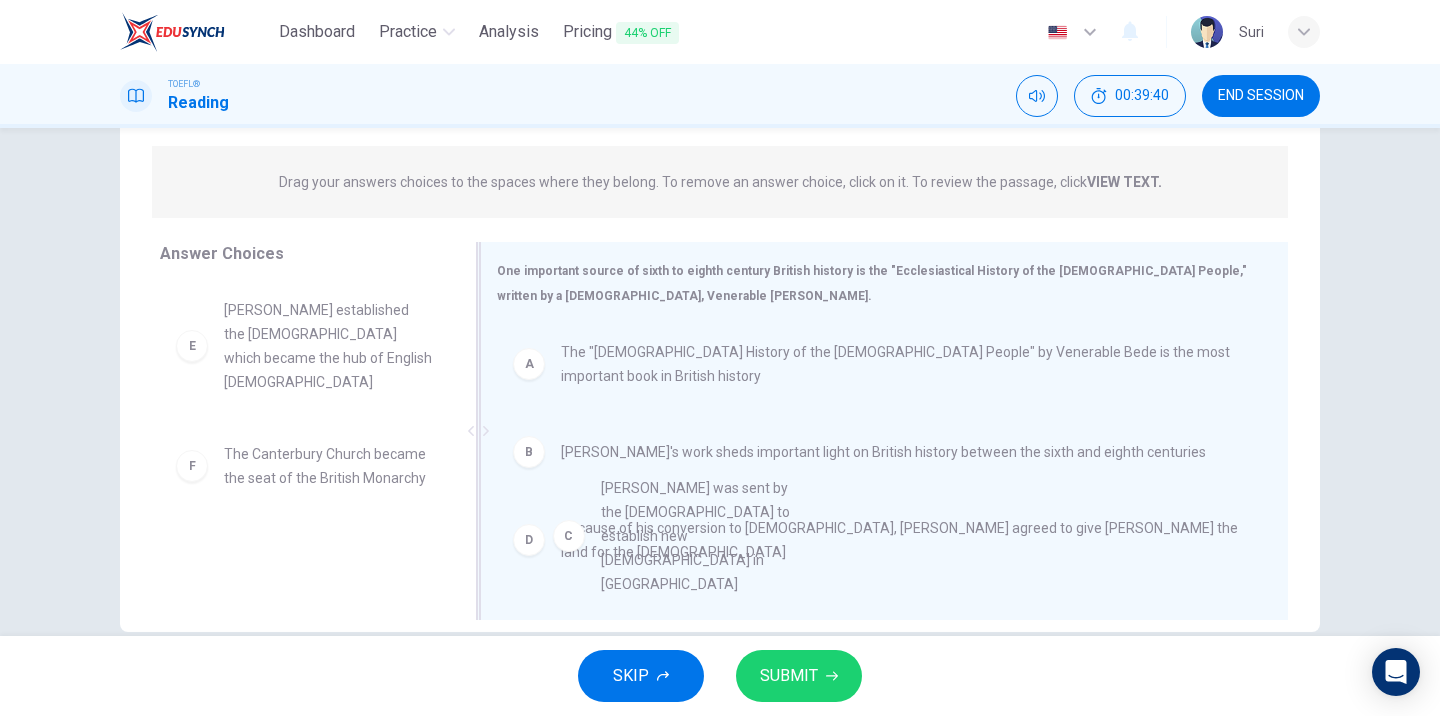 drag, startPoint x: 352, startPoint y: 322, endPoint x: 740, endPoint y: 506, distance: 429.4182 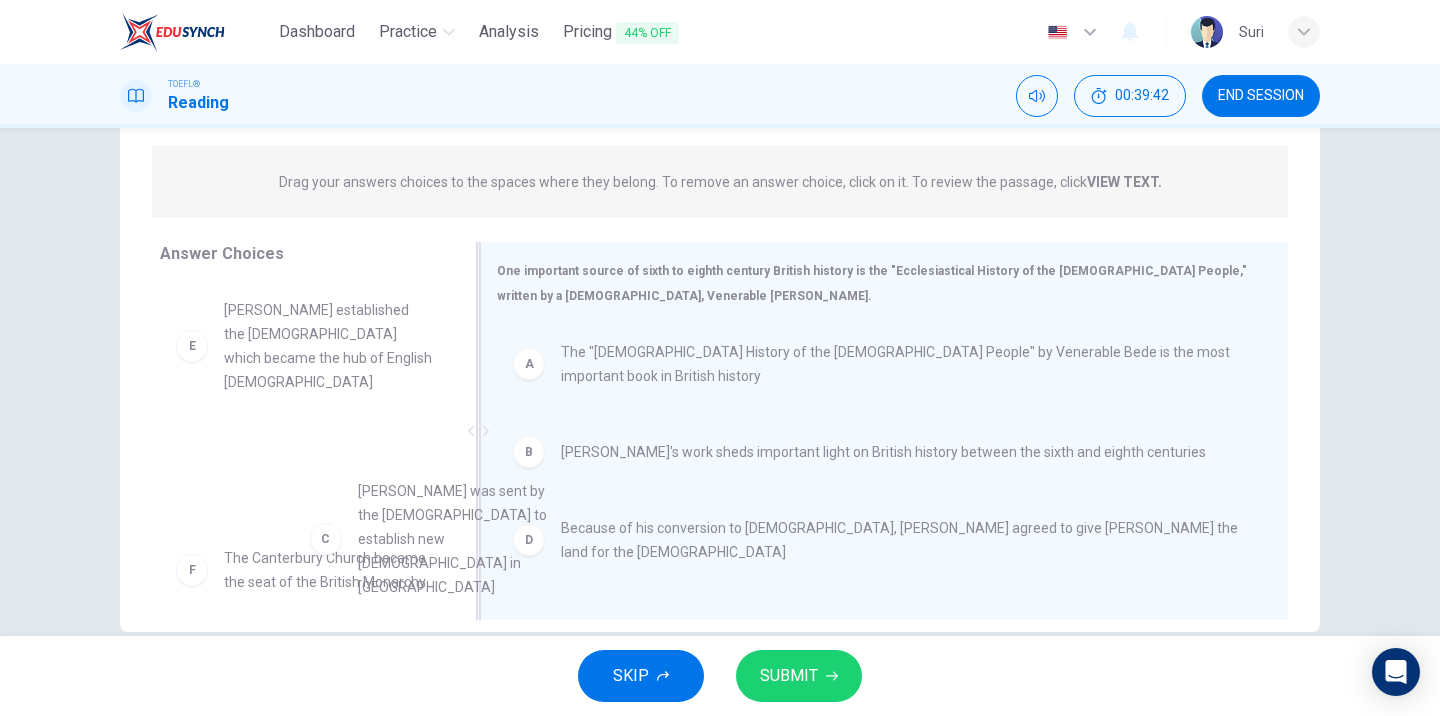 scroll, scrollTop: 4, scrollLeft: 0, axis: vertical 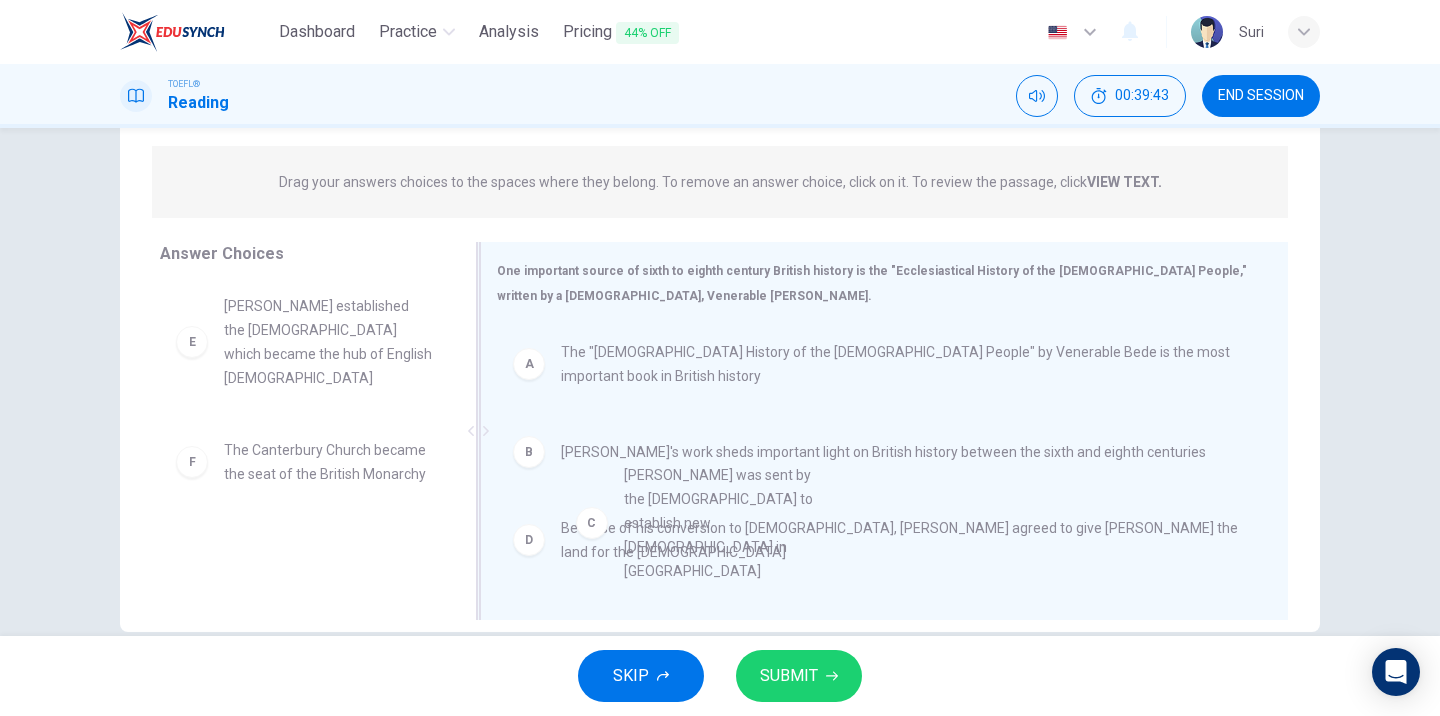 drag, startPoint x: 292, startPoint y: 336, endPoint x: 701, endPoint y: 516, distance: 446.8568 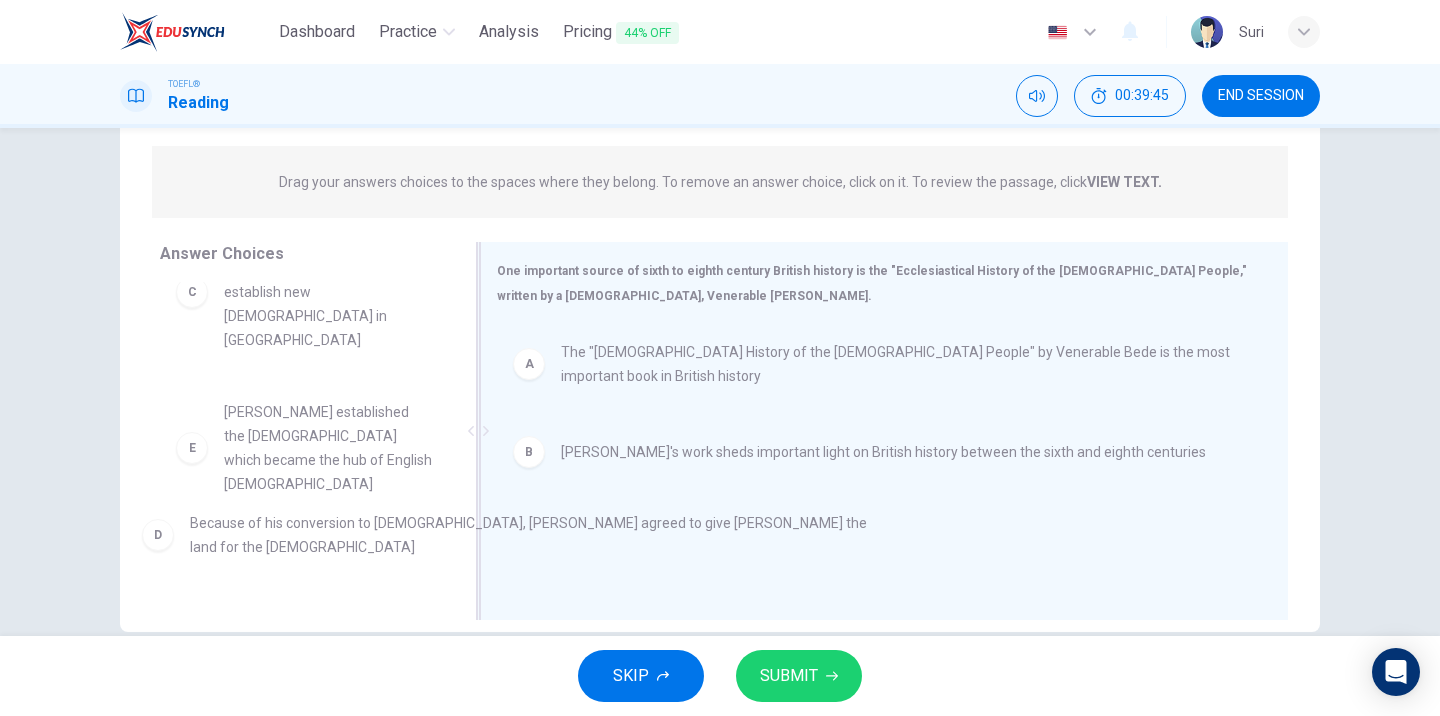 drag, startPoint x: 686, startPoint y: 541, endPoint x: 311, endPoint y: 537, distance: 375.02133 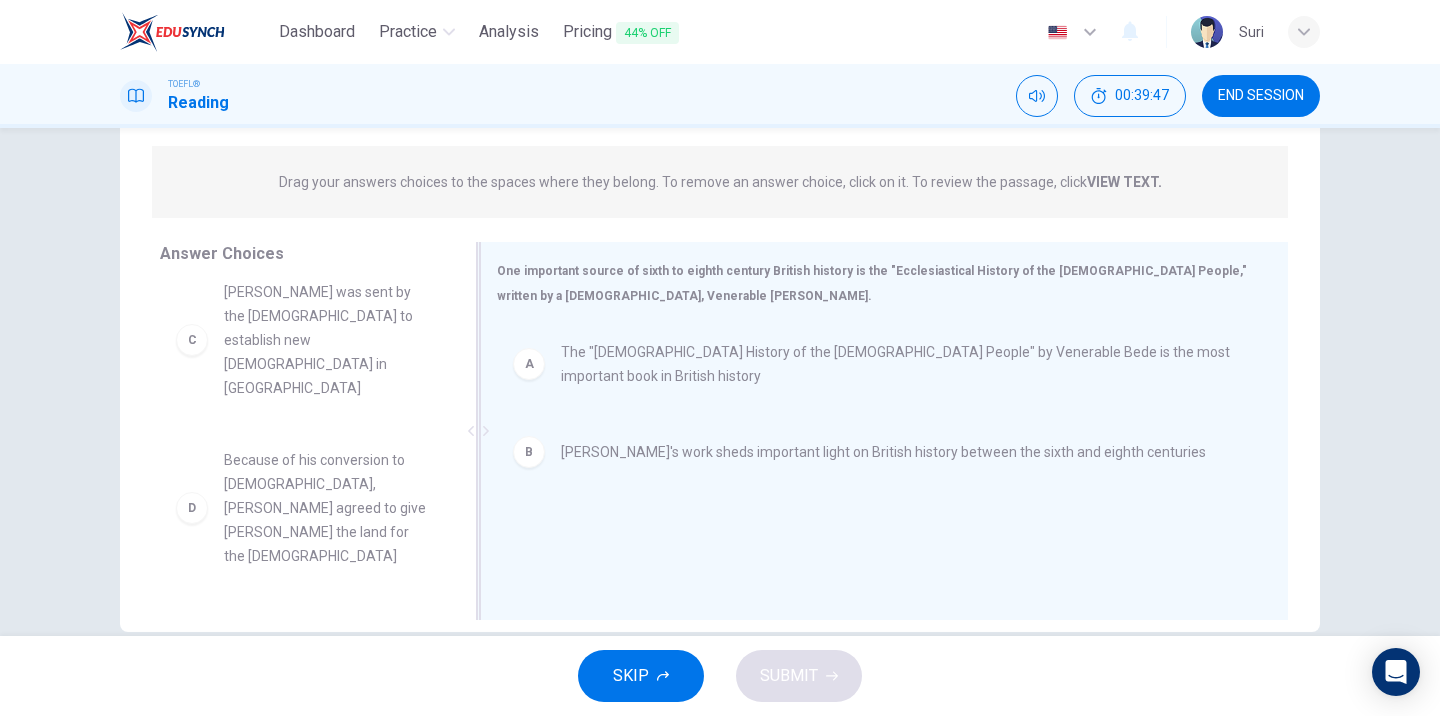 scroll, scrollTop: 14, scrollLeft: 0, axis: vertical 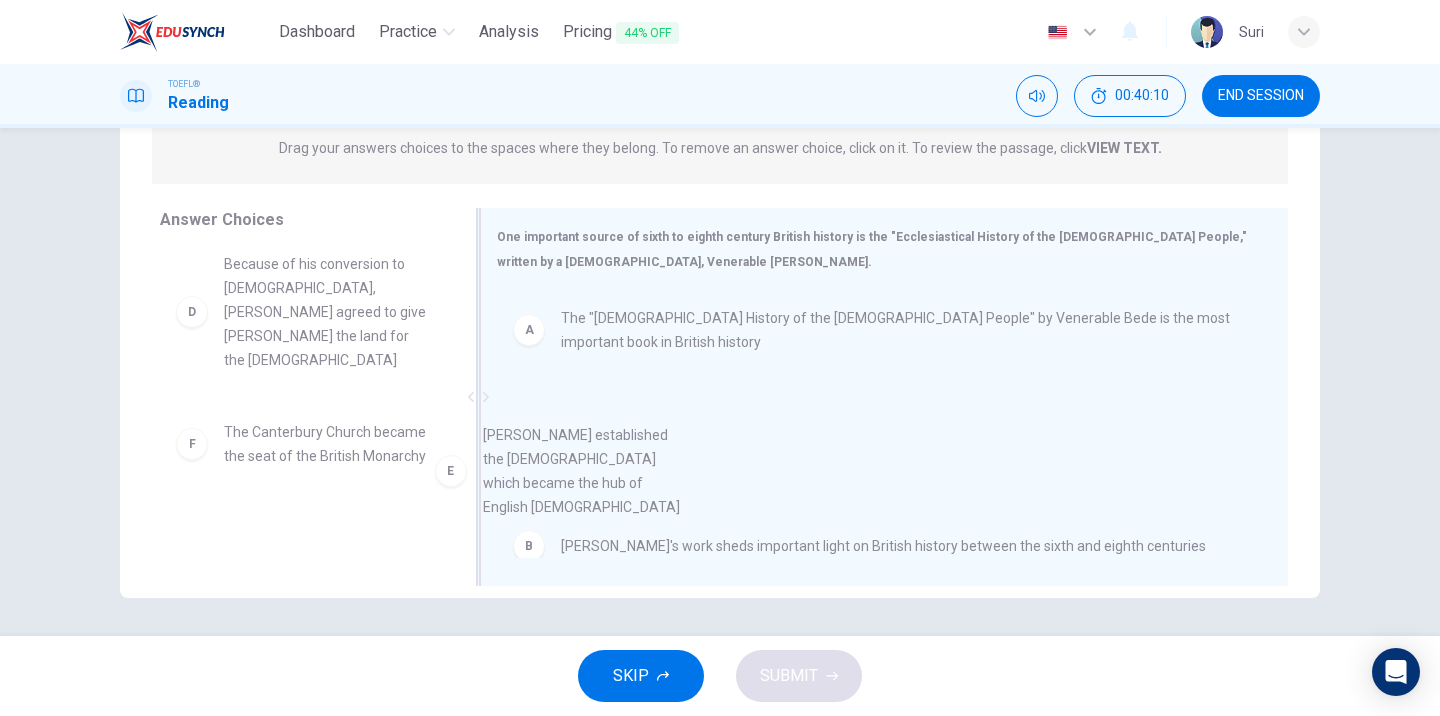 drag, startPoint x: 353, startPoint y: 406, endPoint x: 634, endPoint y: 487, distance: 292.44144 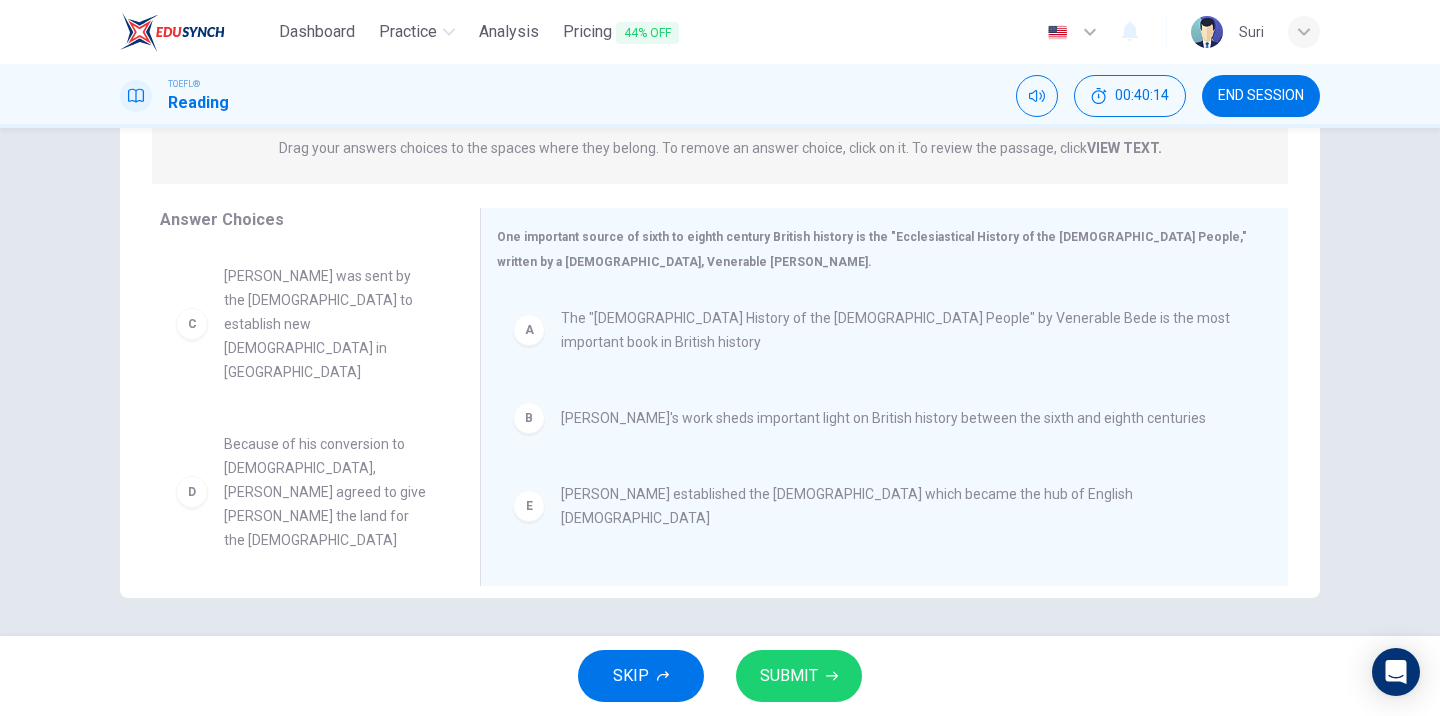 scroll, scrollTop: 0, scrollLeft: 0, axis: both 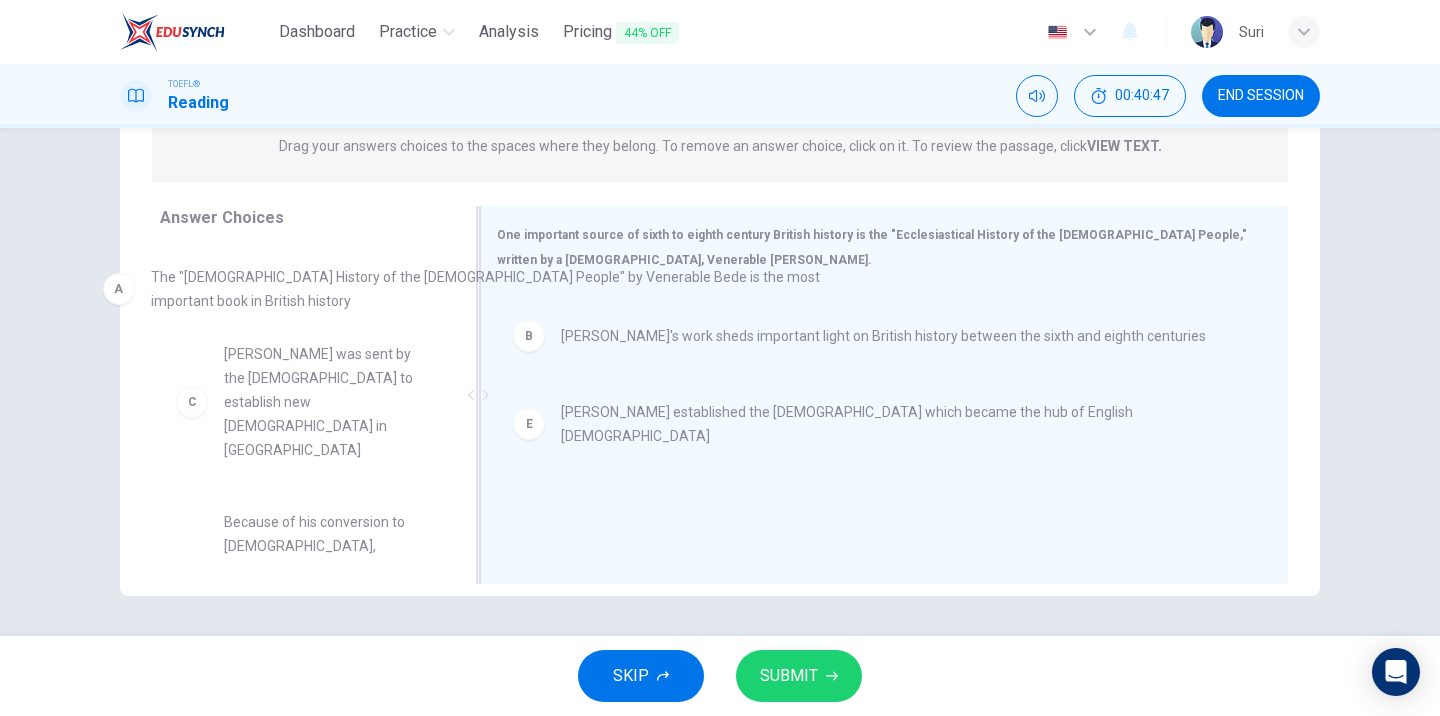 drag, startPoint x: 690, startPoint y: 321, endPoint x: 277, endPoint y: 282, distance: 414.8373 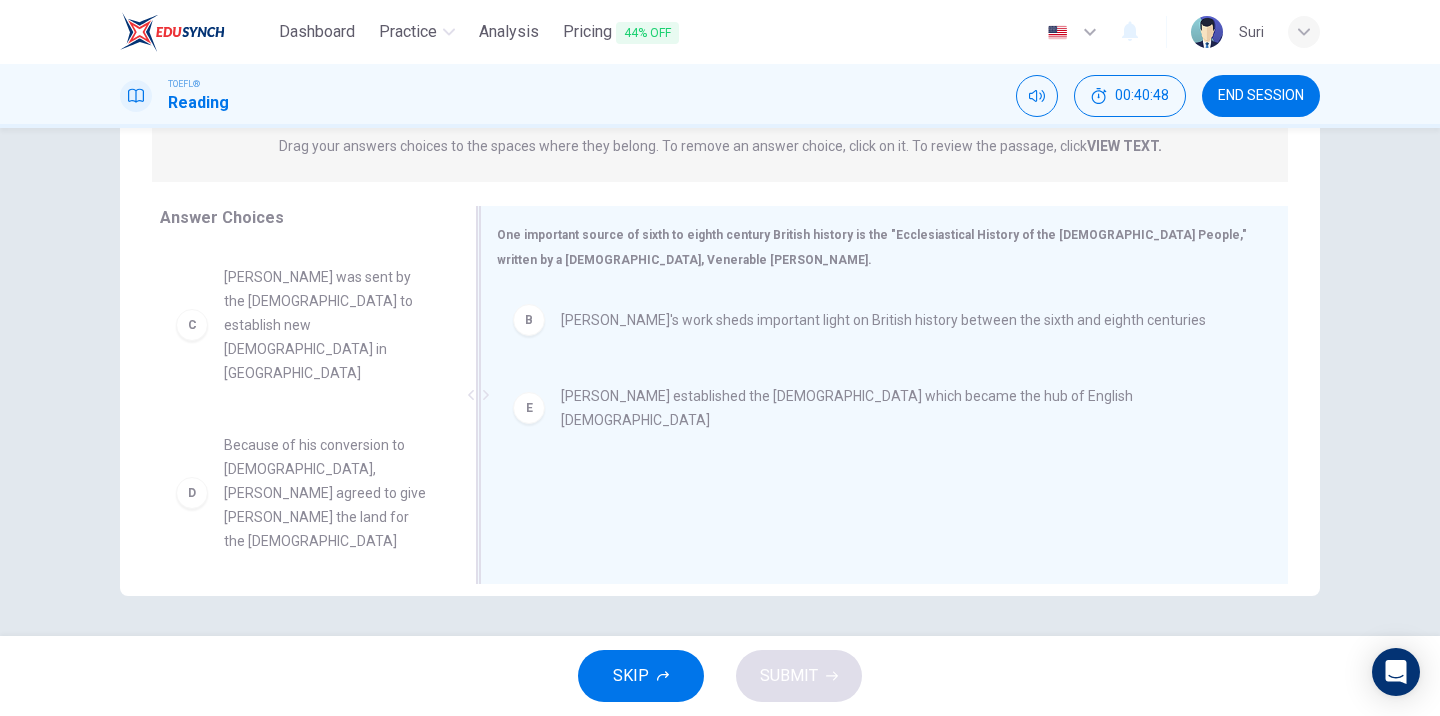 scroll, scrollTop: 179, scrollLeft: 0, axis: vertical 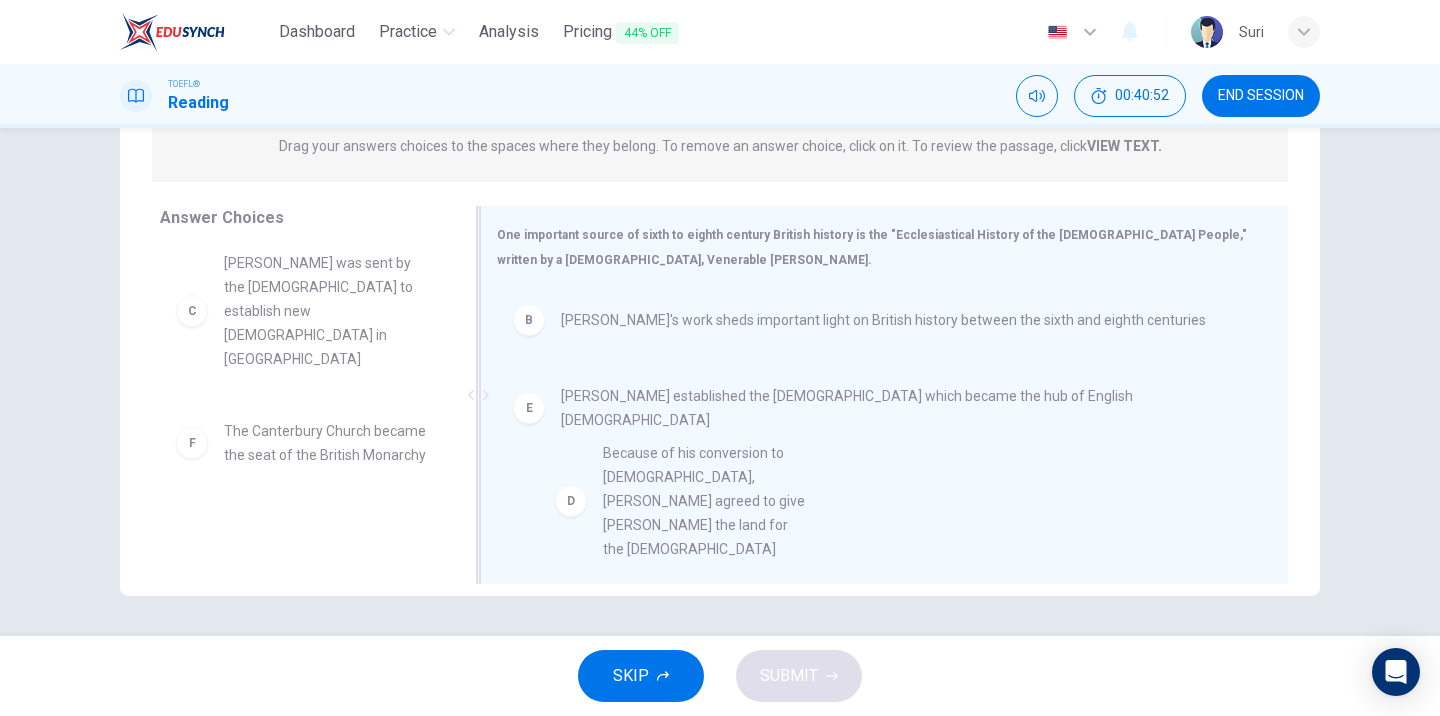drag, startPoint x: 341, startPoint y: 393, endPoint x: 733, endPoint y: 491, distance: 404.06436 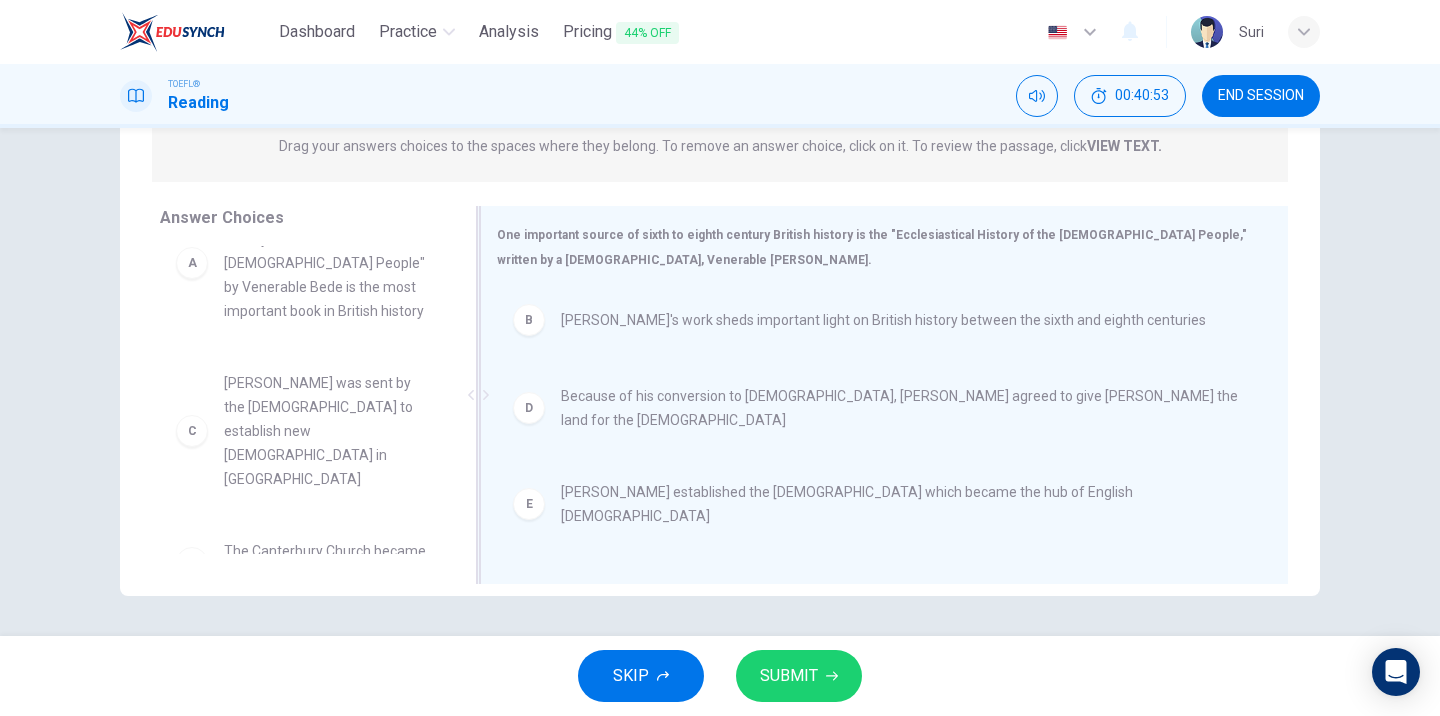 scroll, scrollTop: 36, scrollLeft: 0, axis: vertical 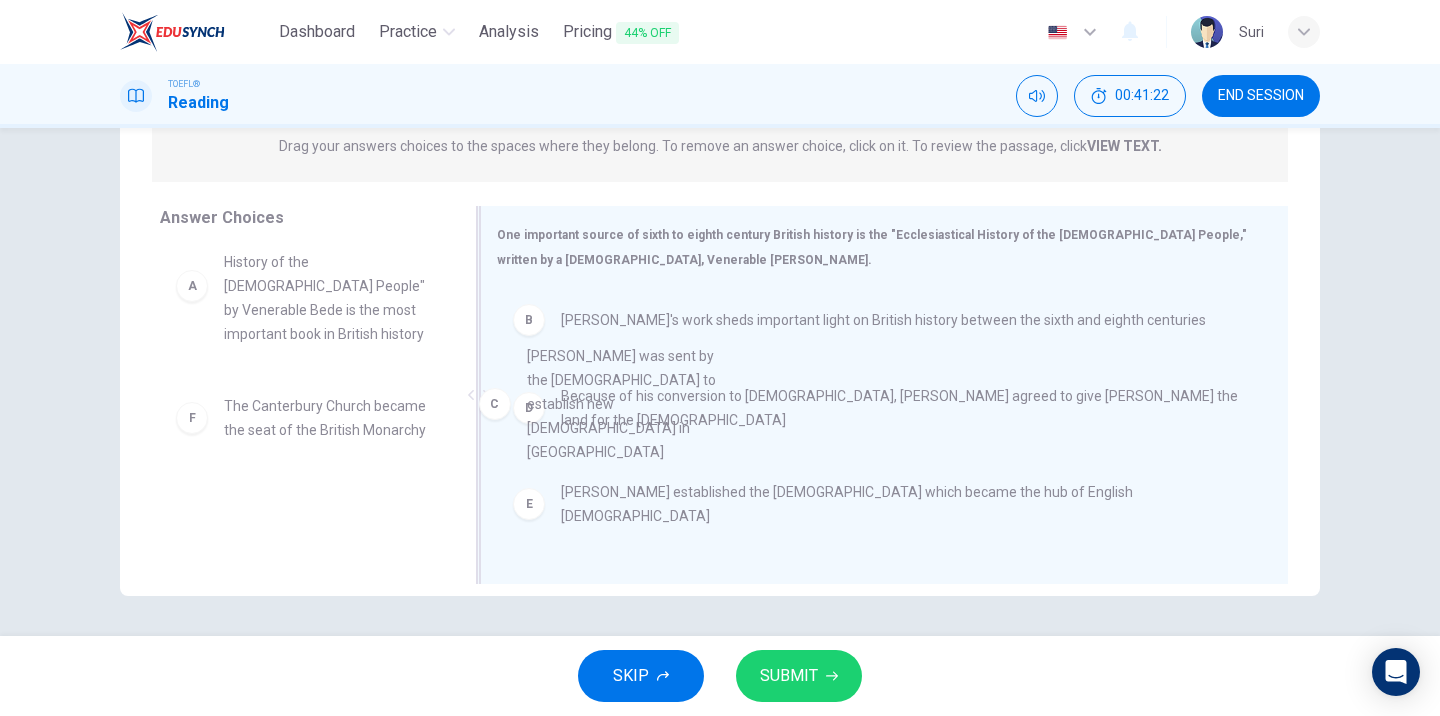 drag, startPoint x: 358, startPoint y: 407, endPoint x: 671, endPoint y: 380, distance: 314.16238 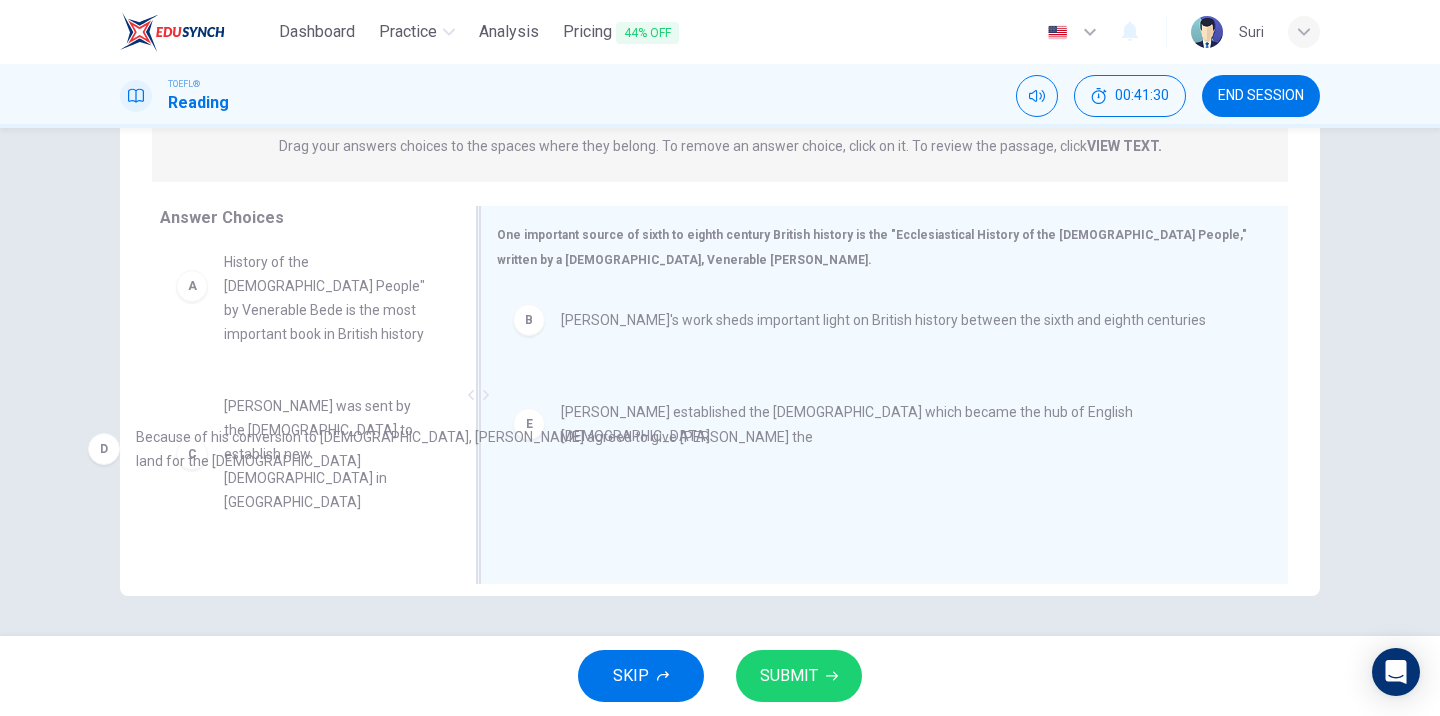 drag, startPoint x: 627, startPoint y: 409, endPoint x: 184, endPoint y: 453, distance: 445.17975 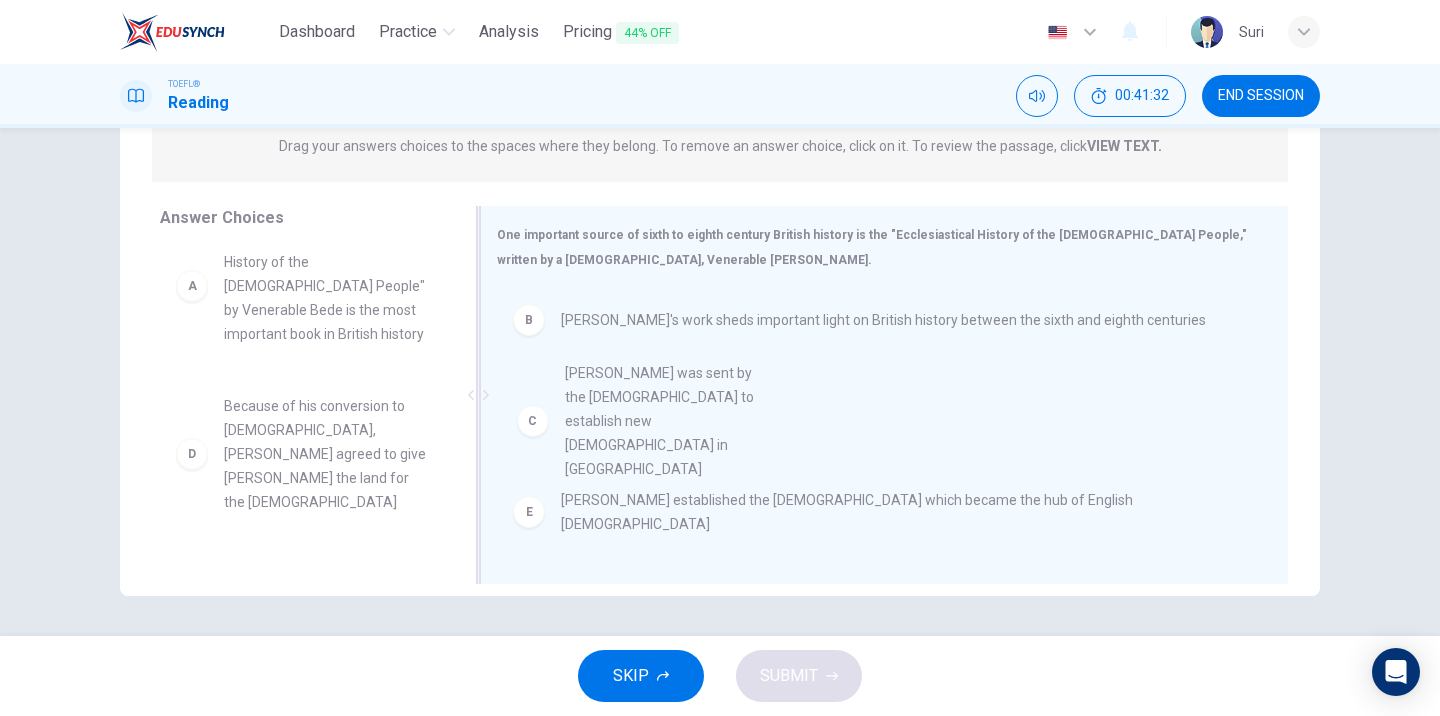 drag, startPoint x: 354, startPoint y: 388, endPoint x: 685, endPoint y: 383, distance: 331.03775 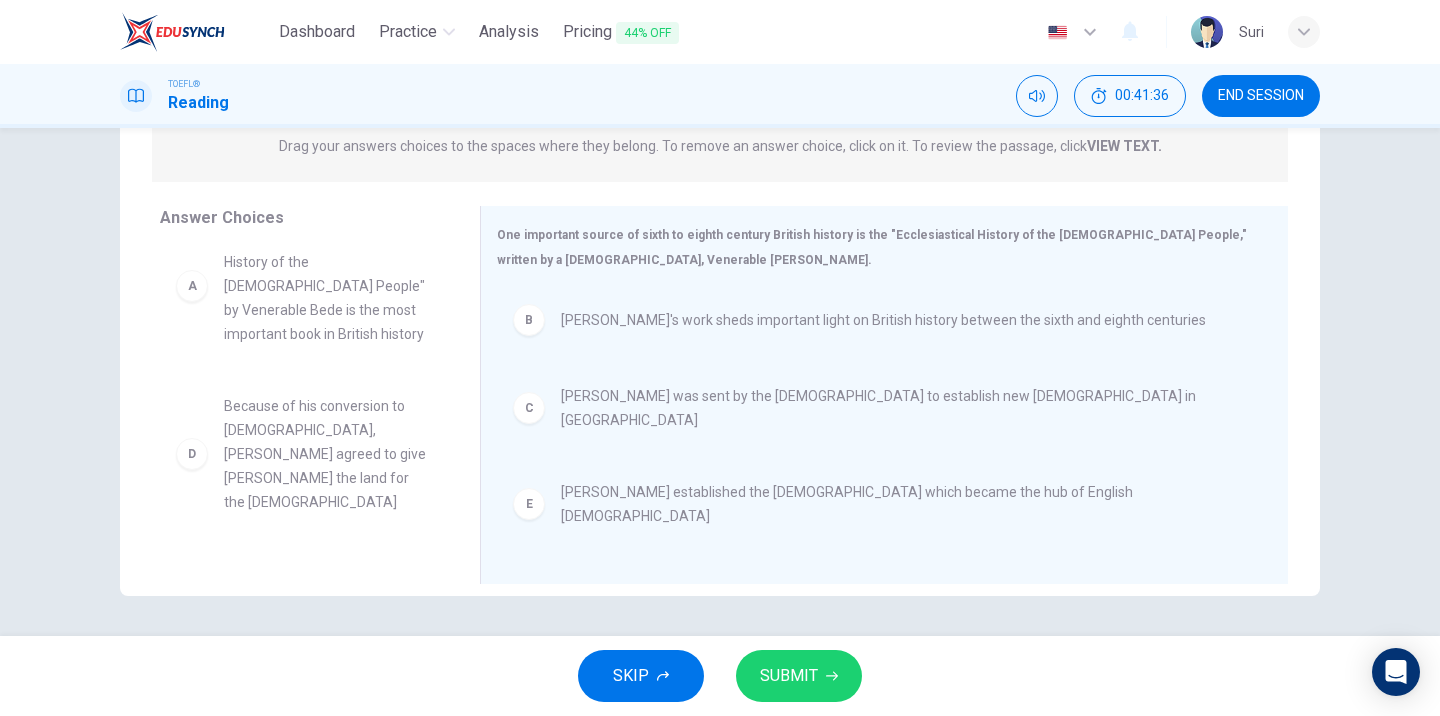 scroll, scrollTop: 0, scrollLeft: 0, axis: both 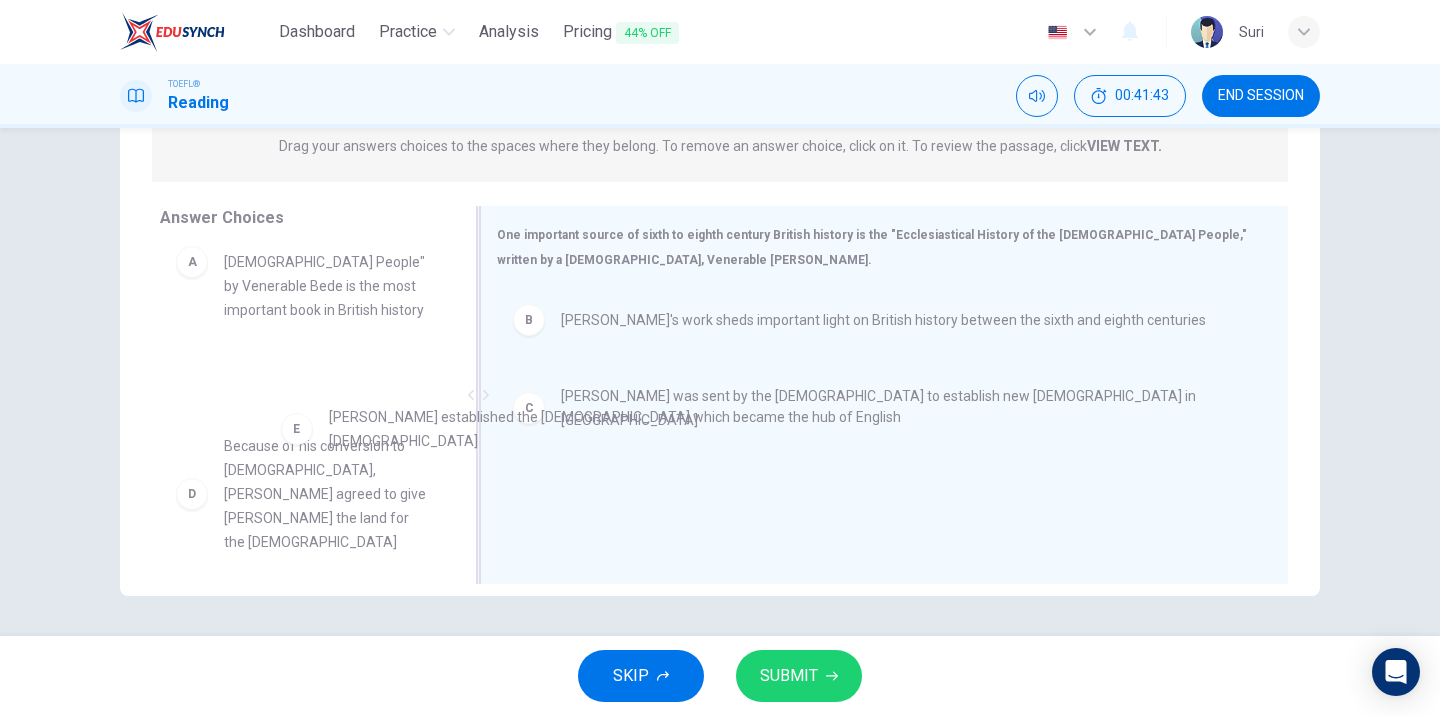 drag, startPoint x: 532, startPoint y: 479, endPoint x: 261, endPoint y: 408, distance: 280.1464 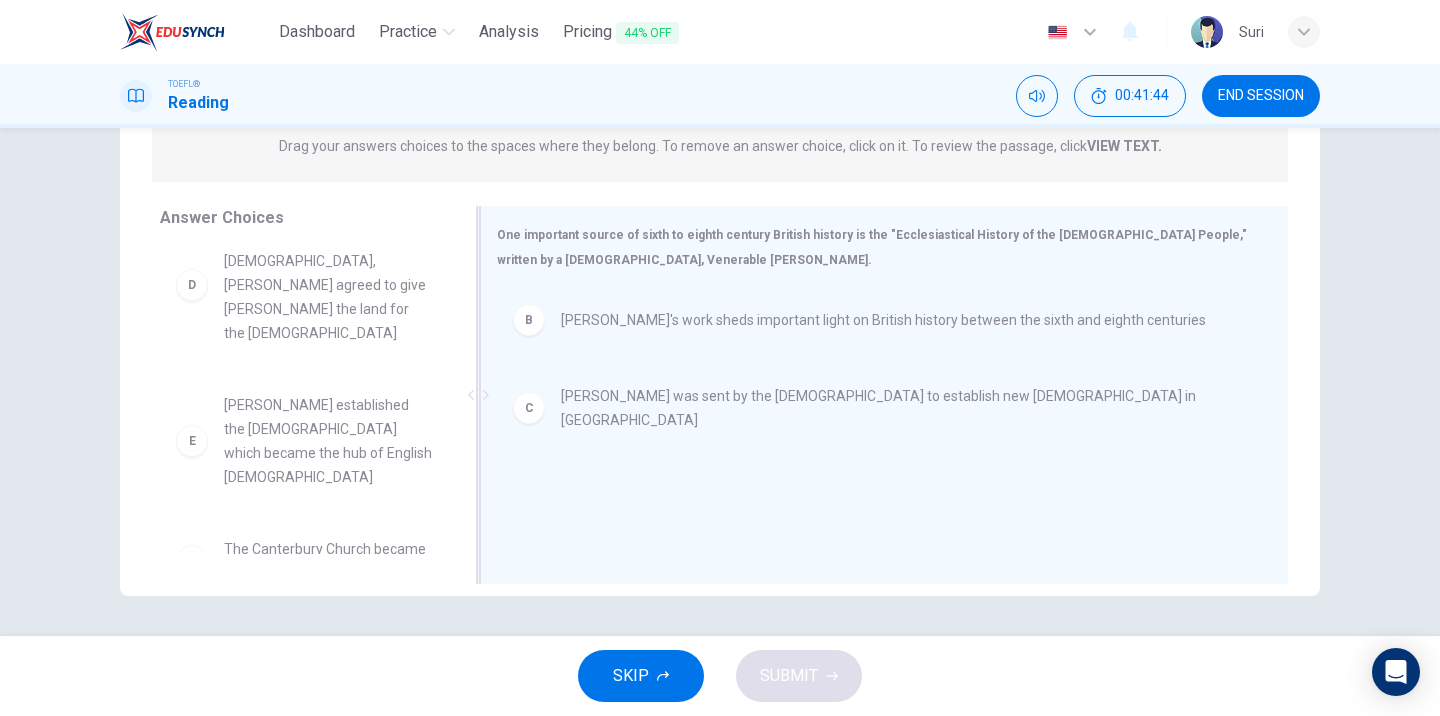 scroll, scrollTop: 204, scrollLeft: 0, axis: vertical 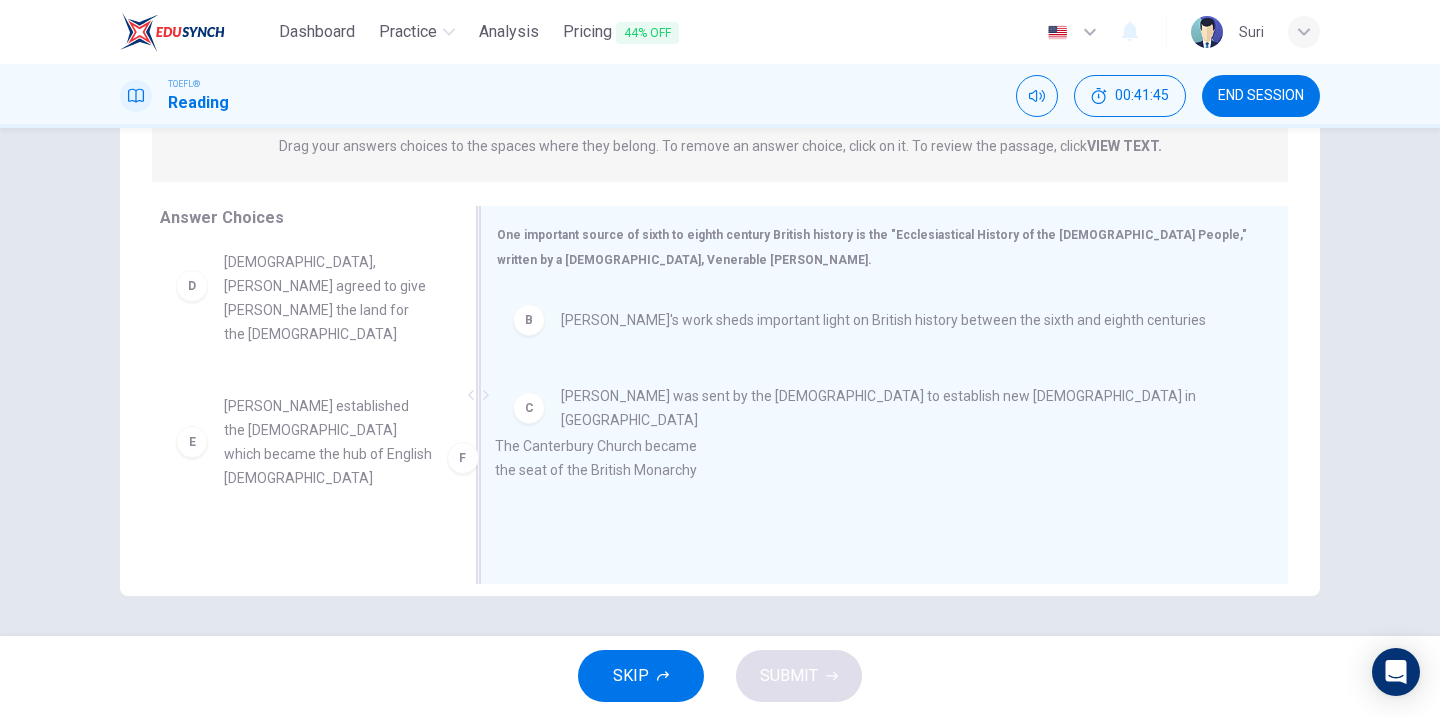 drag, startPoint x: 309, startPoint y: 522, endPoint x: 593, endPoint y: 465, distance: 289.6636 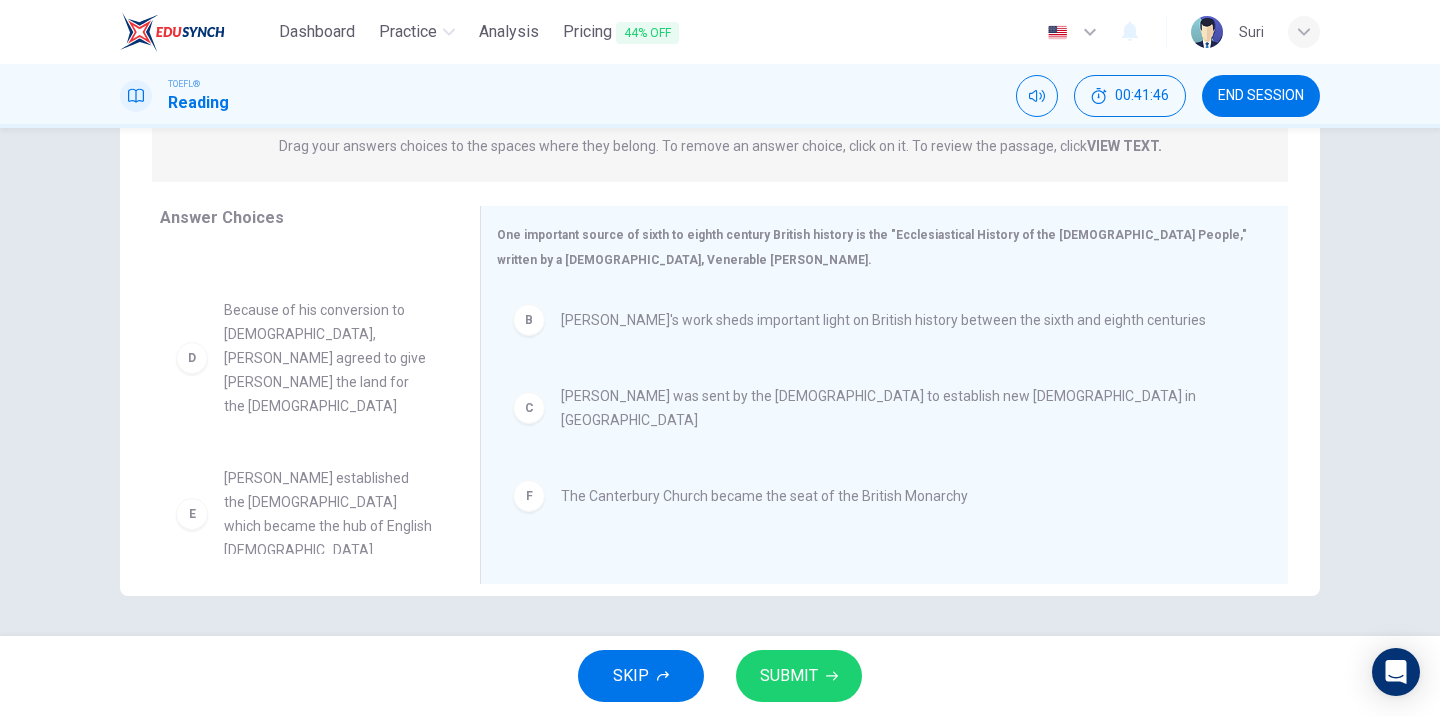 scroll, scrollTop: 108, scrollLeft: 0, axis: vertical 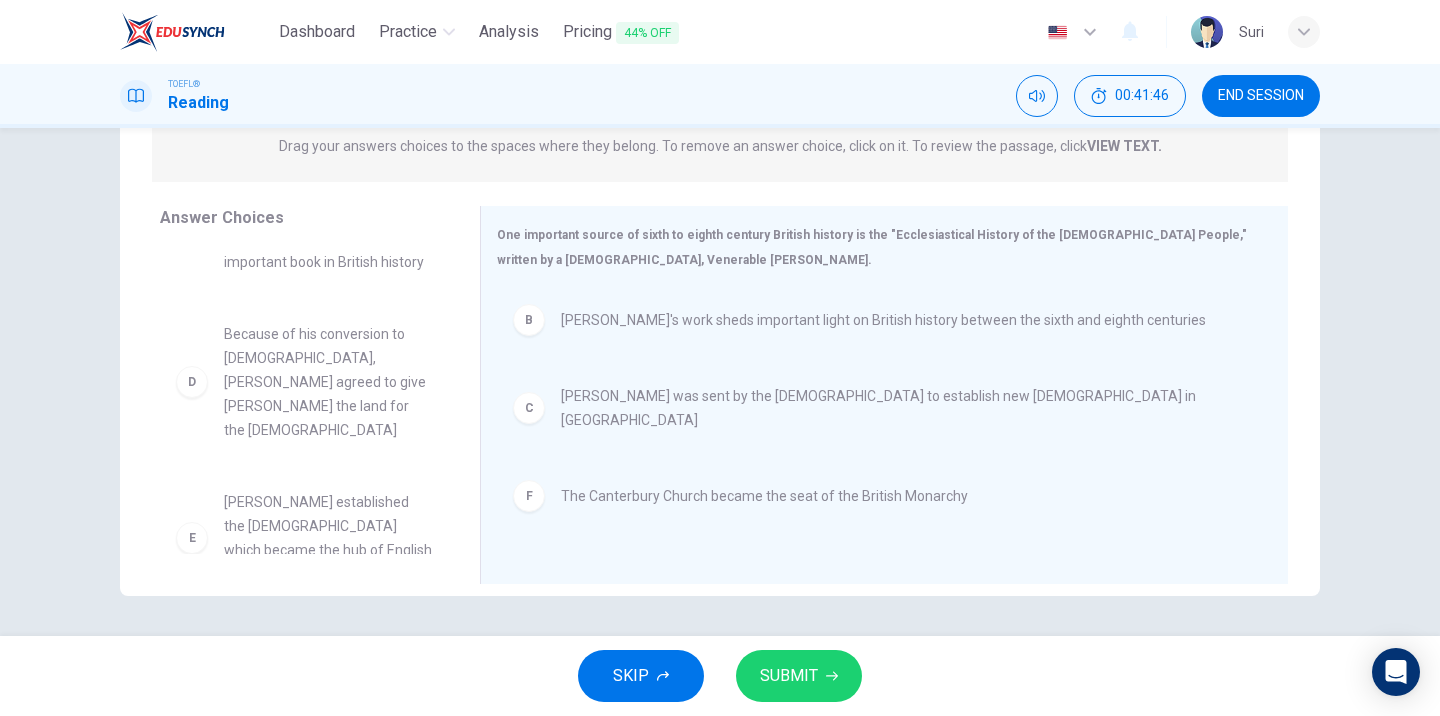 click on "SUBMIT" at bounding box center [799, 676] 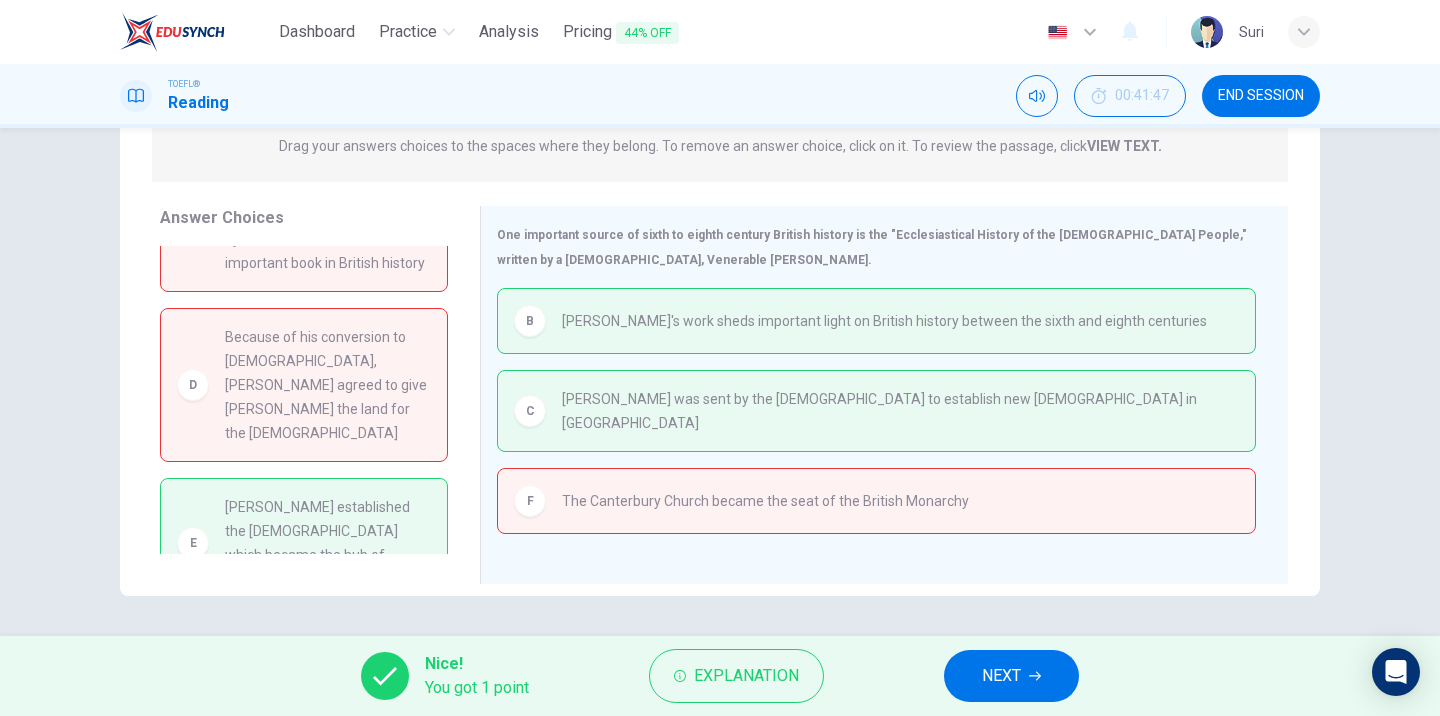 scroll, scrollTop: 0, scrollLeft: 0, axis: both 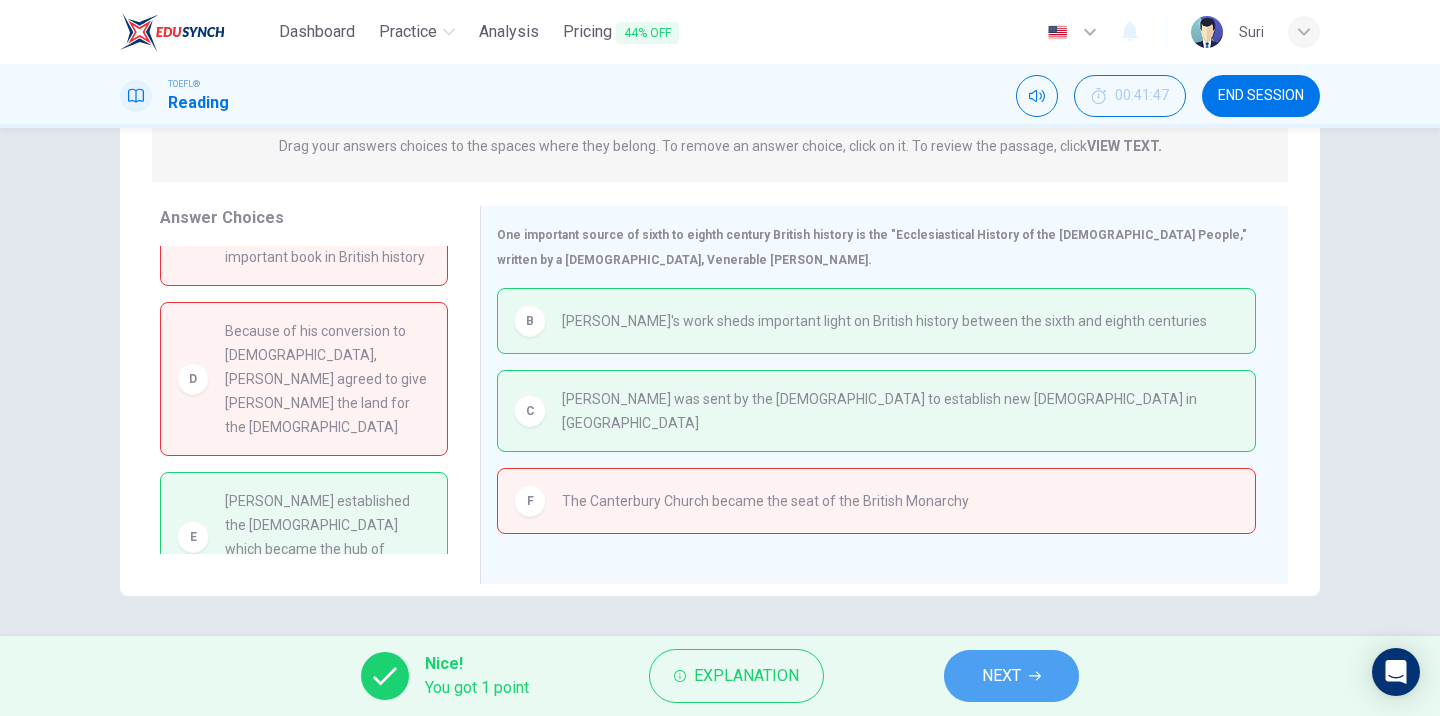click on "NEXT" at bounding box center [1001, 676] 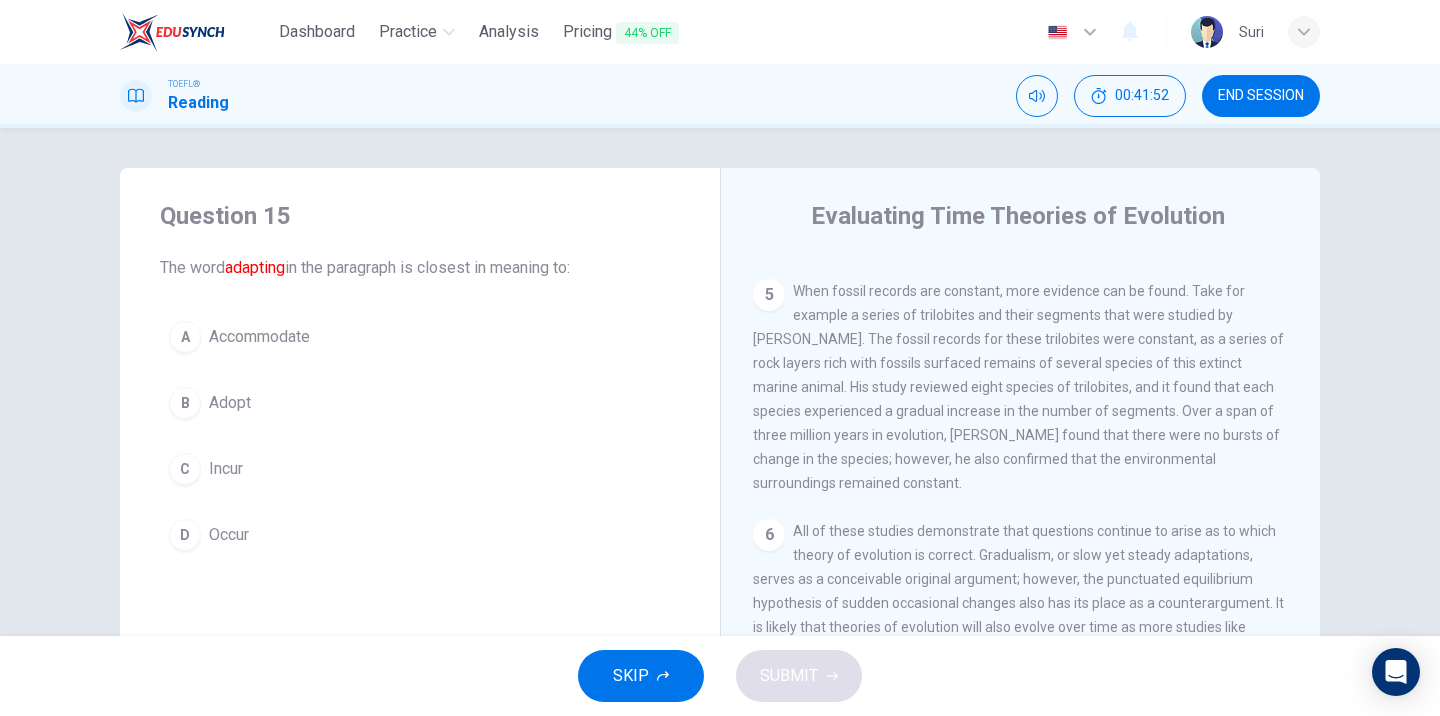 scroll, scrollTop: 625, scrollLeft: 0, axis: vertical 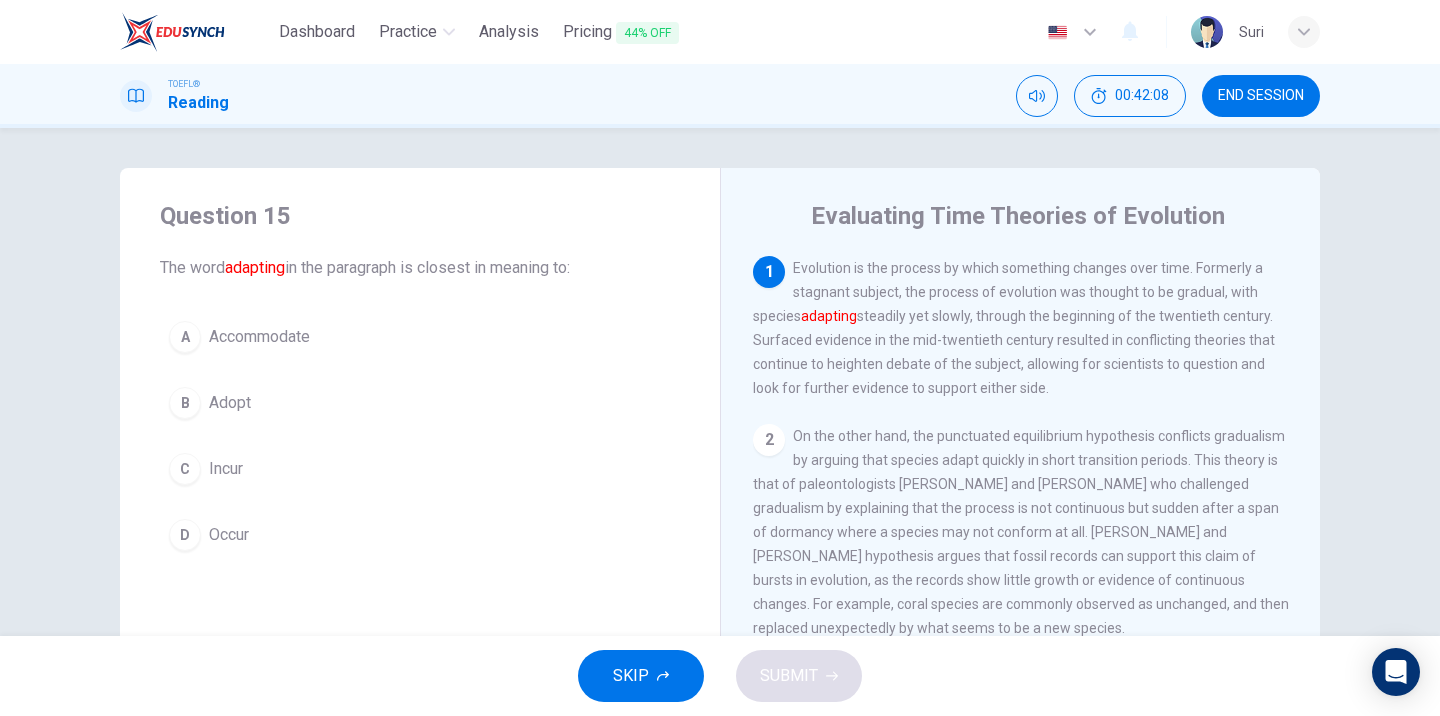 click on "END SESSION" at bounding box center [1261, 96] 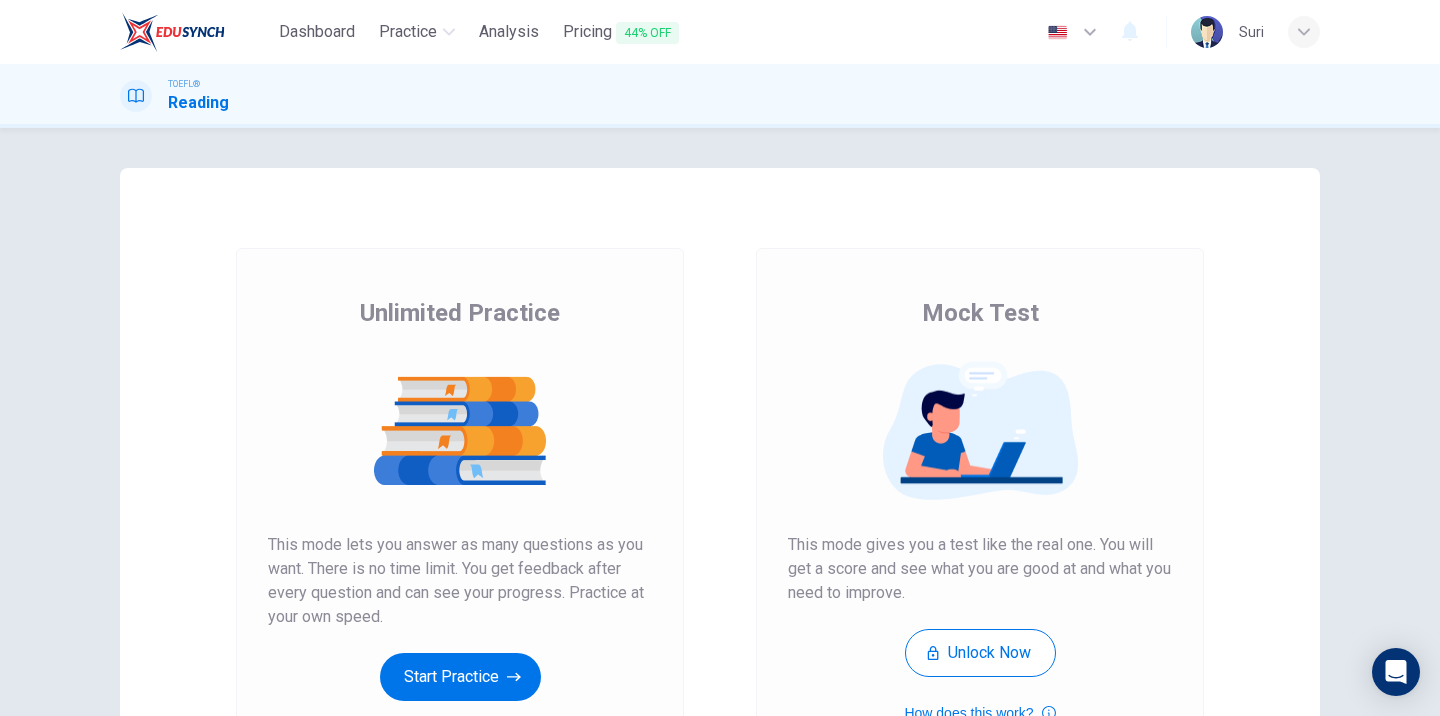 scroll, scrollTop: 0, scrollLeft: 0, axis: both 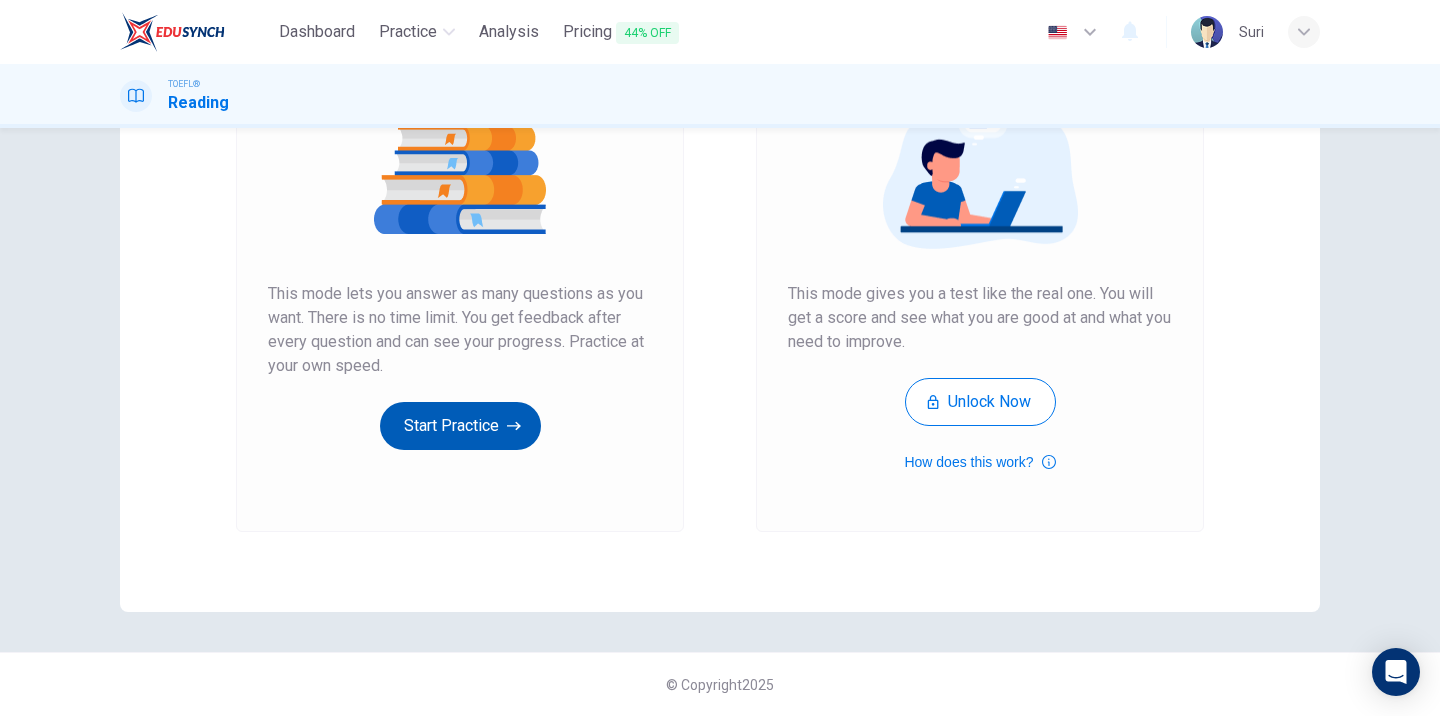 click on "Start Practice" at bounding box center (460, 426) 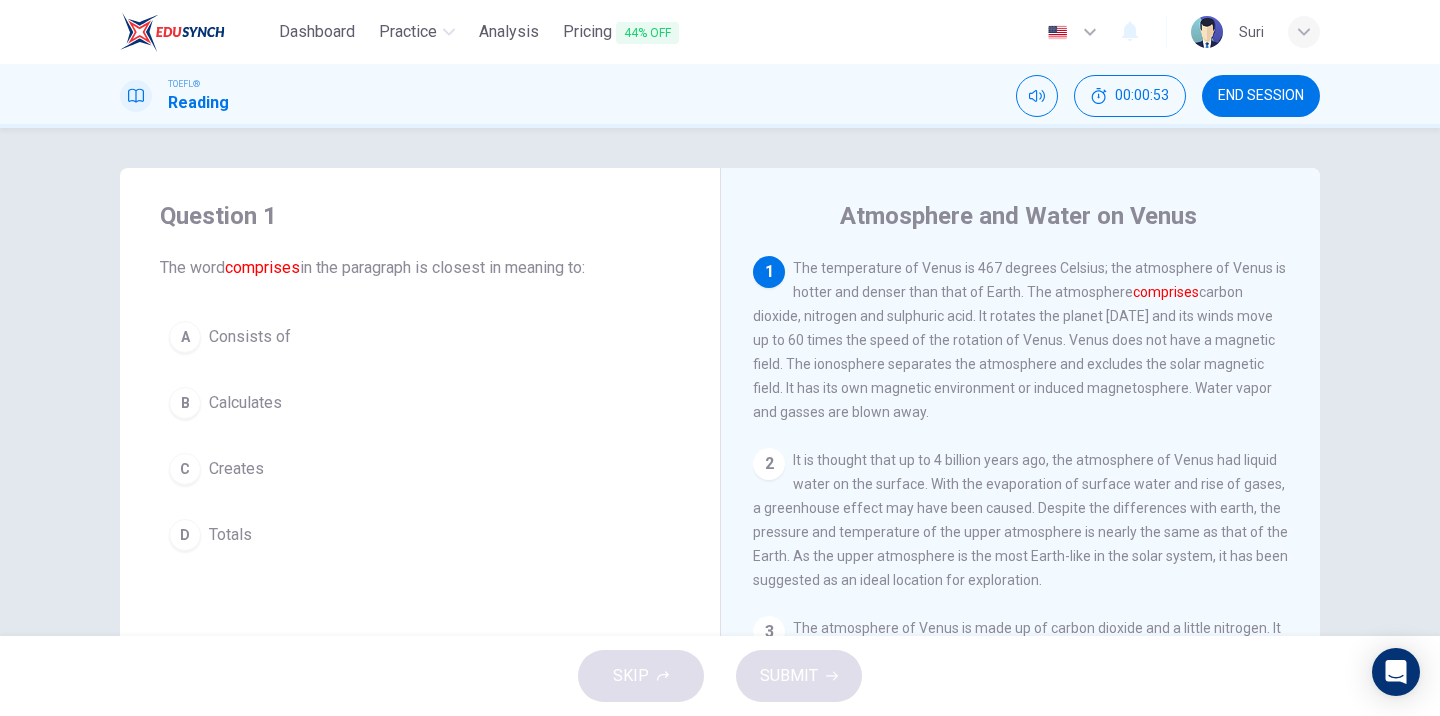 drag, startPoint x: 942, startPoint y: 218, endPoint x: 1175, endPoint y: 213, distance: 233.05363 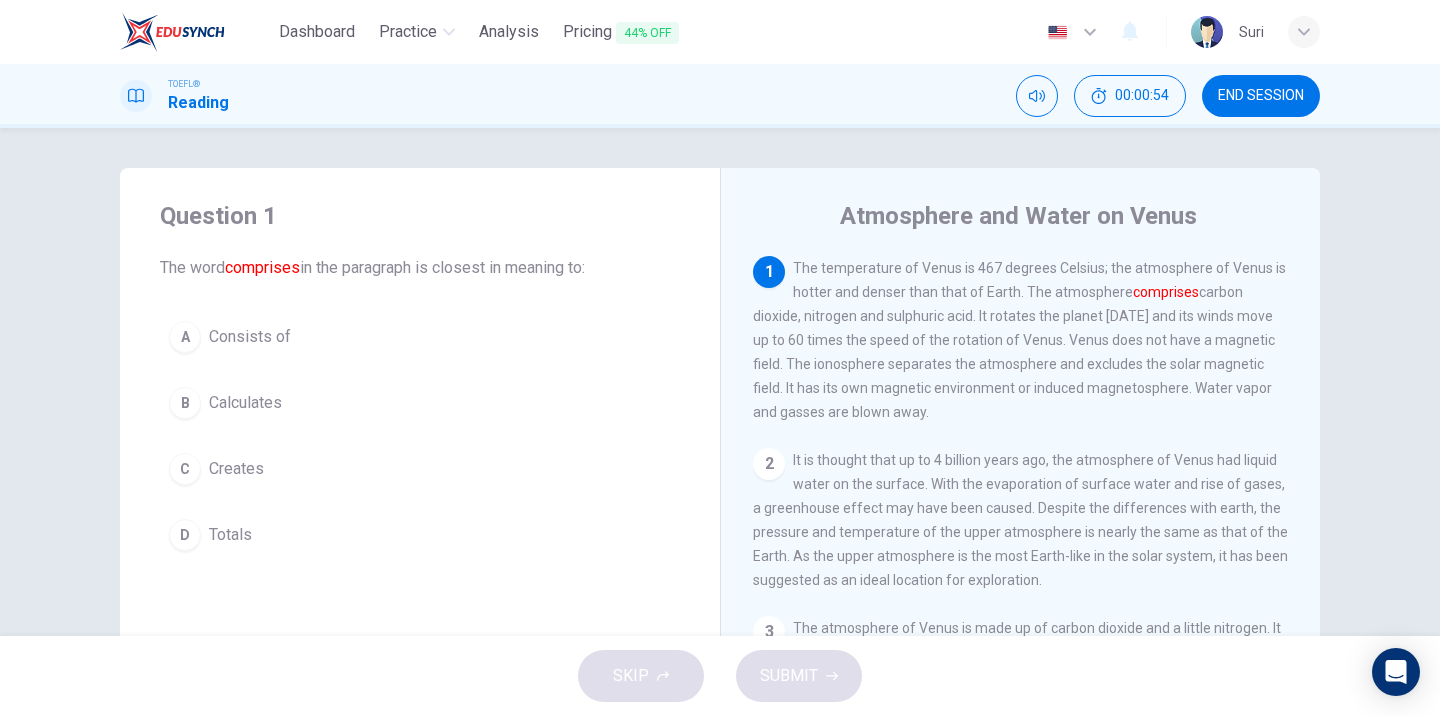 click on "Atmosphere and Water on Venus" at bounding box center [1034, 216] 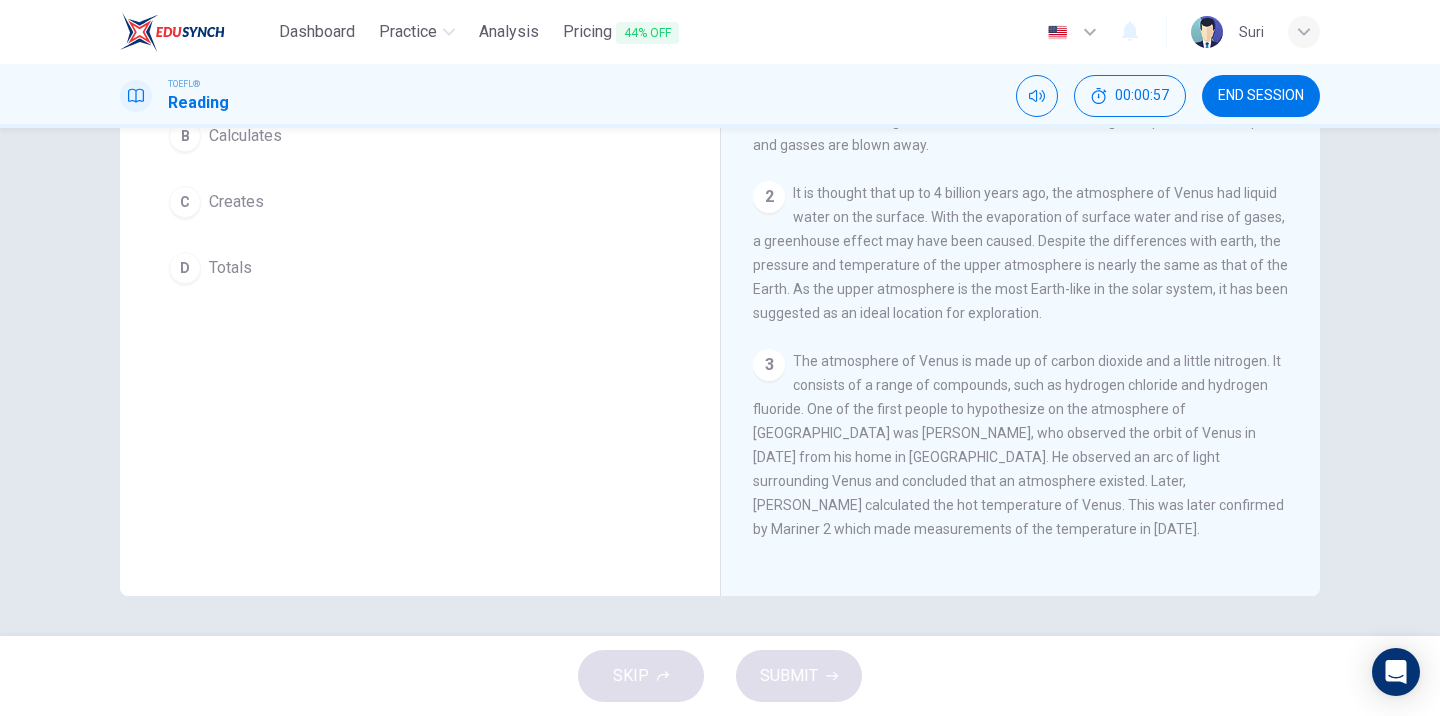 scroll, scrollTop: 268, scrollLeft: 0, axis: vertical 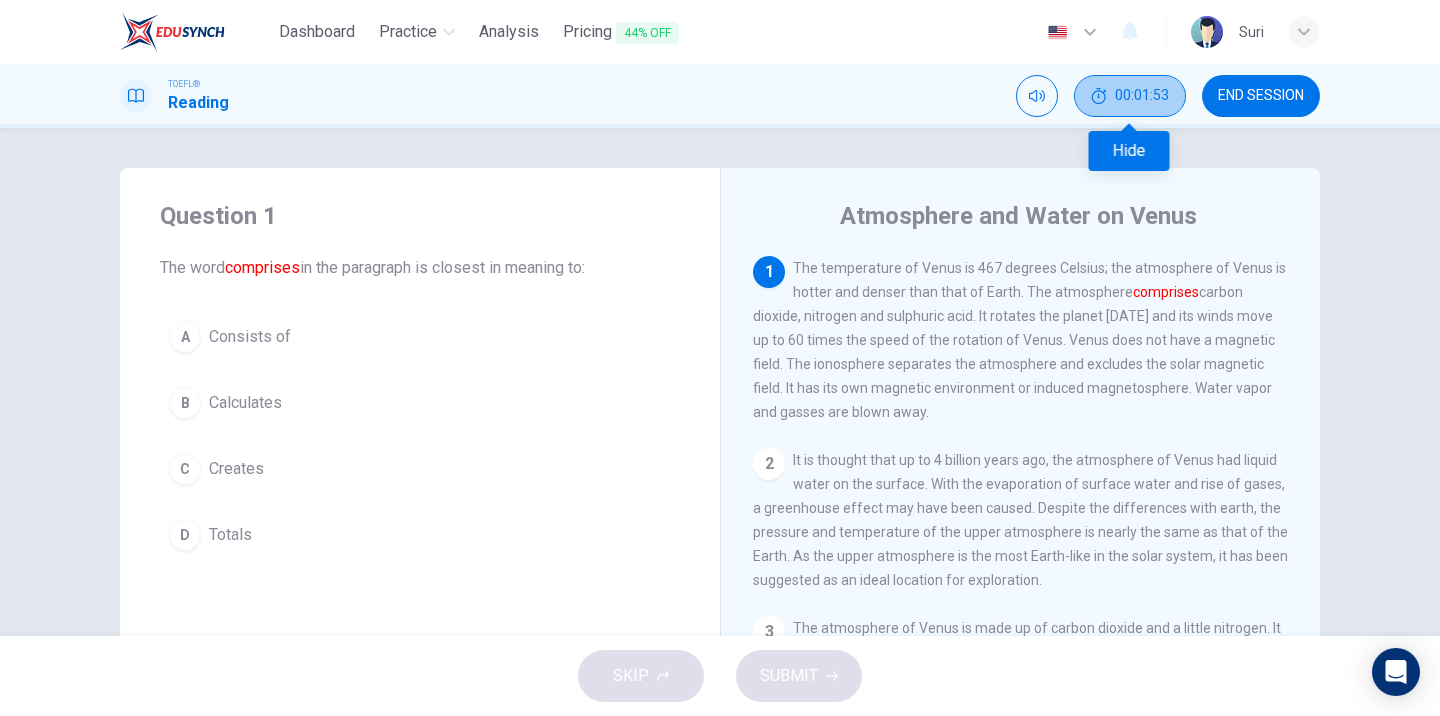 click on "00:01:53" at bounding box center [1142, 96] 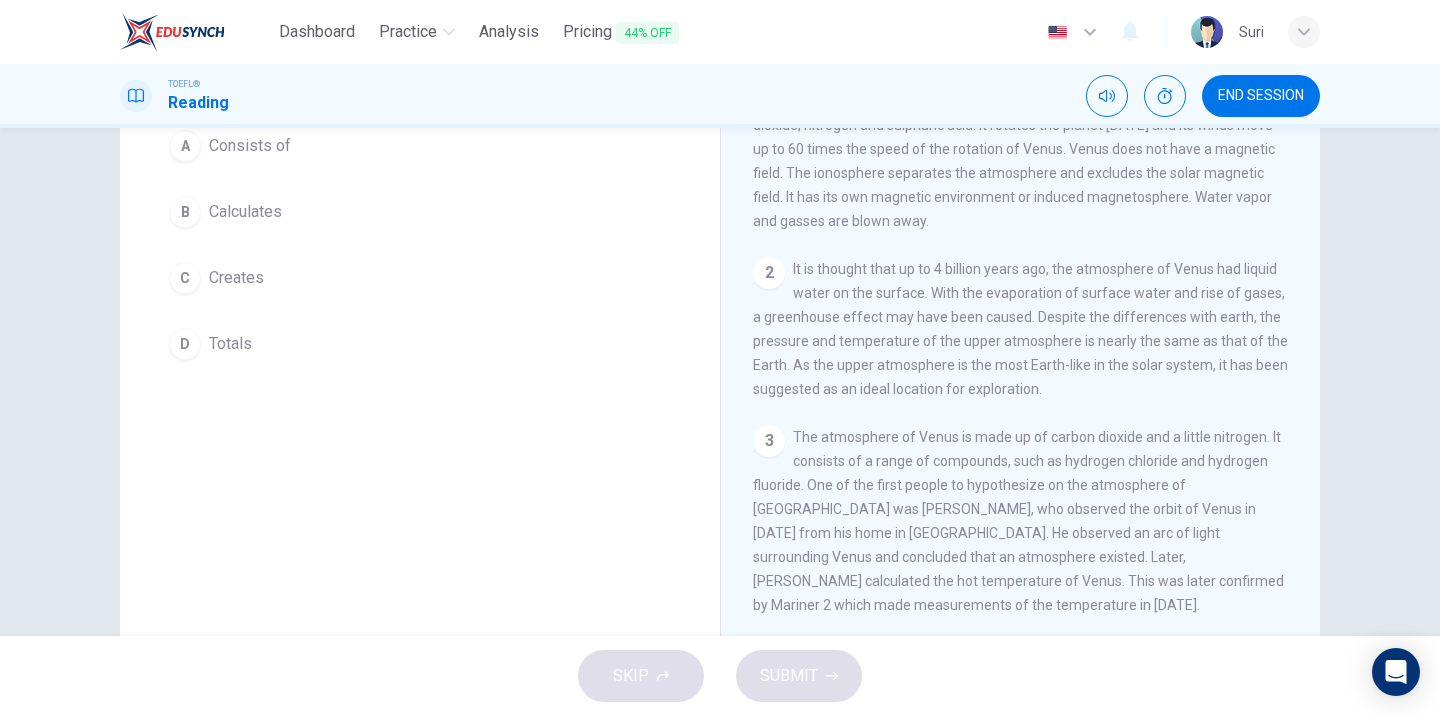scroll, scrollTop: 208, scrollLeft: 0, axis: vertical 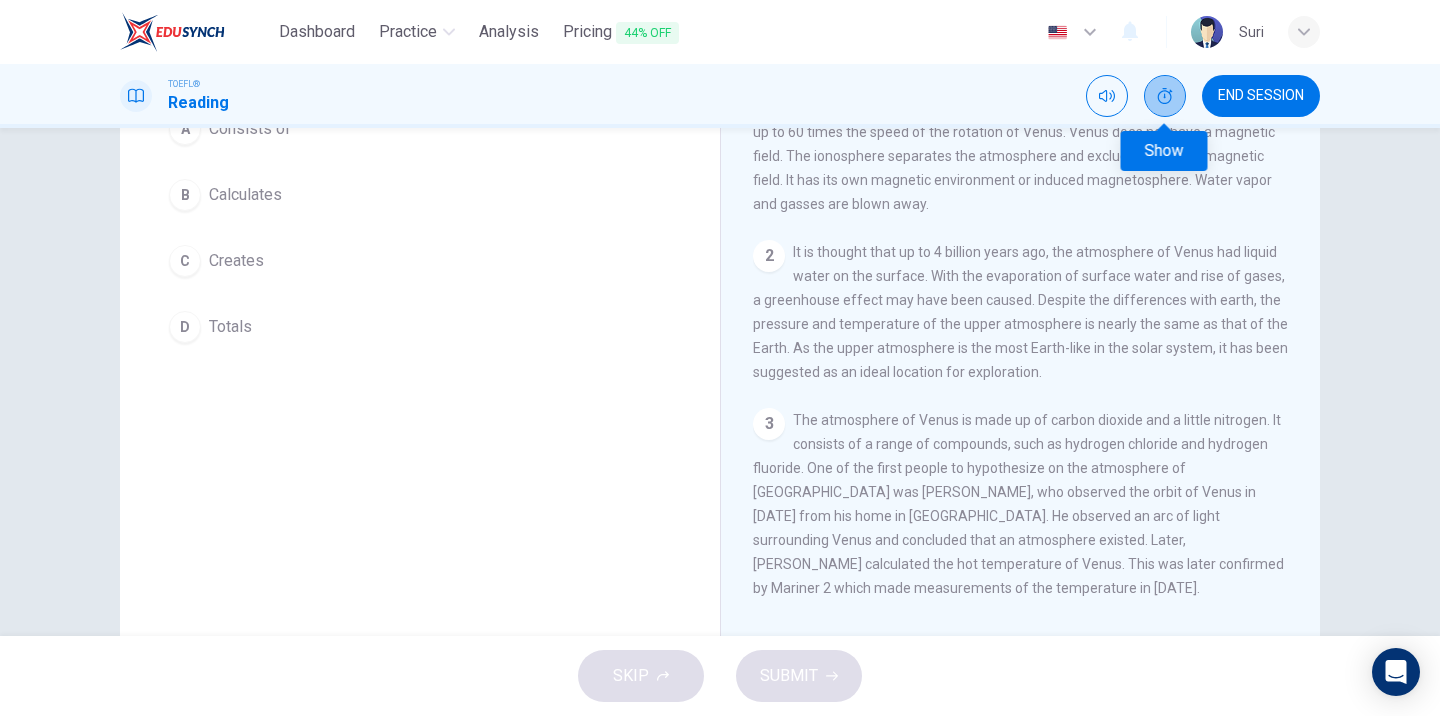 click at bounding box center [1165, 96] 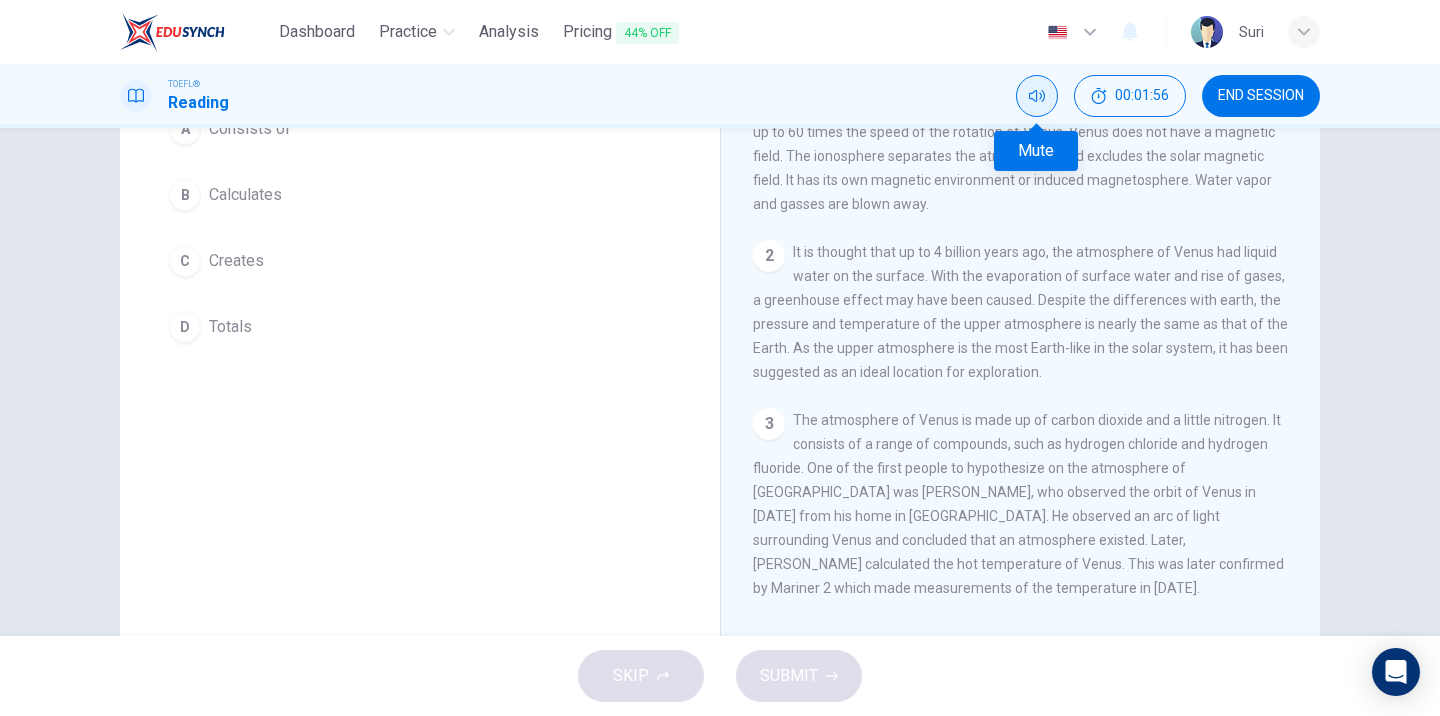 click at bounding box center (1037, 96) 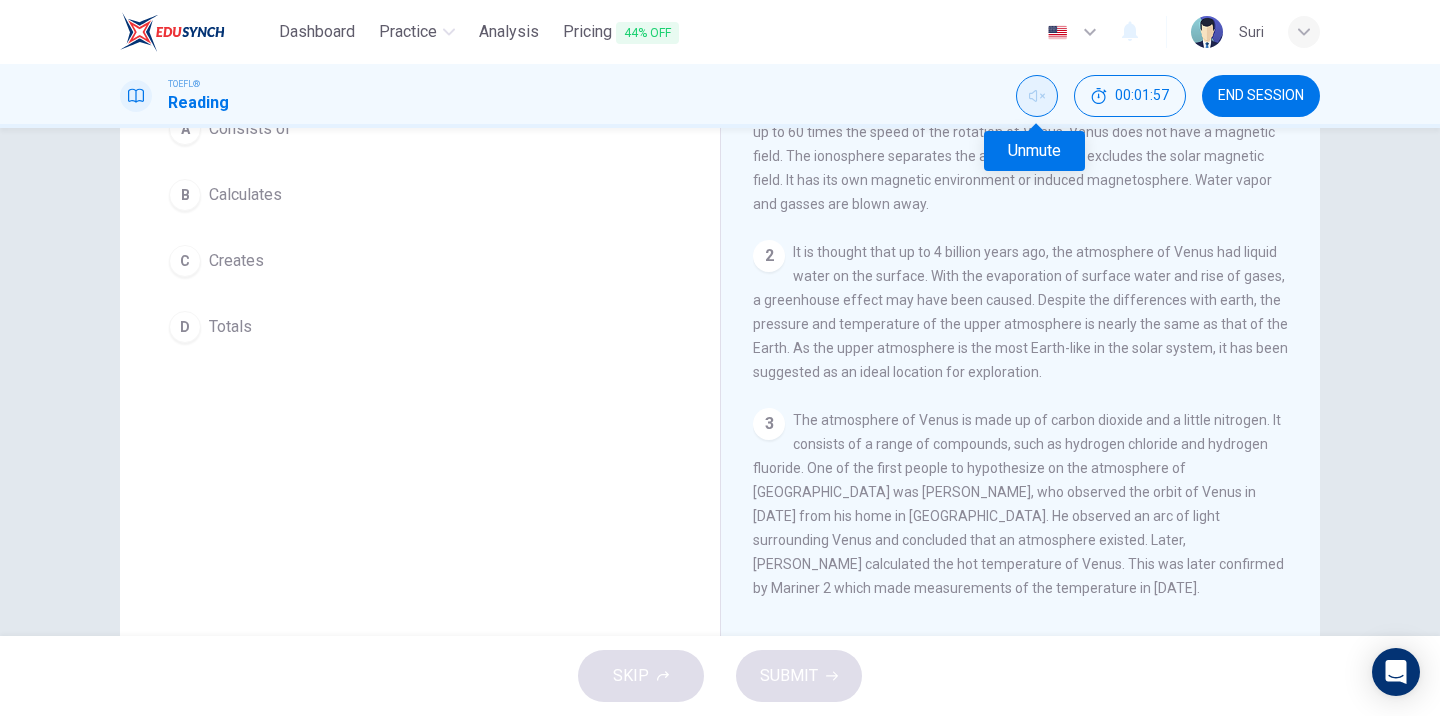 click 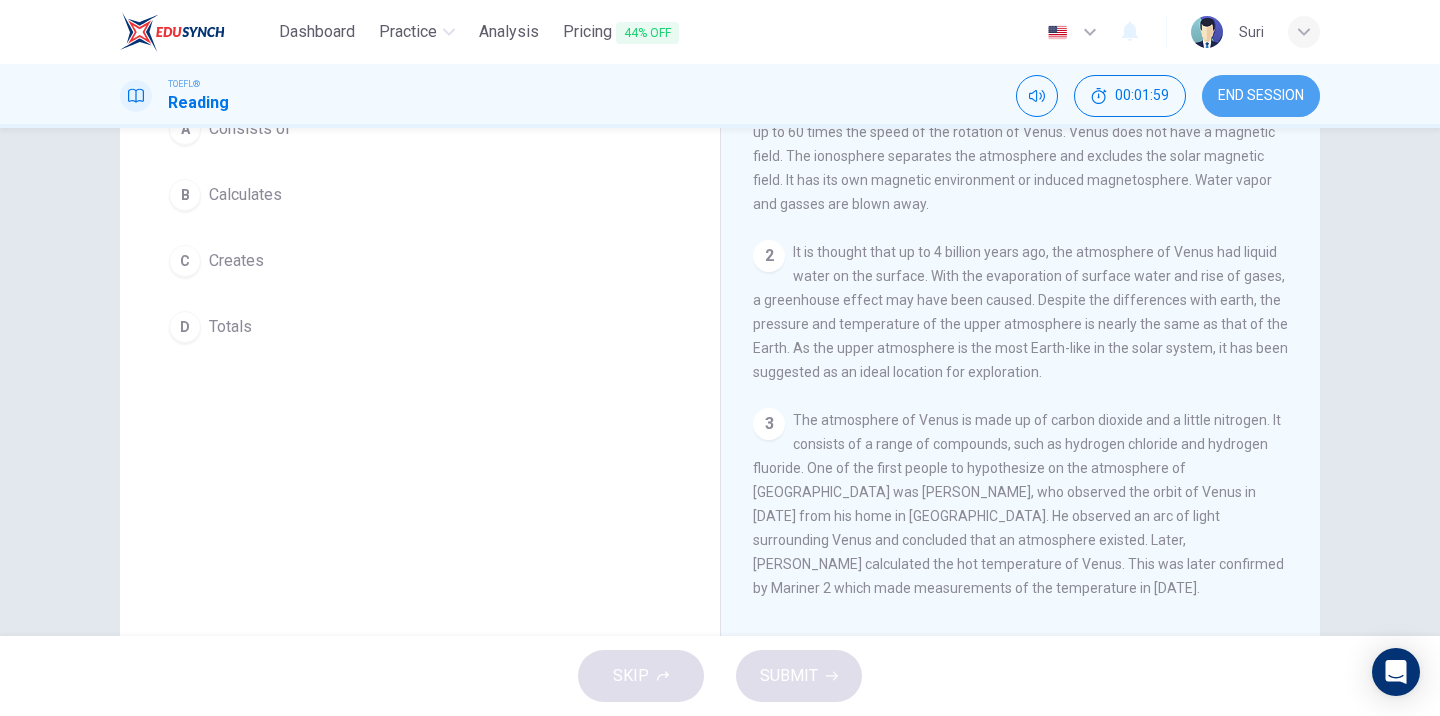 click on "END SESSION" at bounding box center (1261, 96) 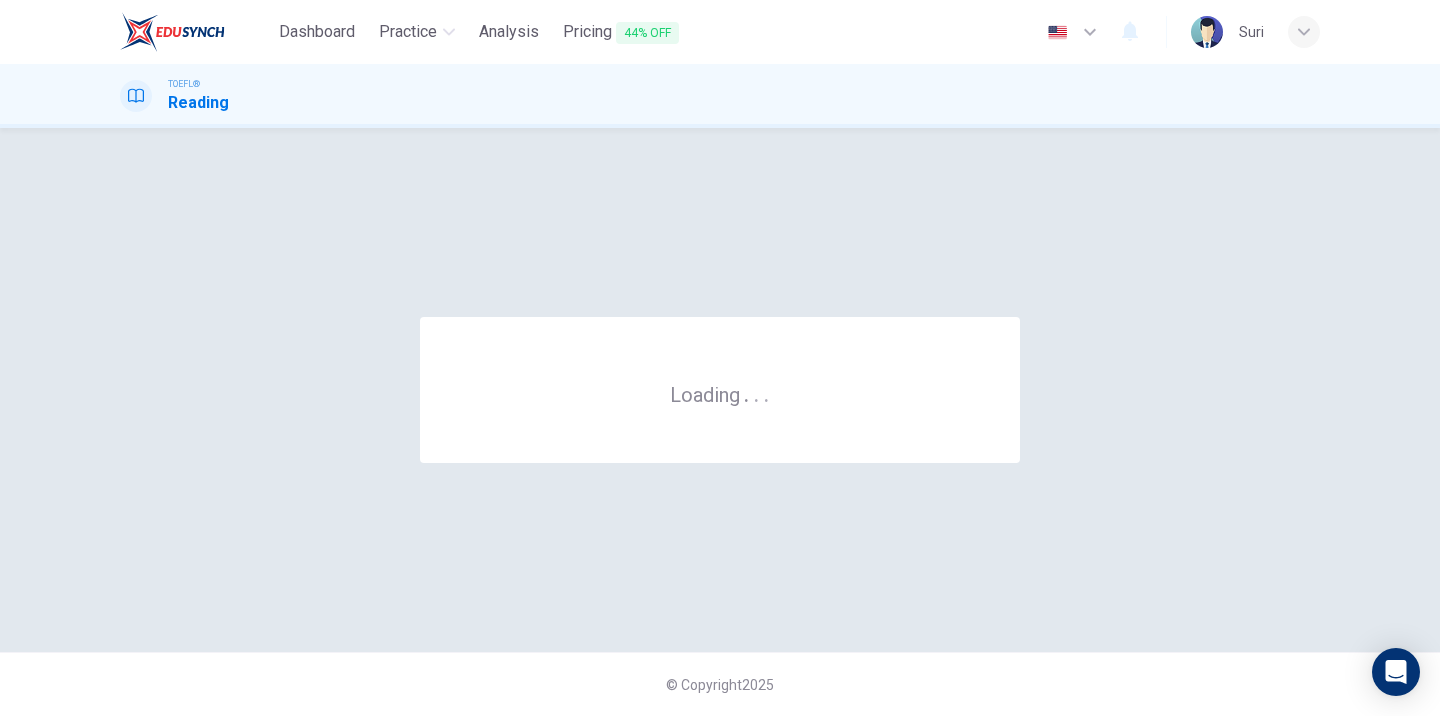 scroll, scrollTop: 0, scrollLeft: 0, axis: both 